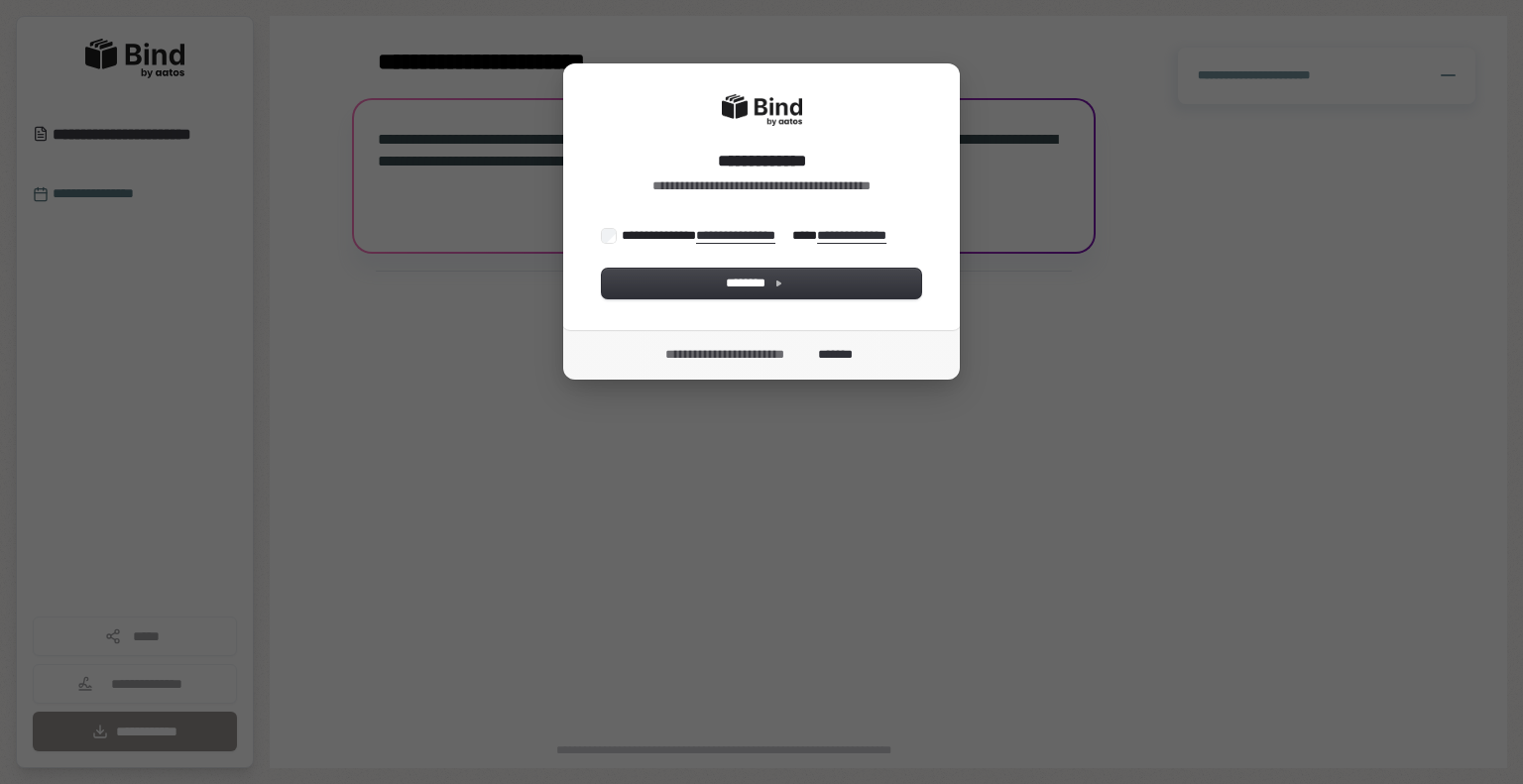 scroll, scrollTop: 0, scrollLeft: 0, axis: both 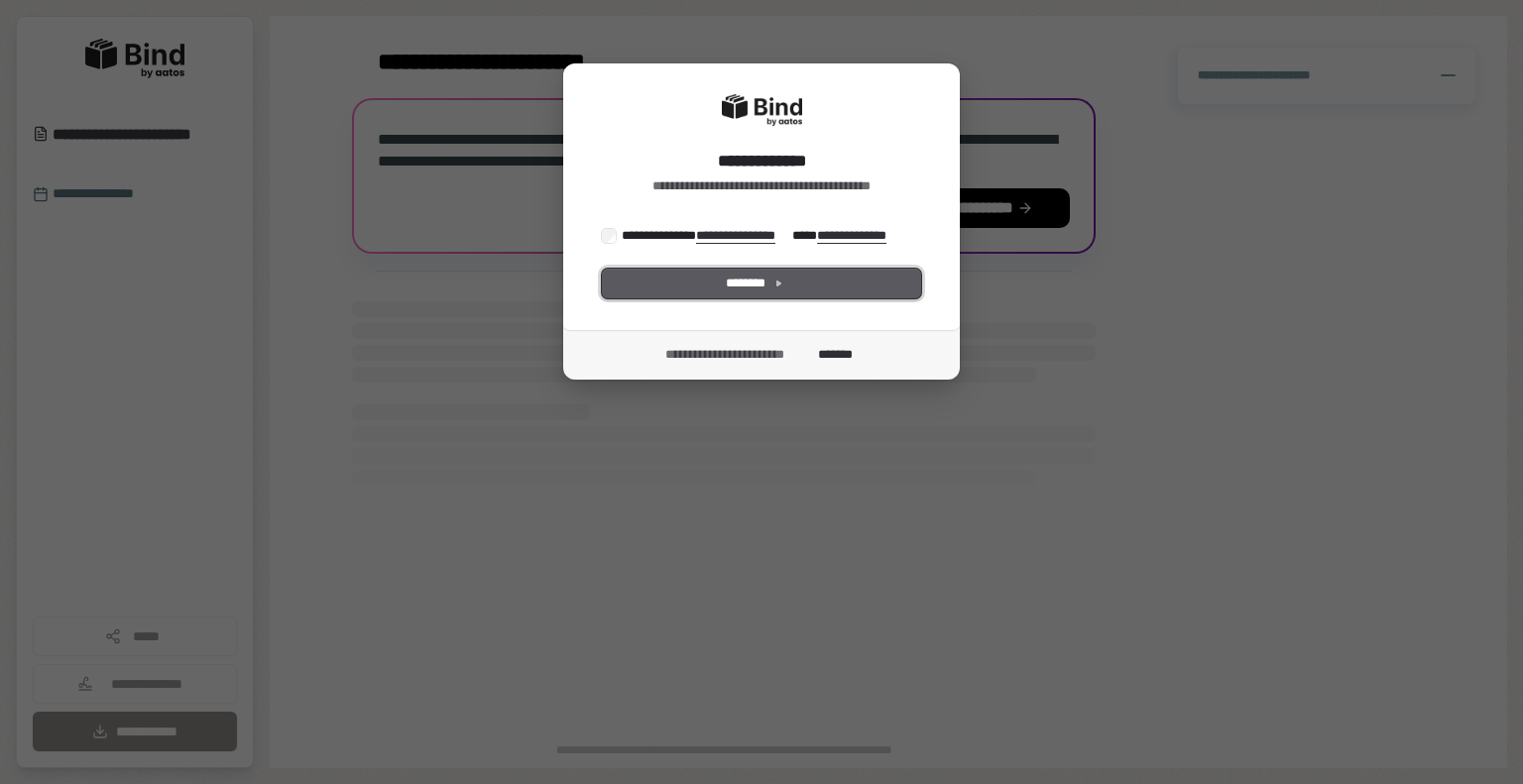 click on "********" at bounding box center (762, 283) 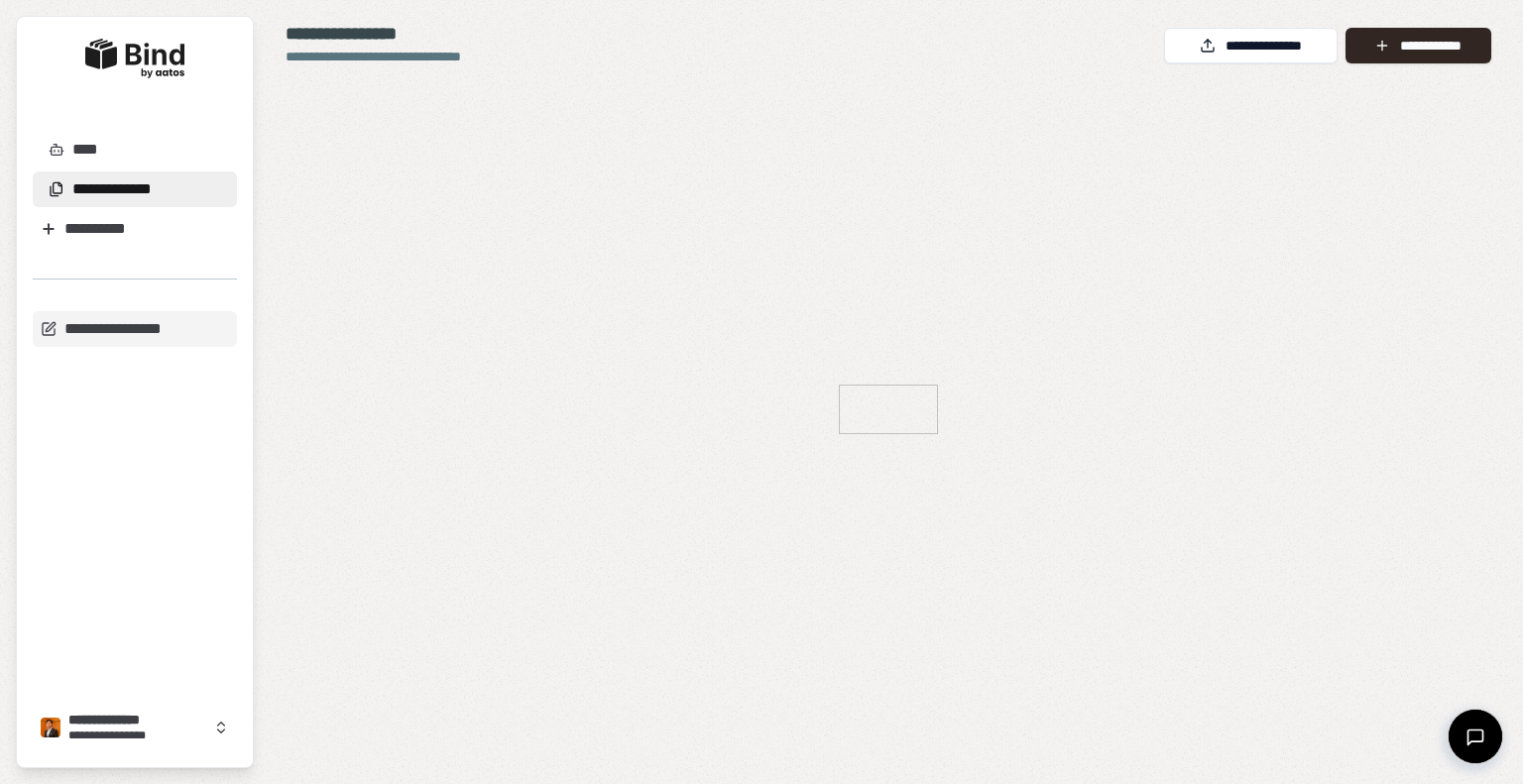 scroll, scrollTop: 0, scrollLeft: 0, axis: both 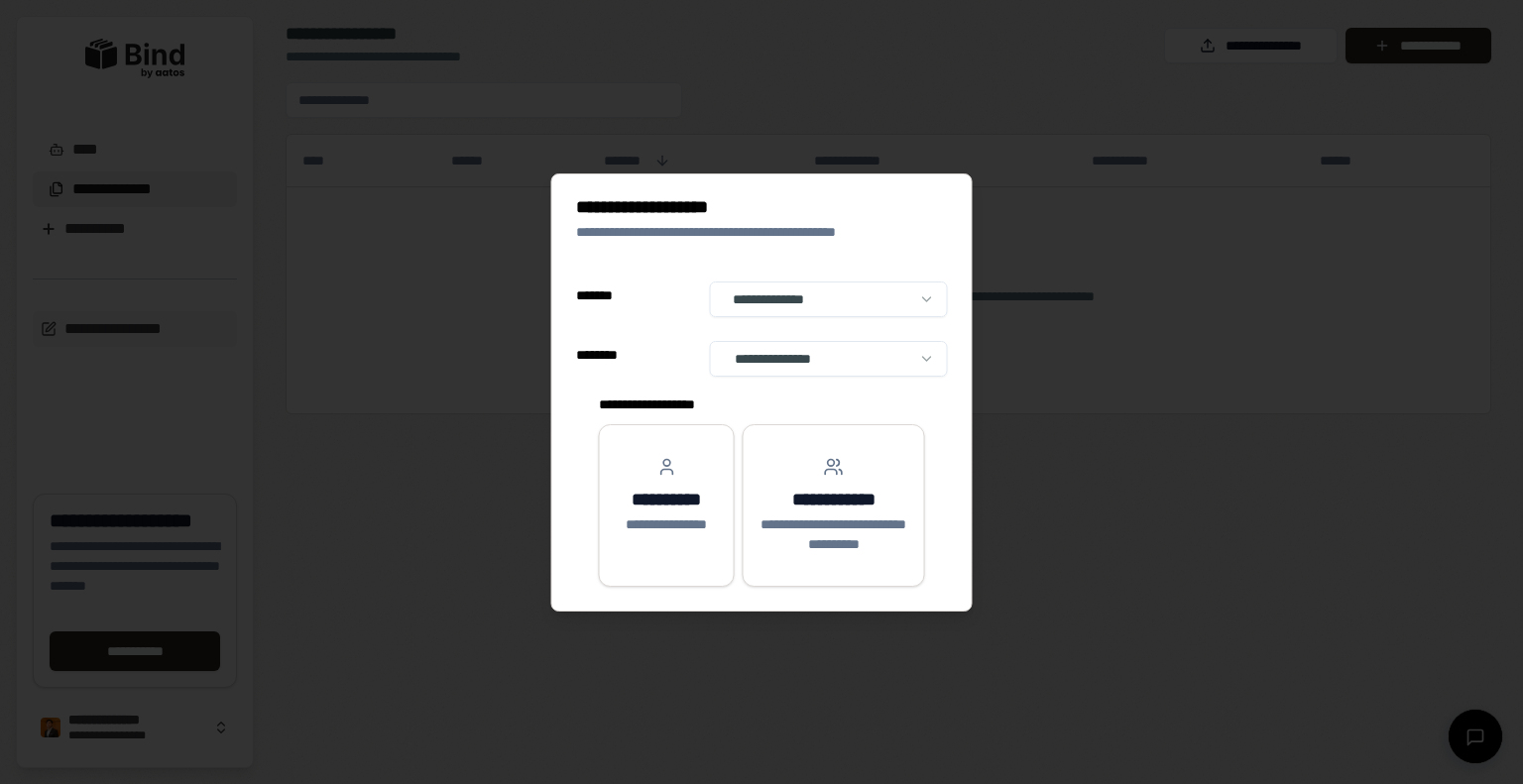 select on "**" 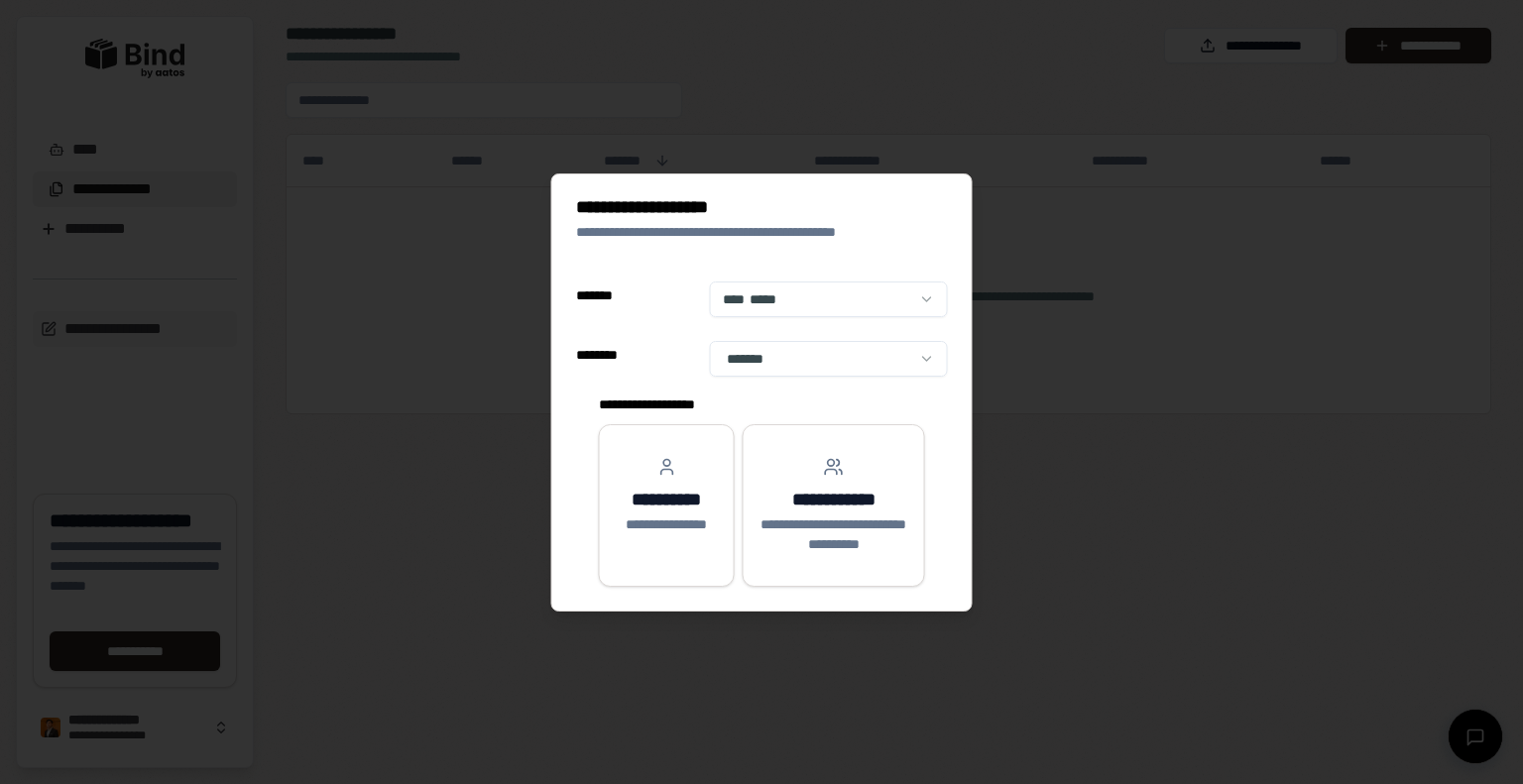 click on "**********" at bounding box center (762, 392) 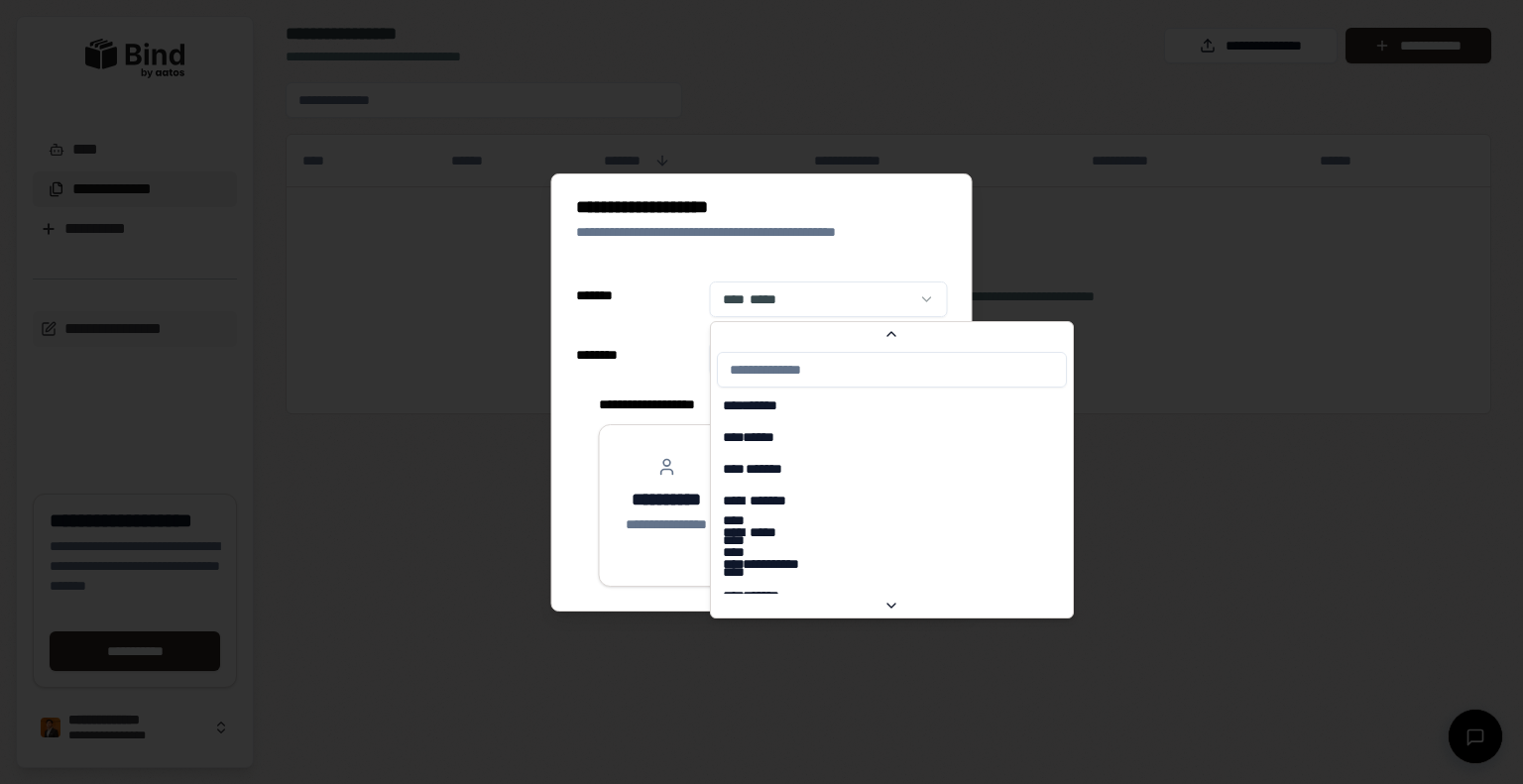 scroll, scrollTop: 5599, scrollLeft: 0, axis: vertical 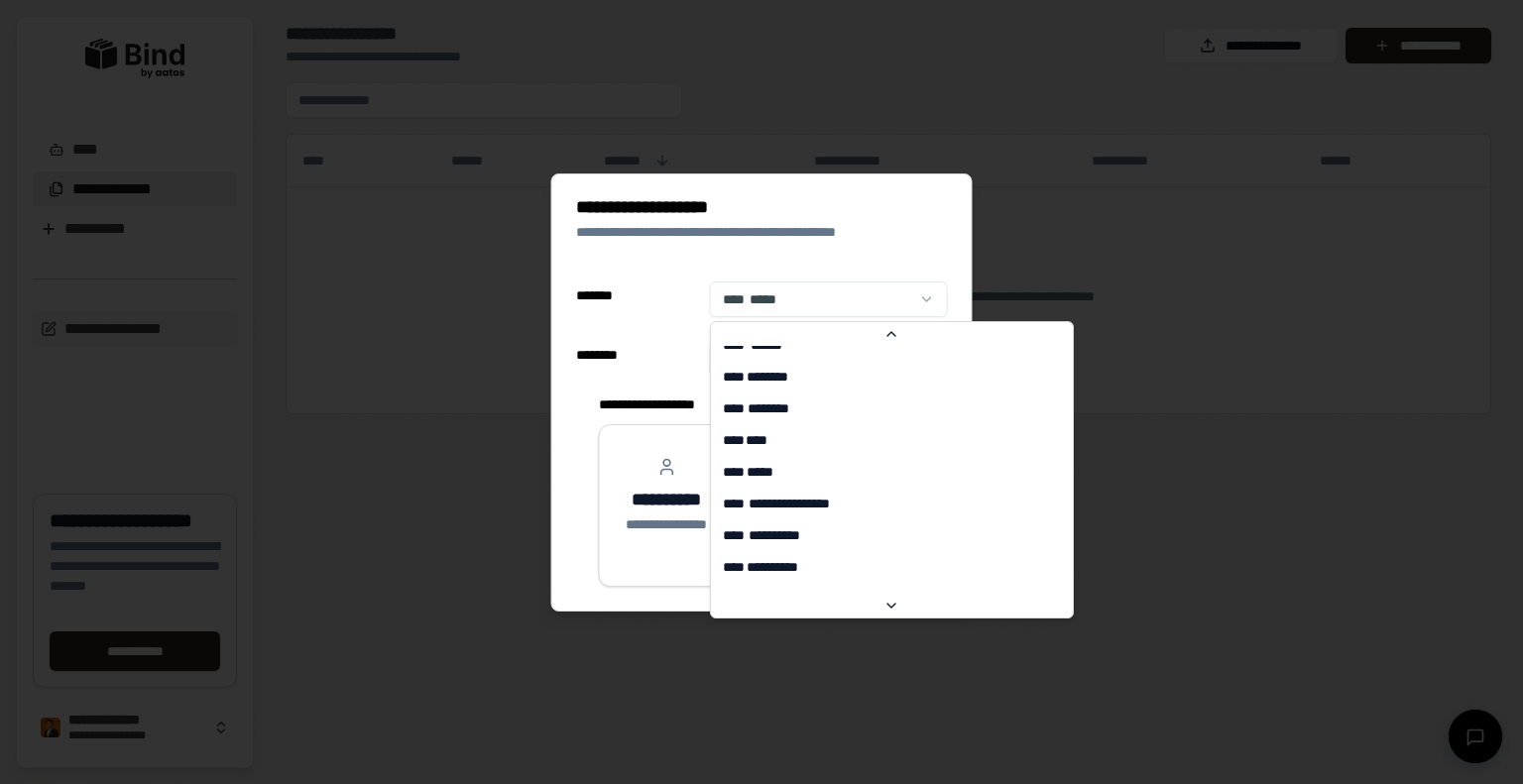 select on "**" 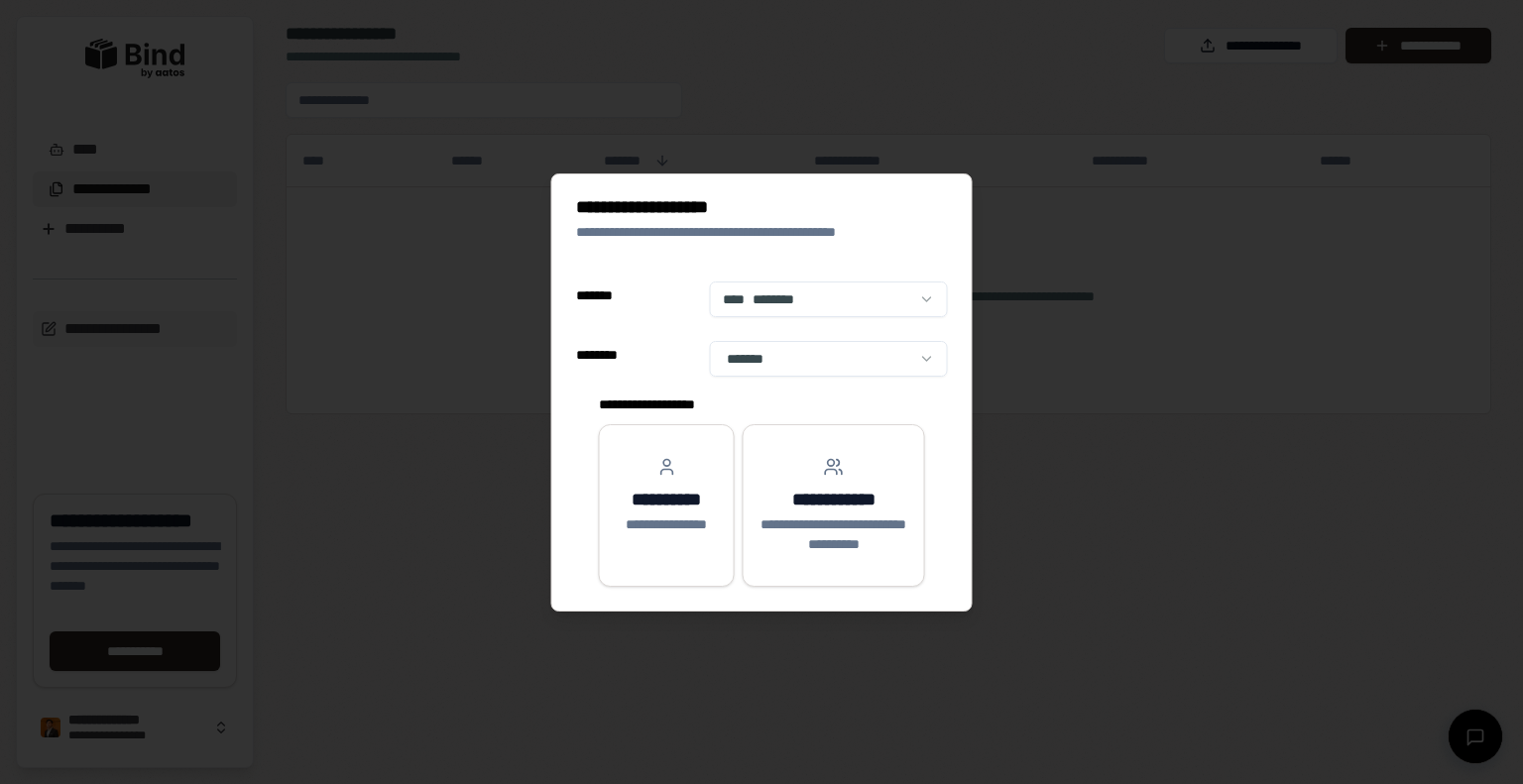 click at bounding box center [762, 392] 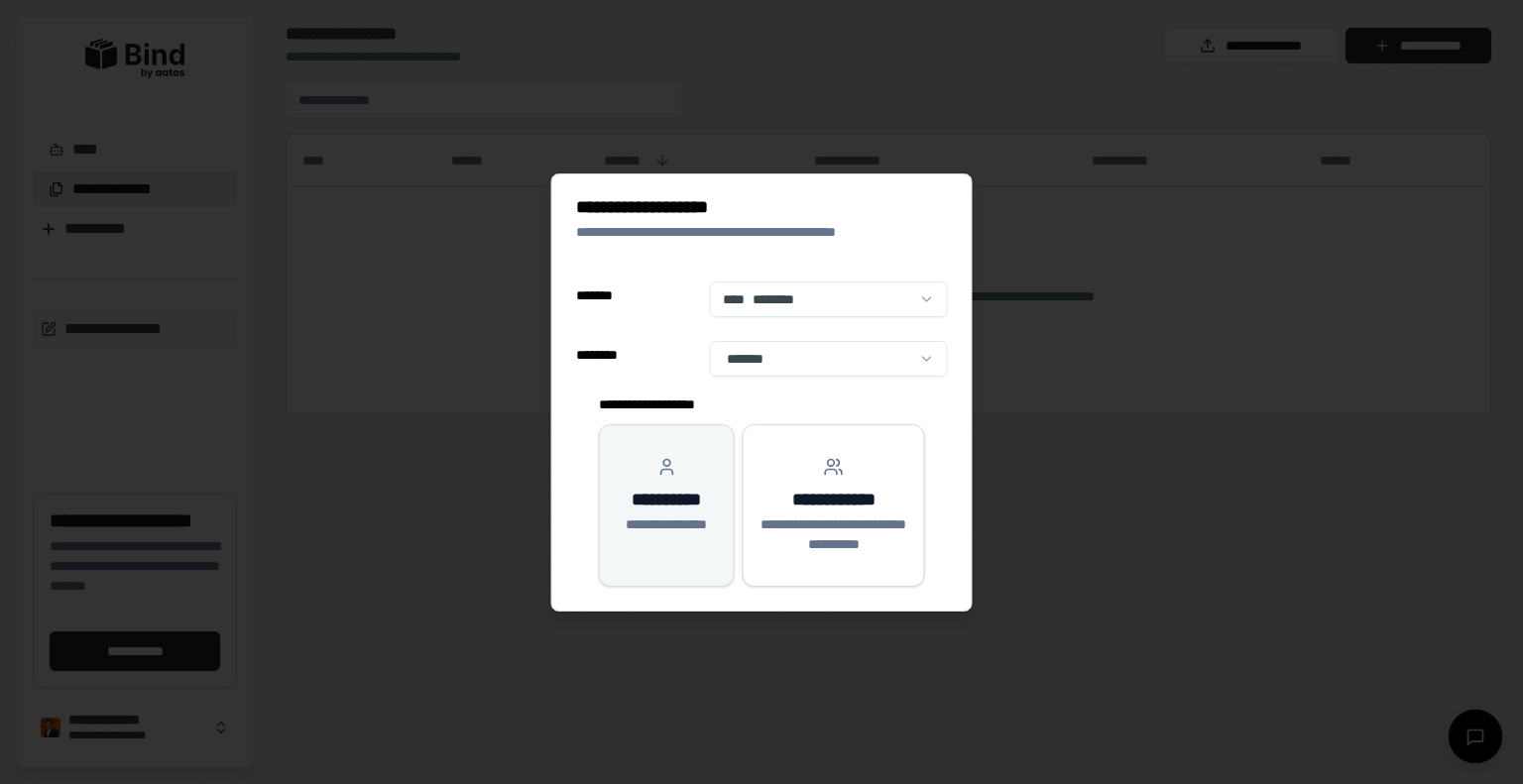 click on "**********" at bounding box center [666, 500] 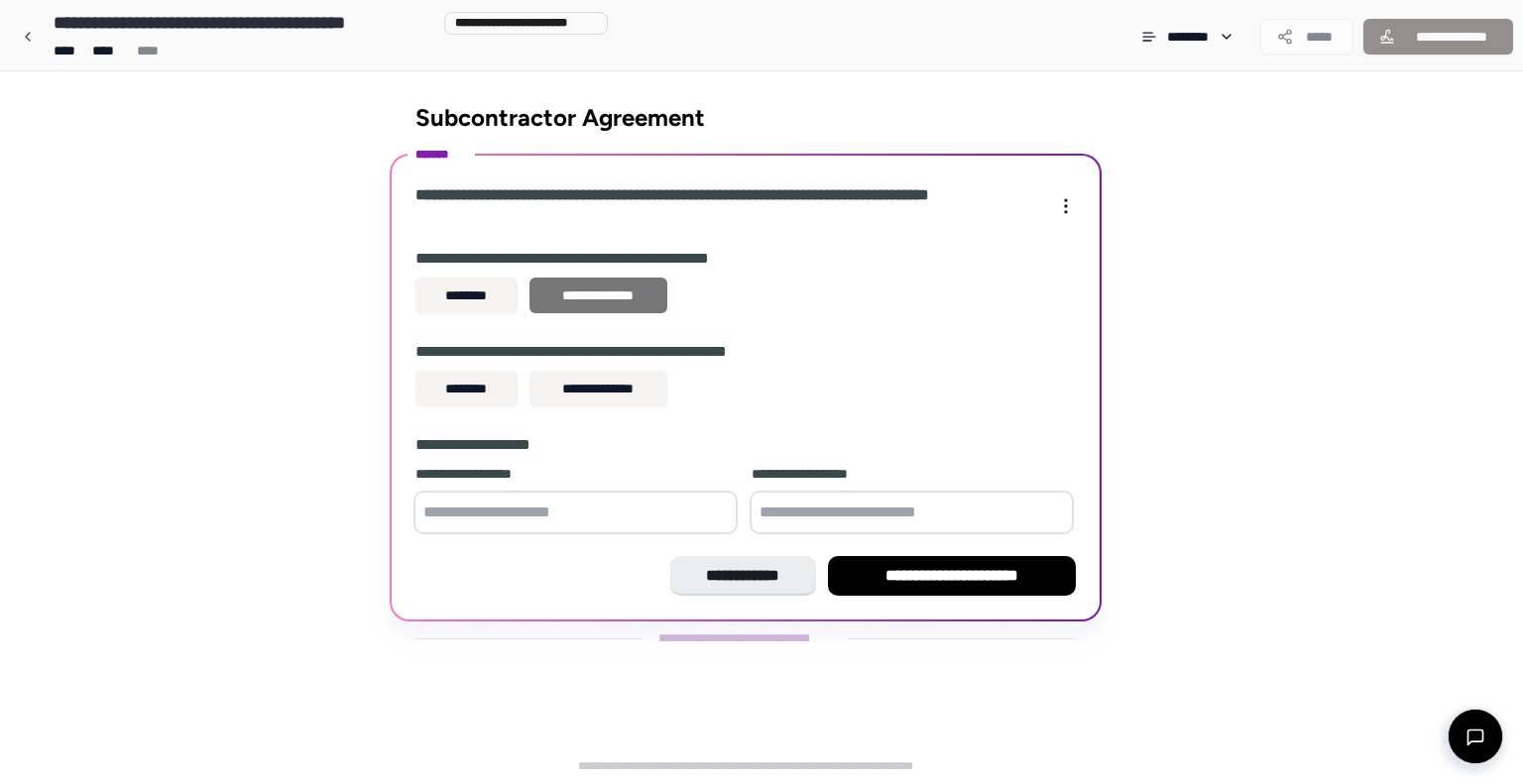 click on "**********" at bounding box center (598, 295) 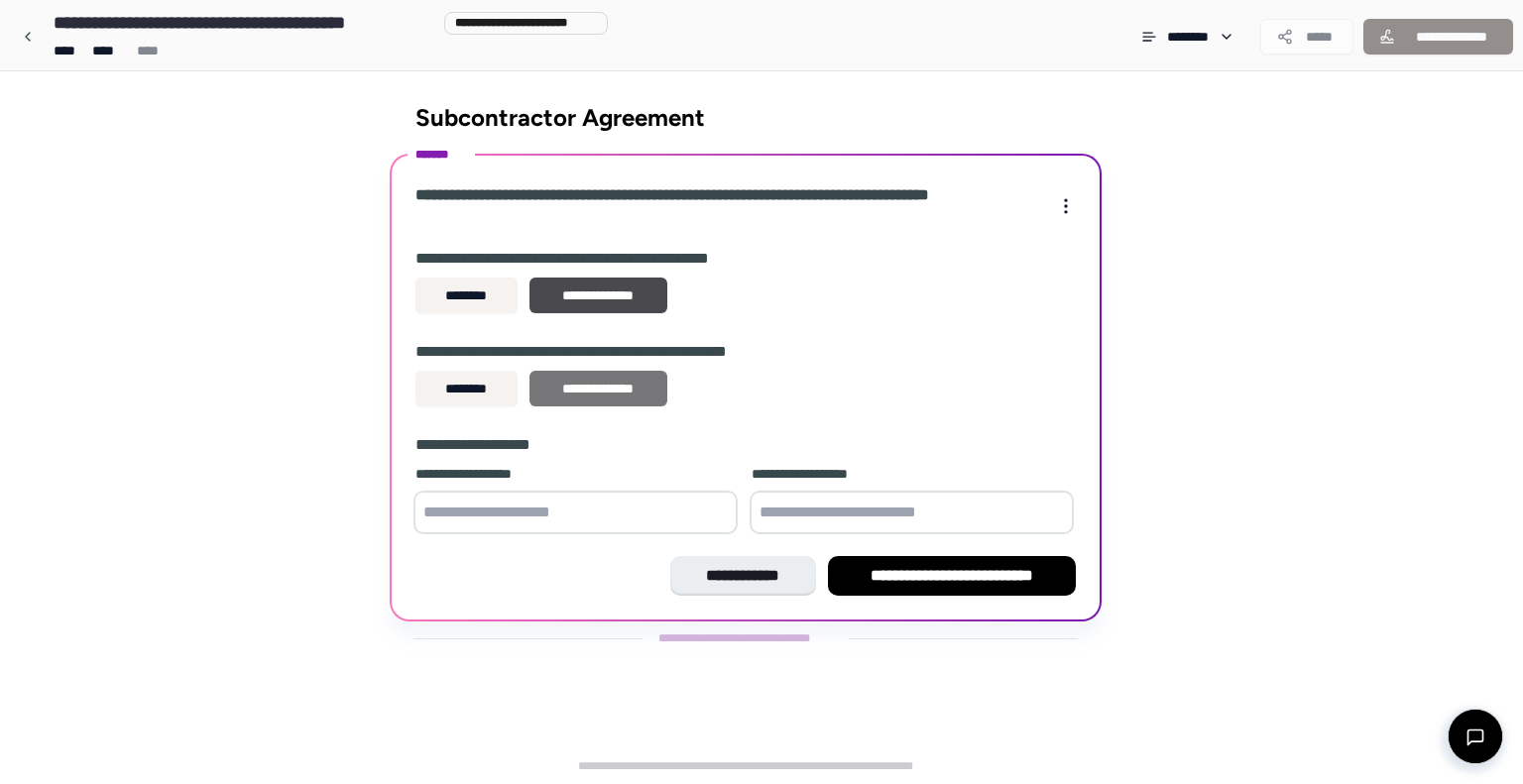 click on "**********" at bounding box center [598, 389] 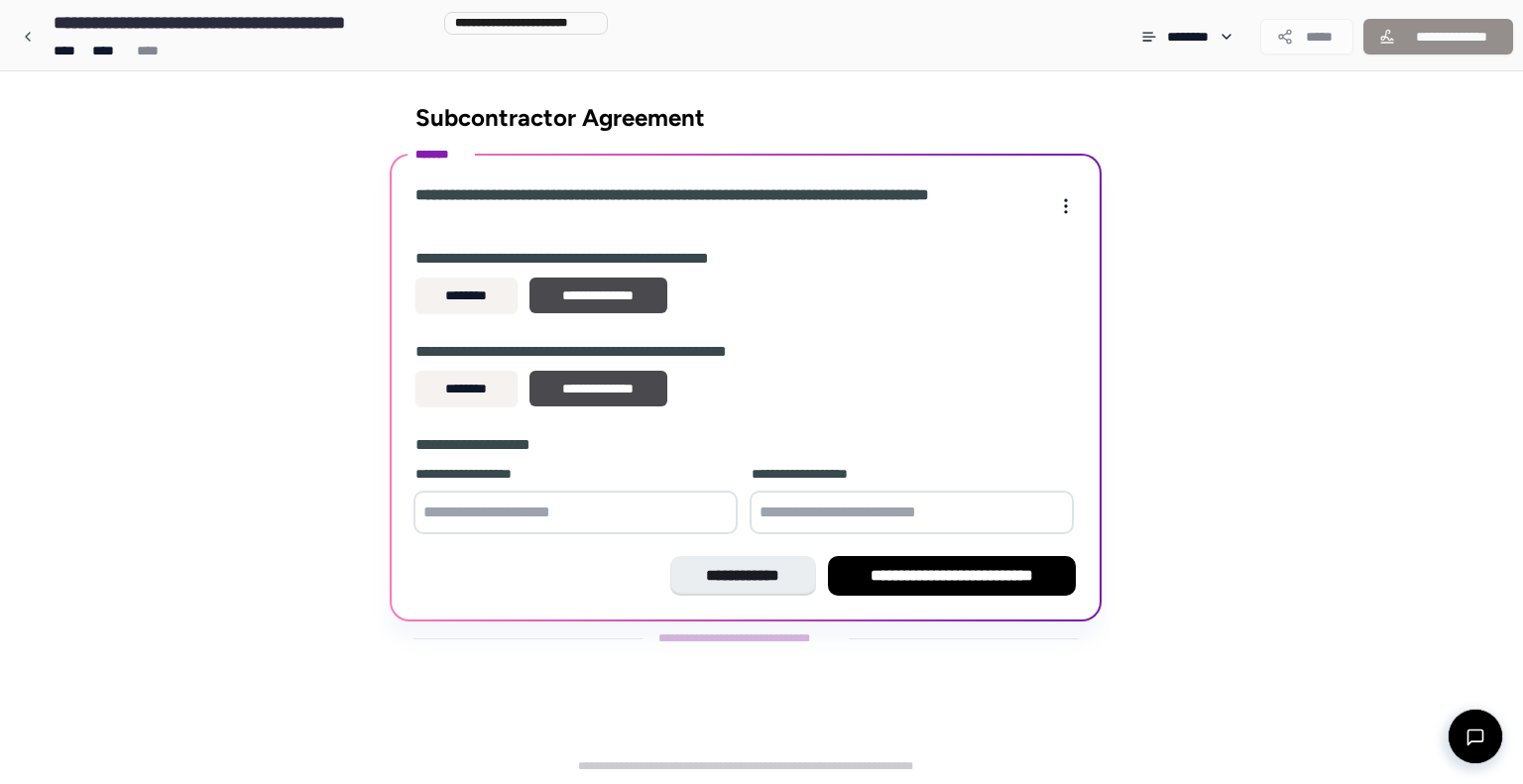 click at bounding box center (575, 512) 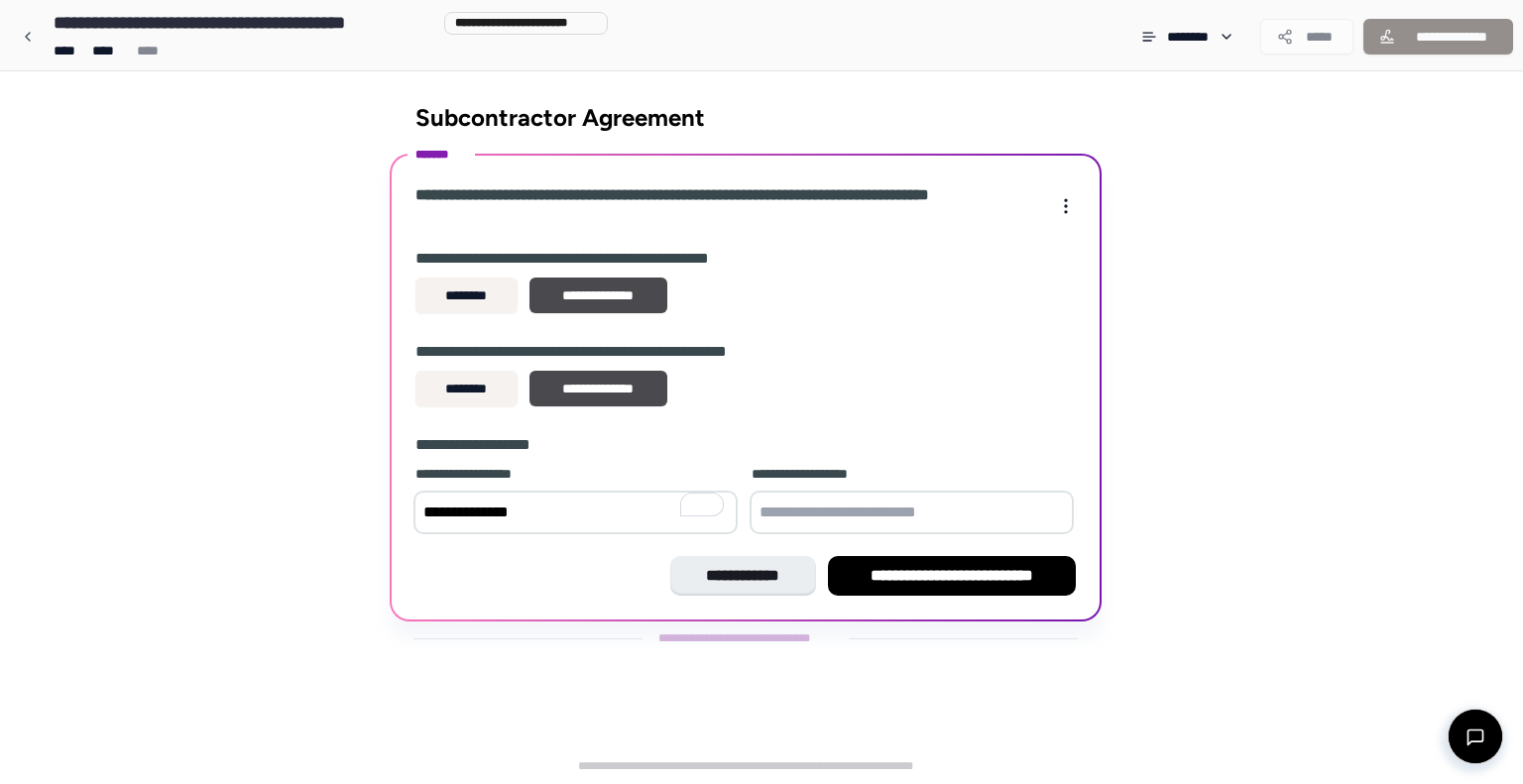 type on "**********" 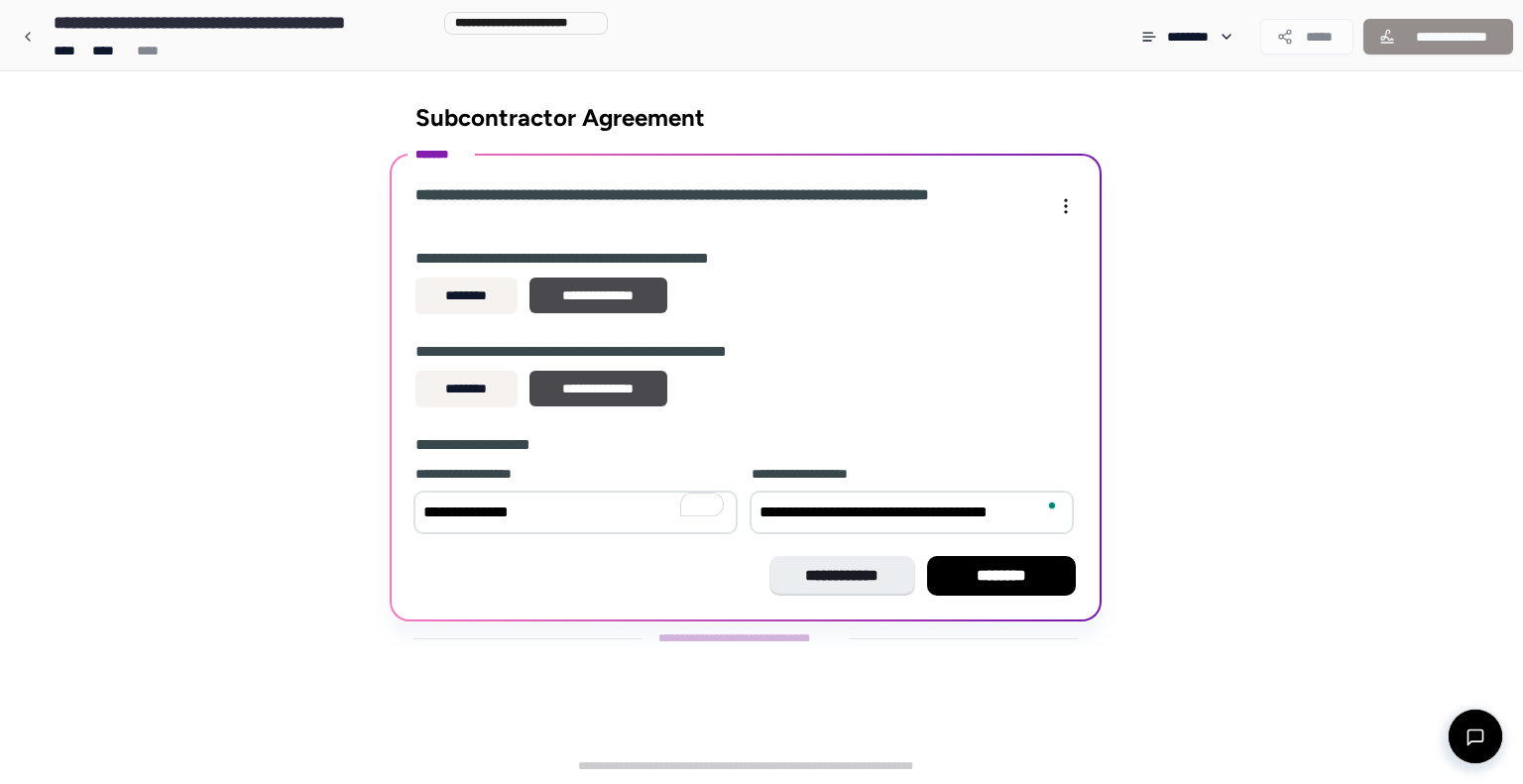 click on "**********" at bounding box center (911, 512) 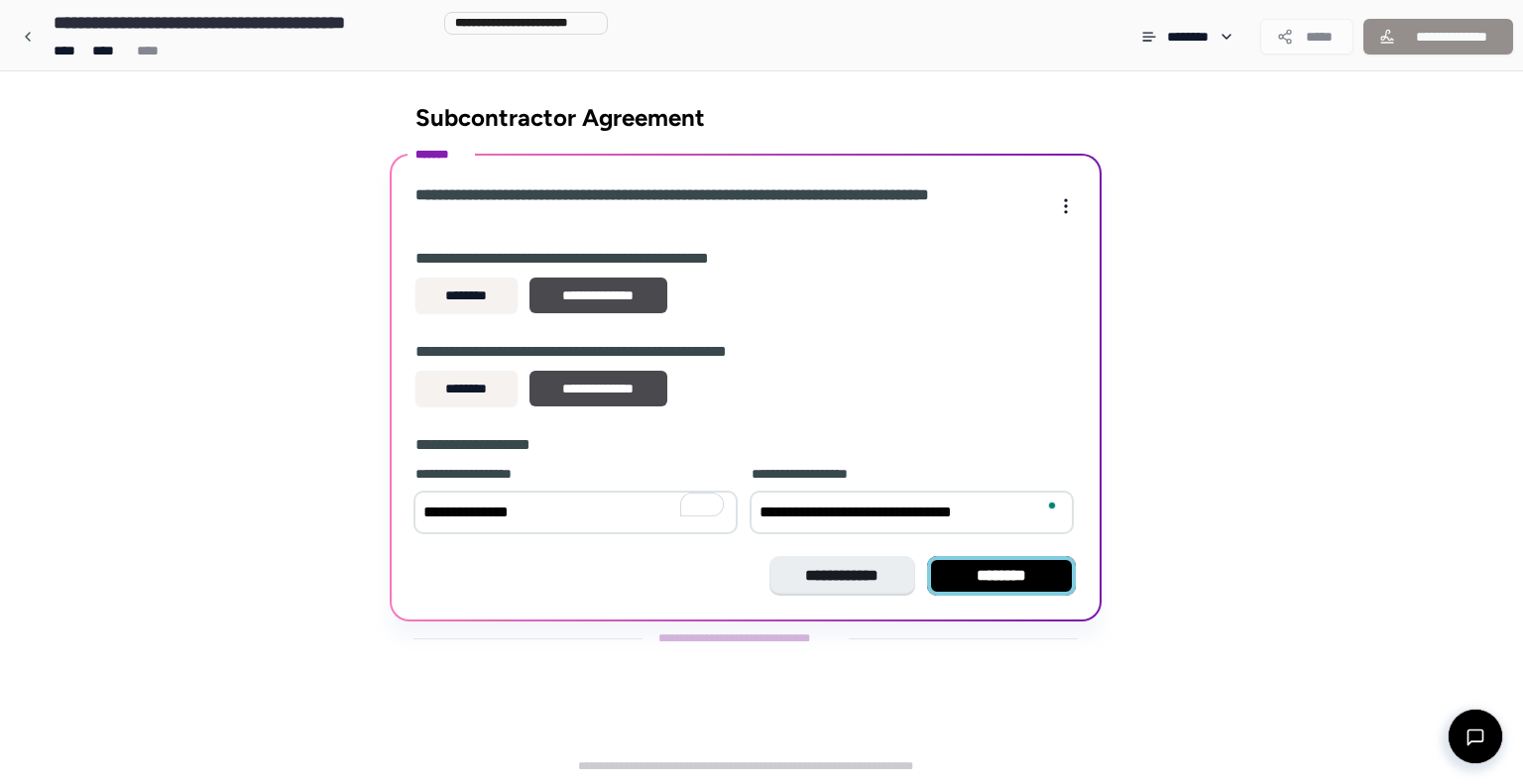 type on "**********" 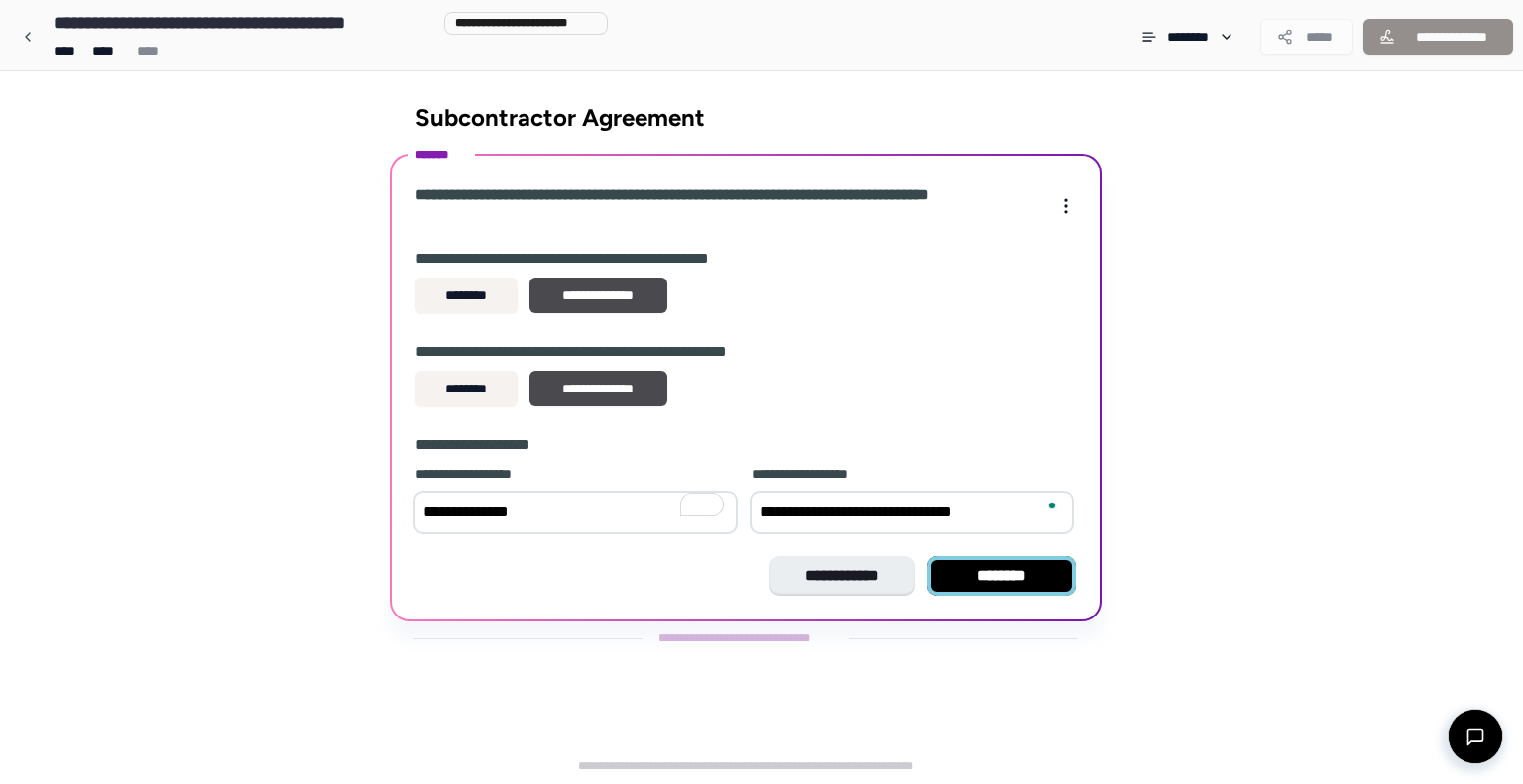 click on "********" at bounding box center [1001, 576] 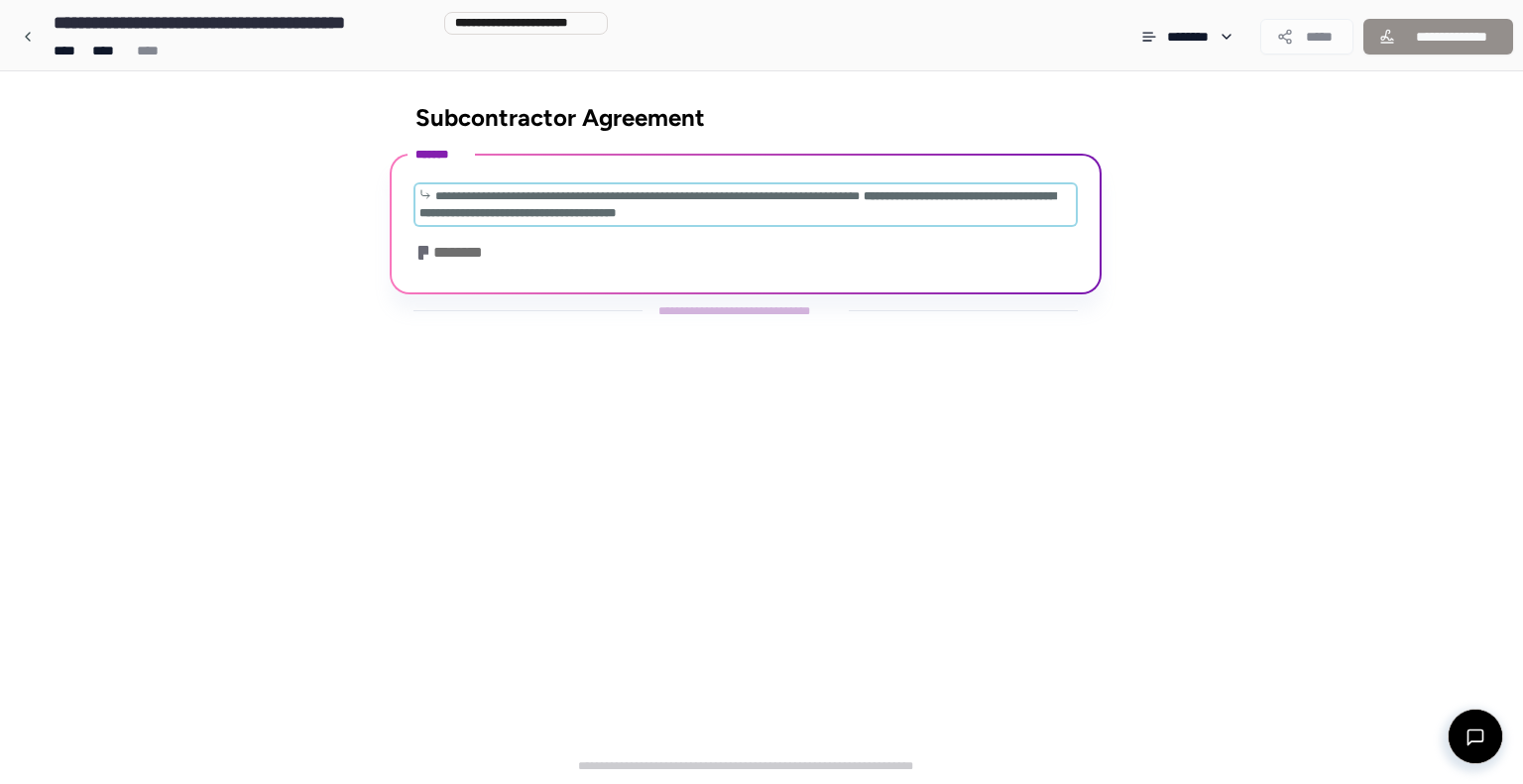 click on "**********" at bounding box center [746, 204] 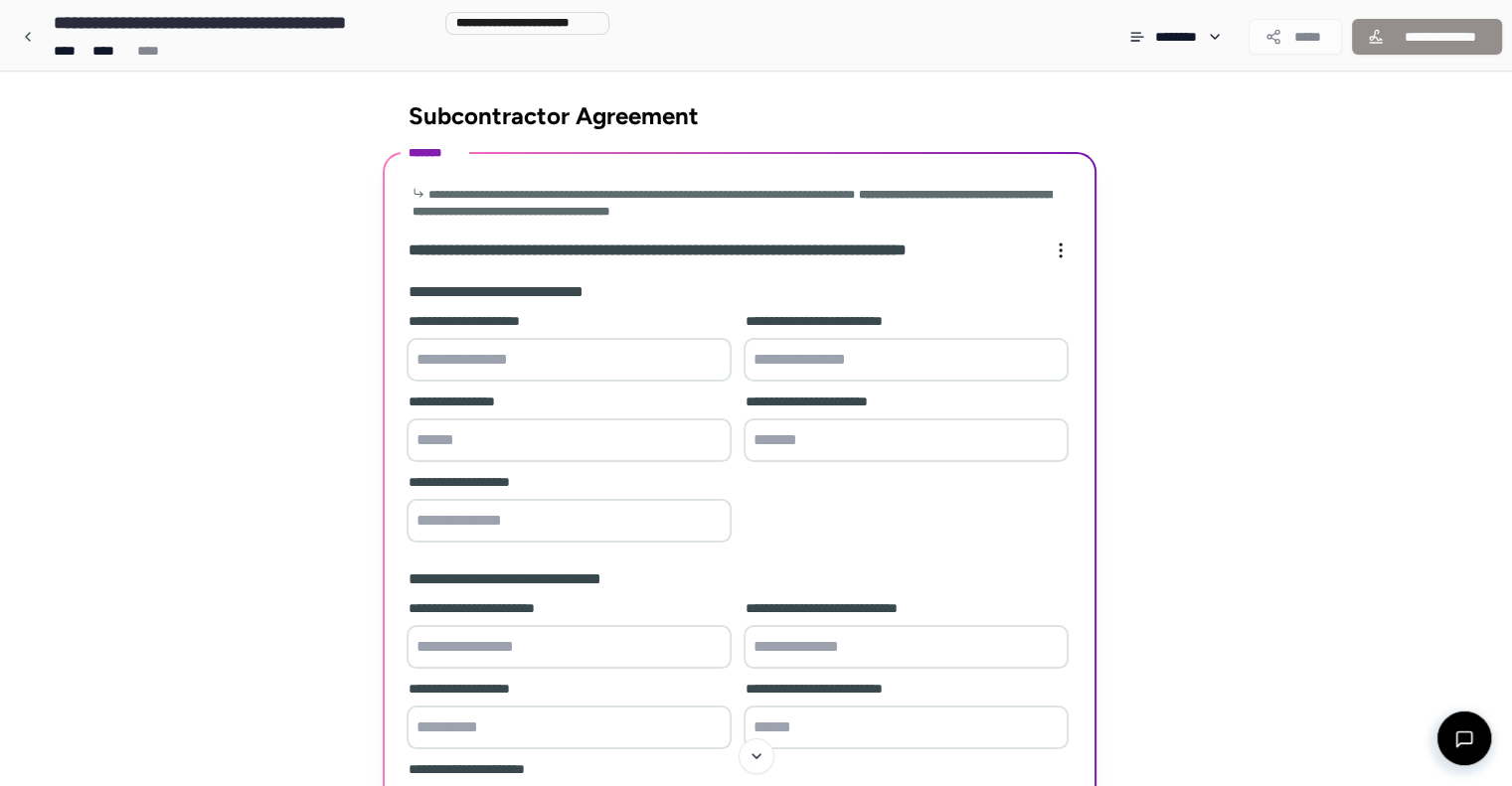 scroll, scrollTop: 0, scrollLeft: 0, axis: both 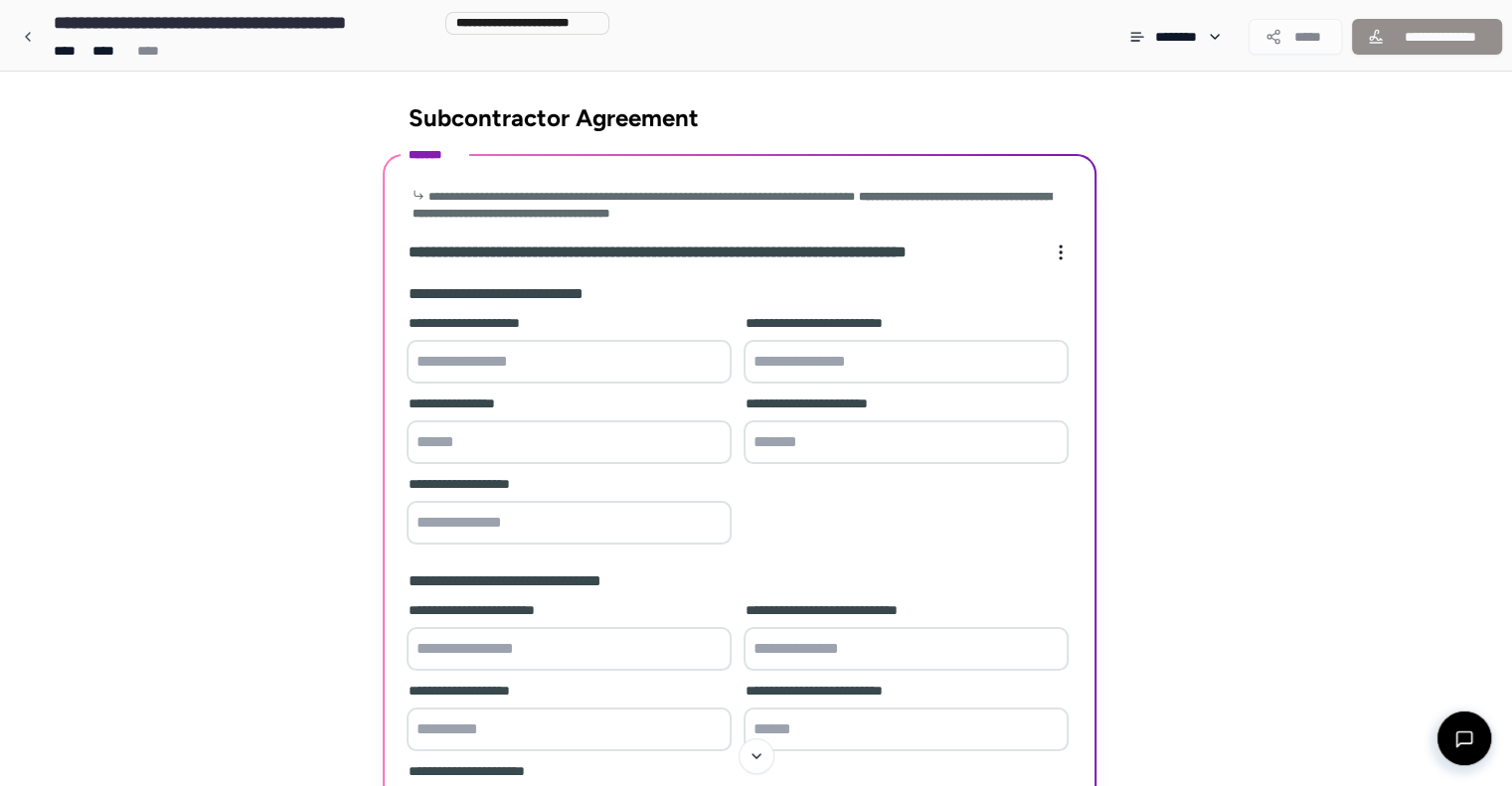 click at bounding box center [569, 362] 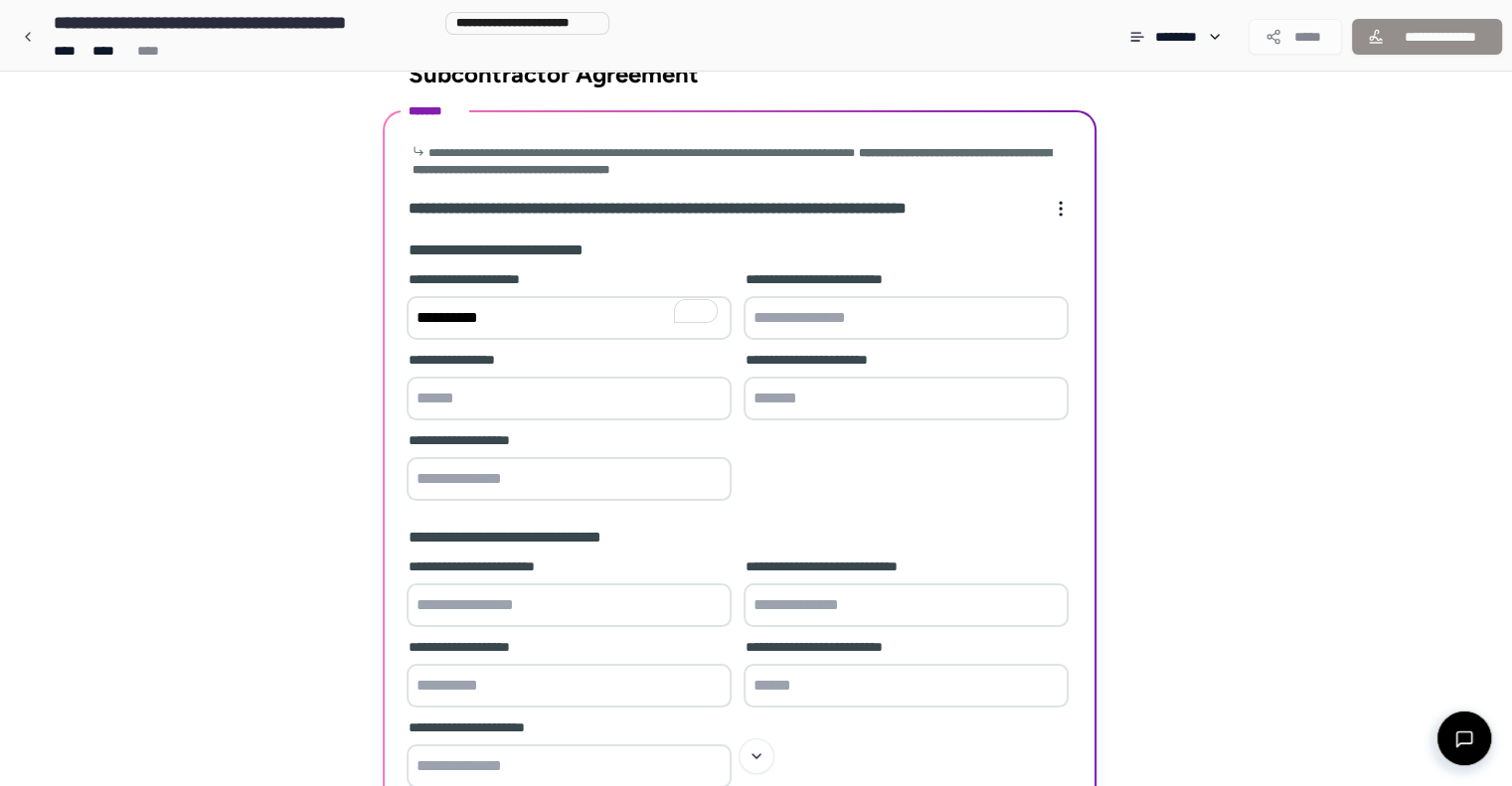 scroll, scrollTop: 210, scrollLeft: 0, axis: vertical 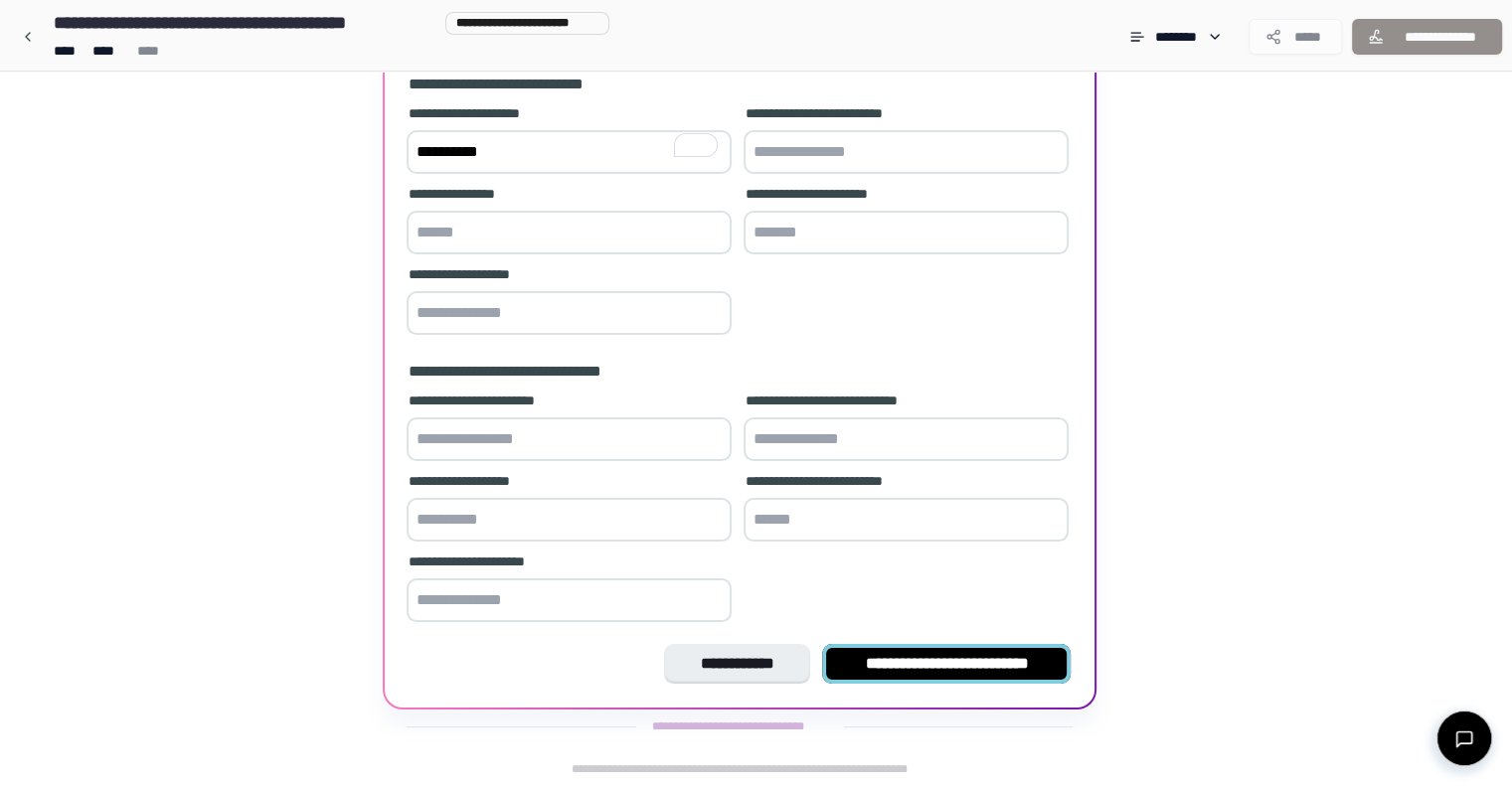 type on "**********" 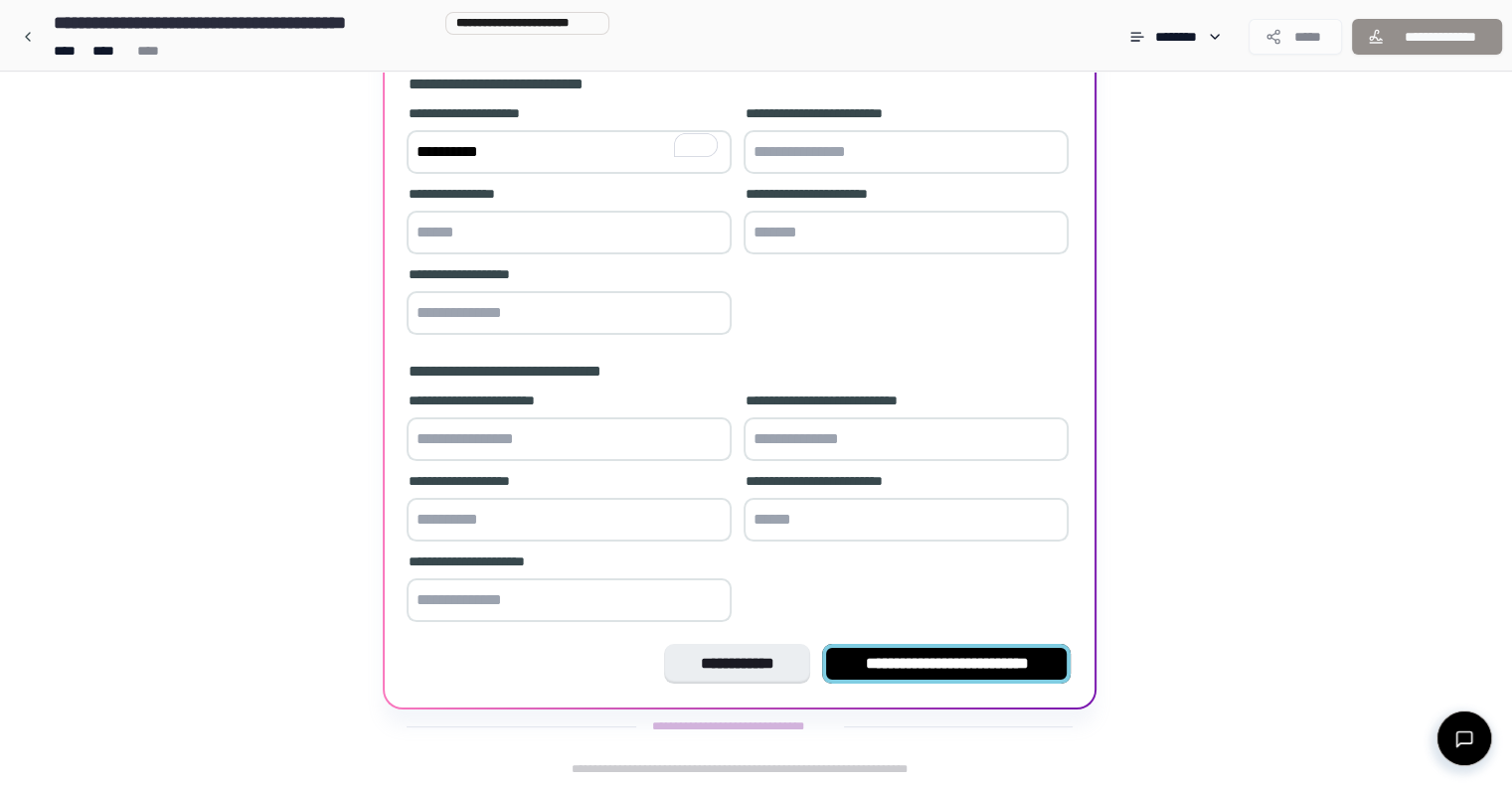 click on "**********" at bounding box center (946, 664) 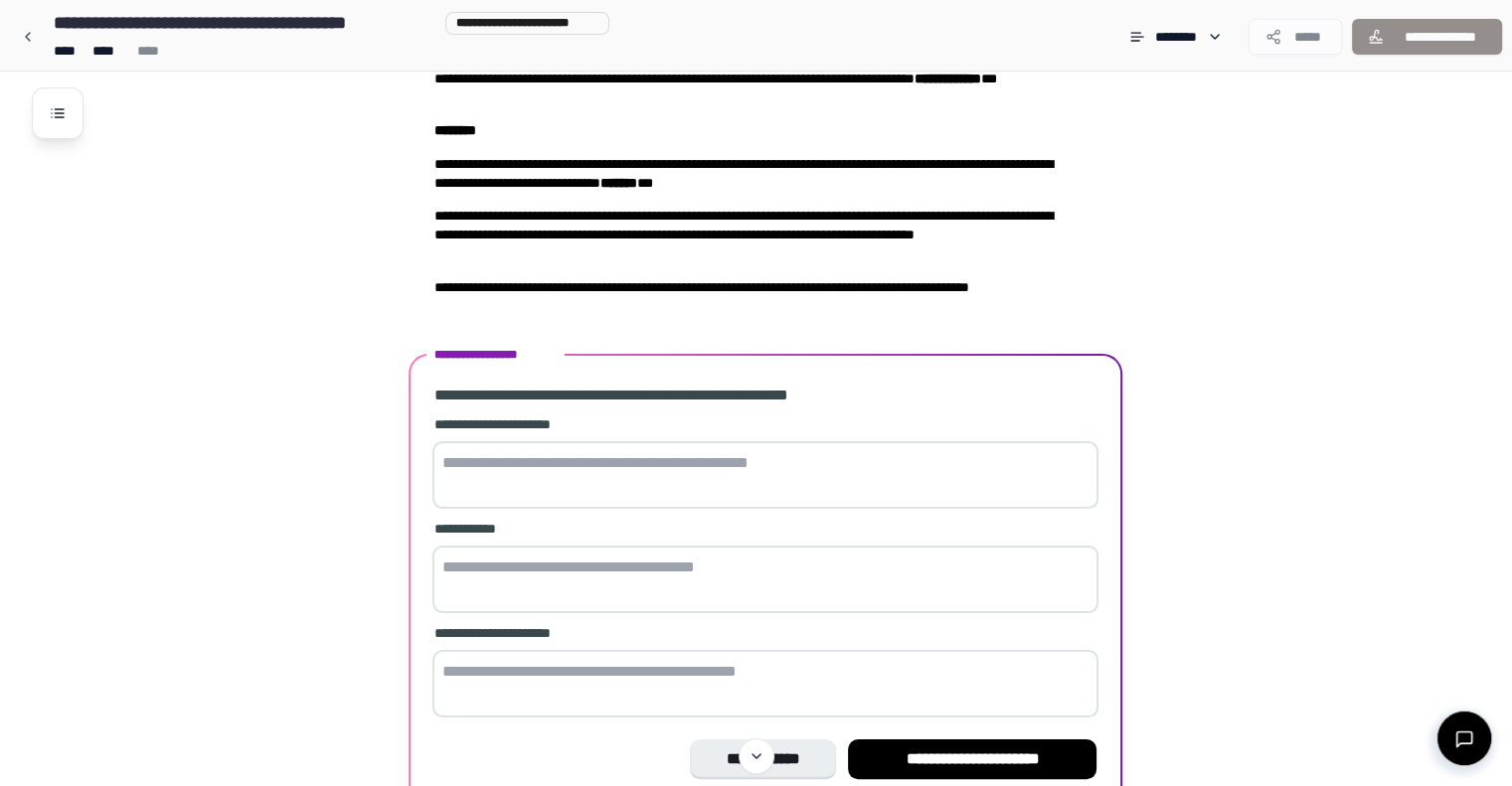 scroll, scrollTop: 163, scrollLeft: 0, axis: vertical 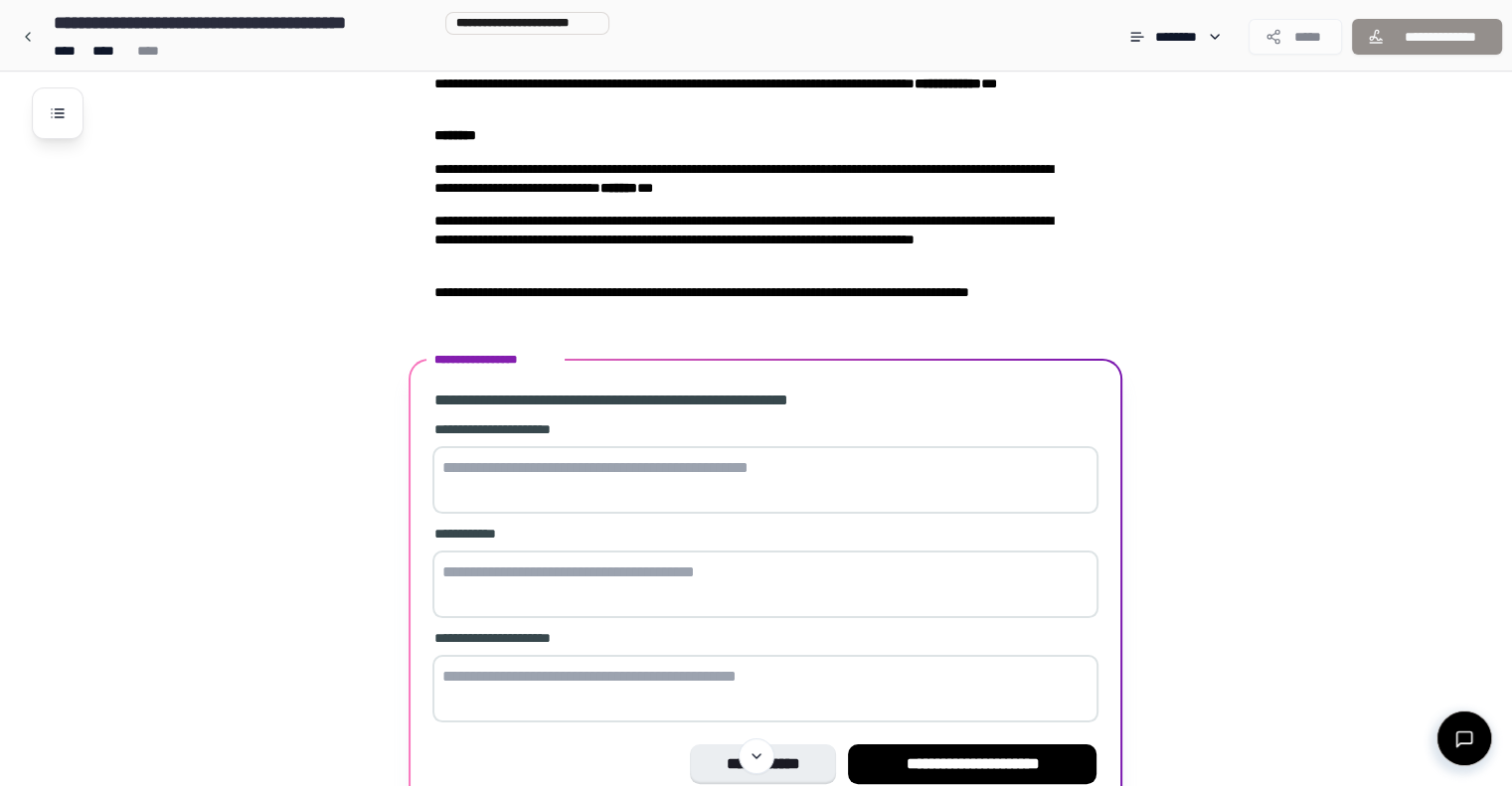 click at bounding box center (765, 480) 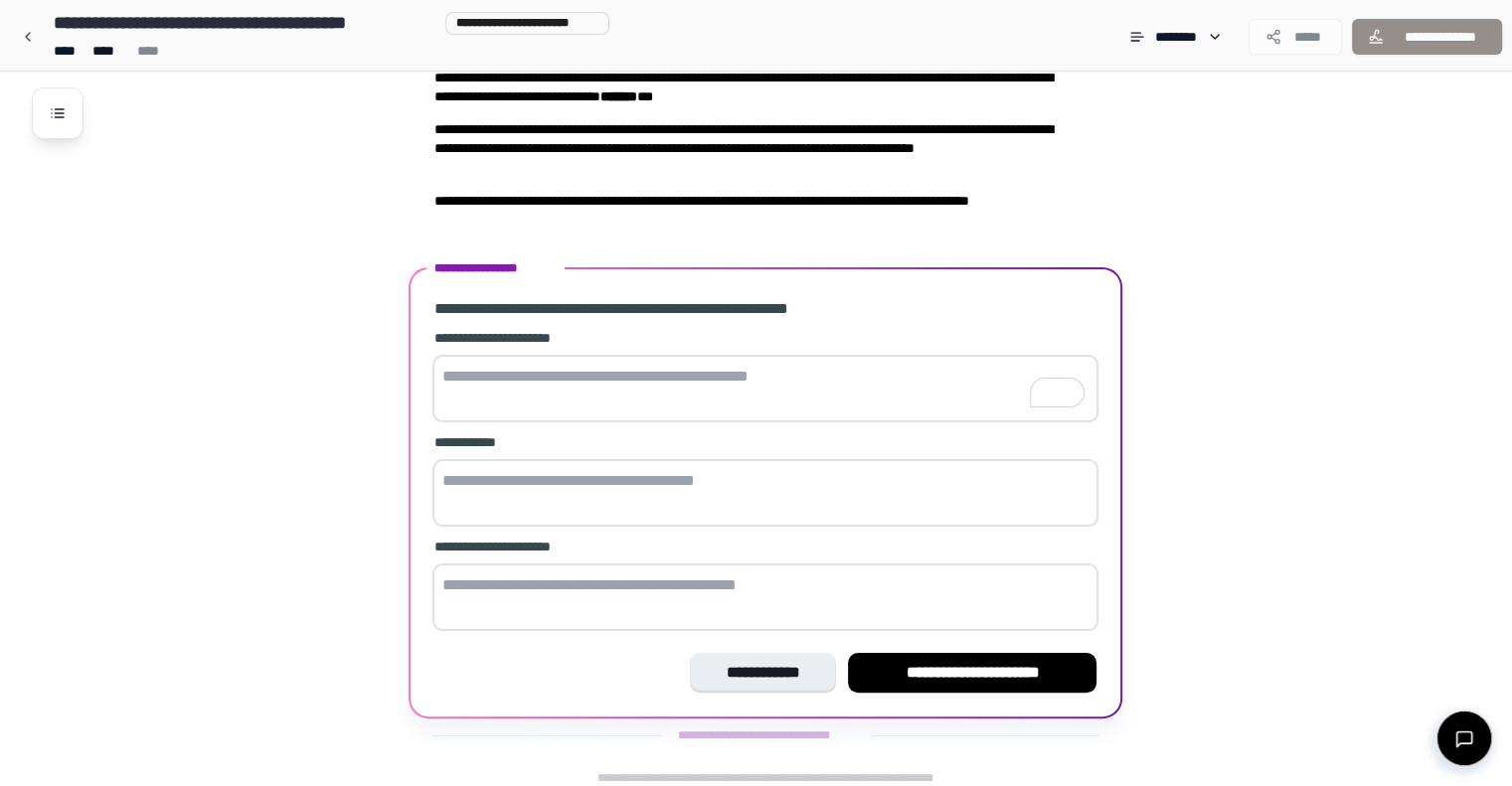 scroll, scrollTop: 262, scrollLeft: 0, axis: vertical 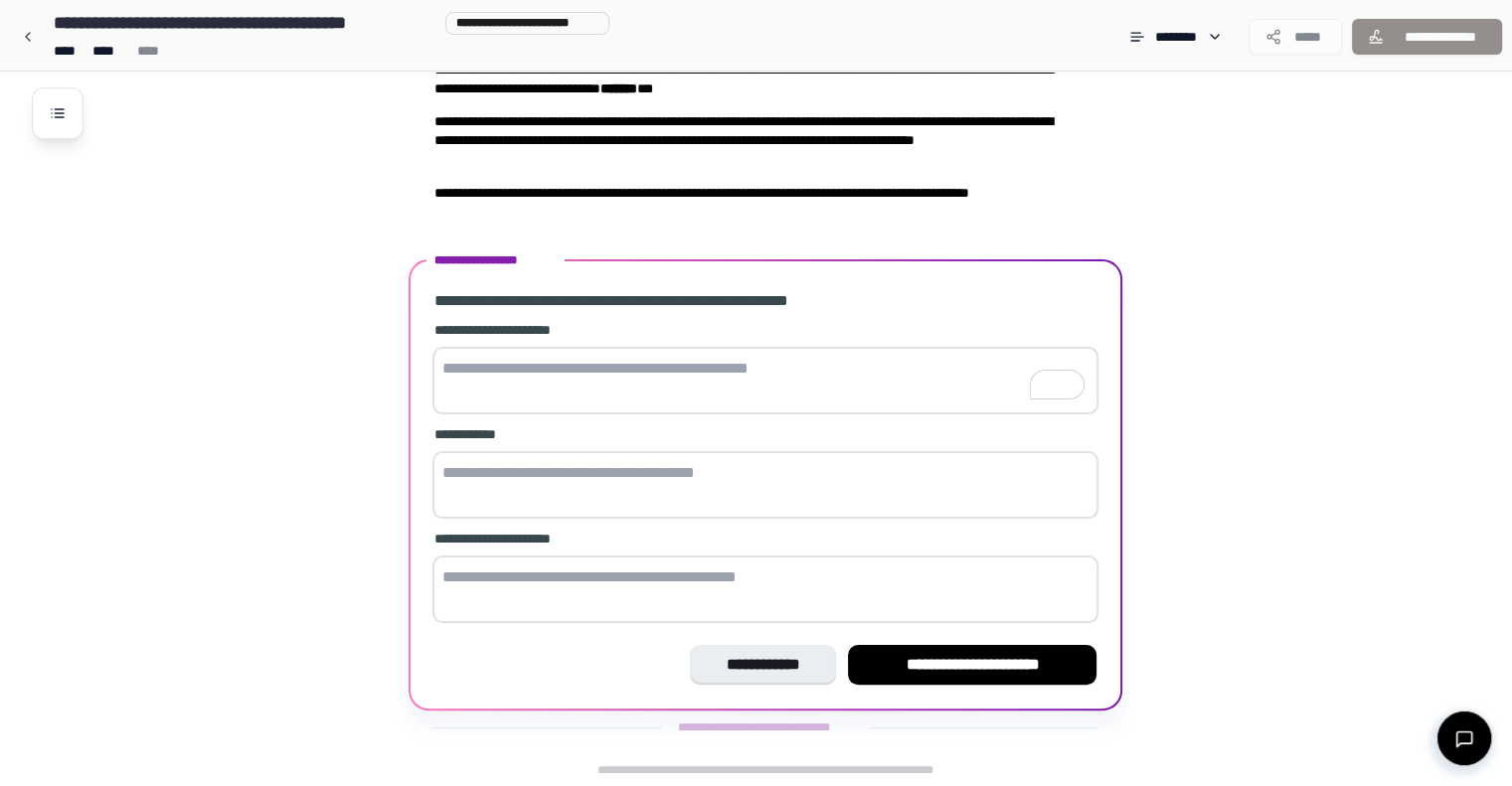 paste on "**********" 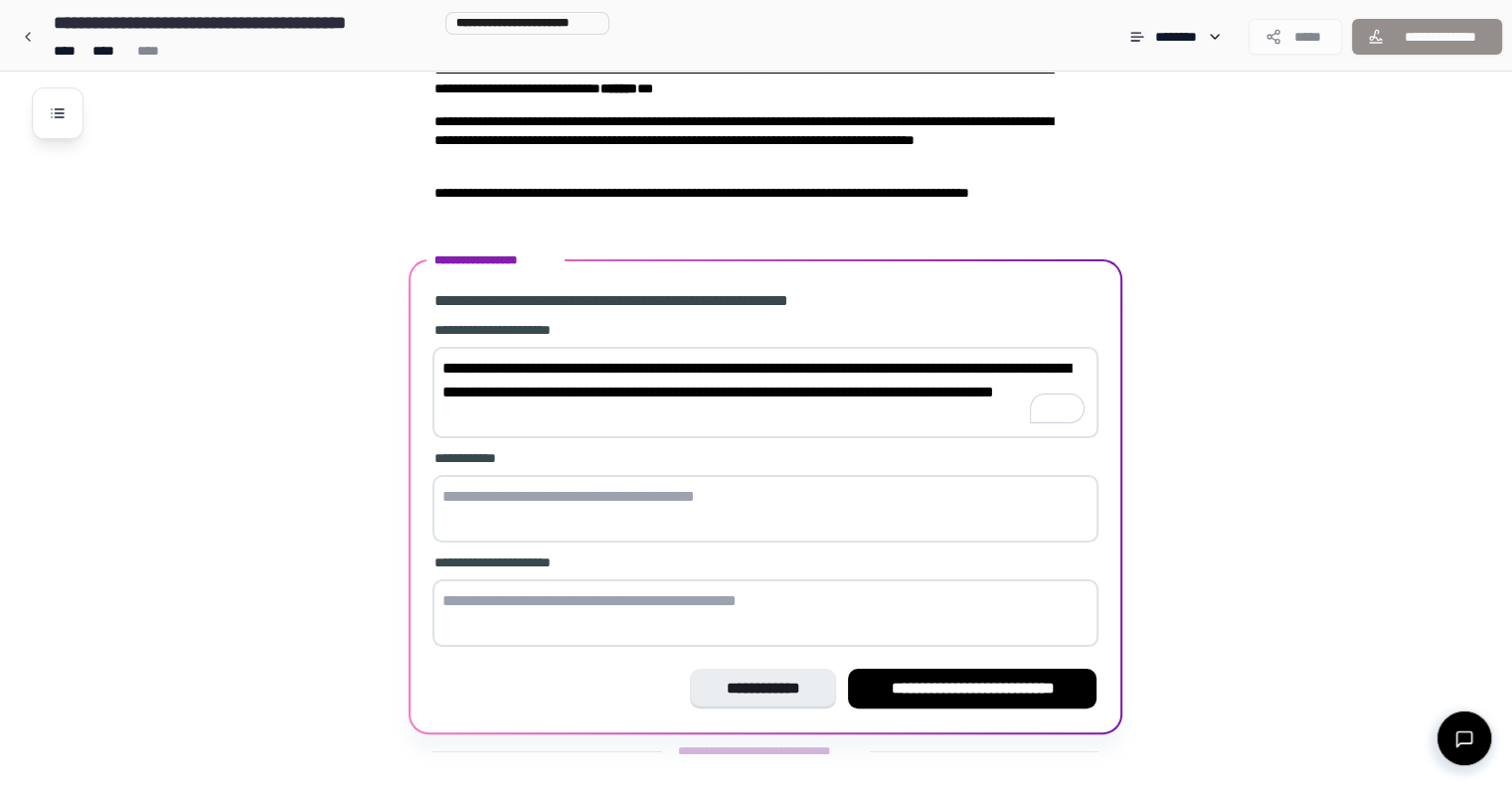 scroll, scrollTop: 286, scrollLeft: 0, axis: vertical 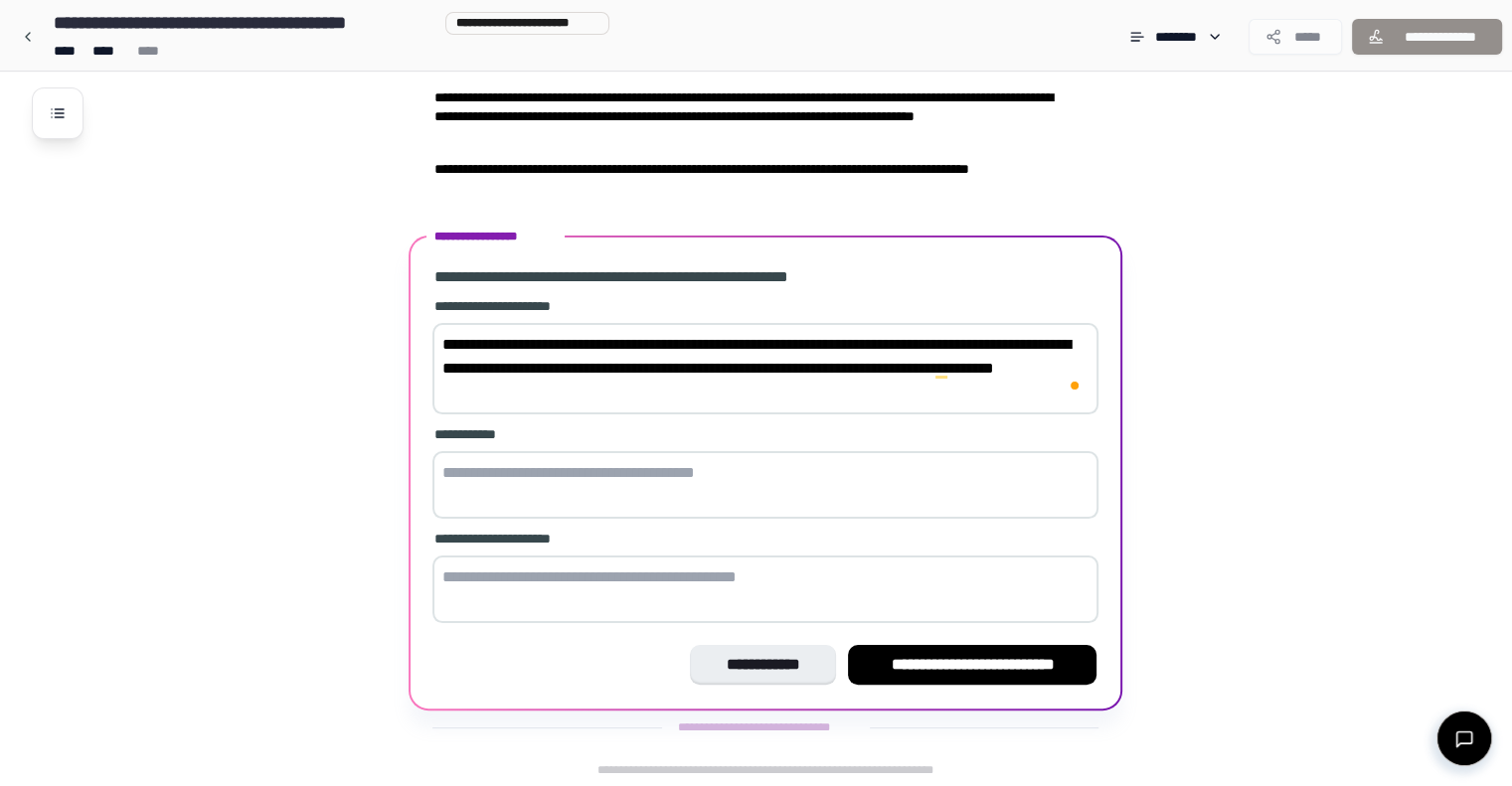 type on "**********" 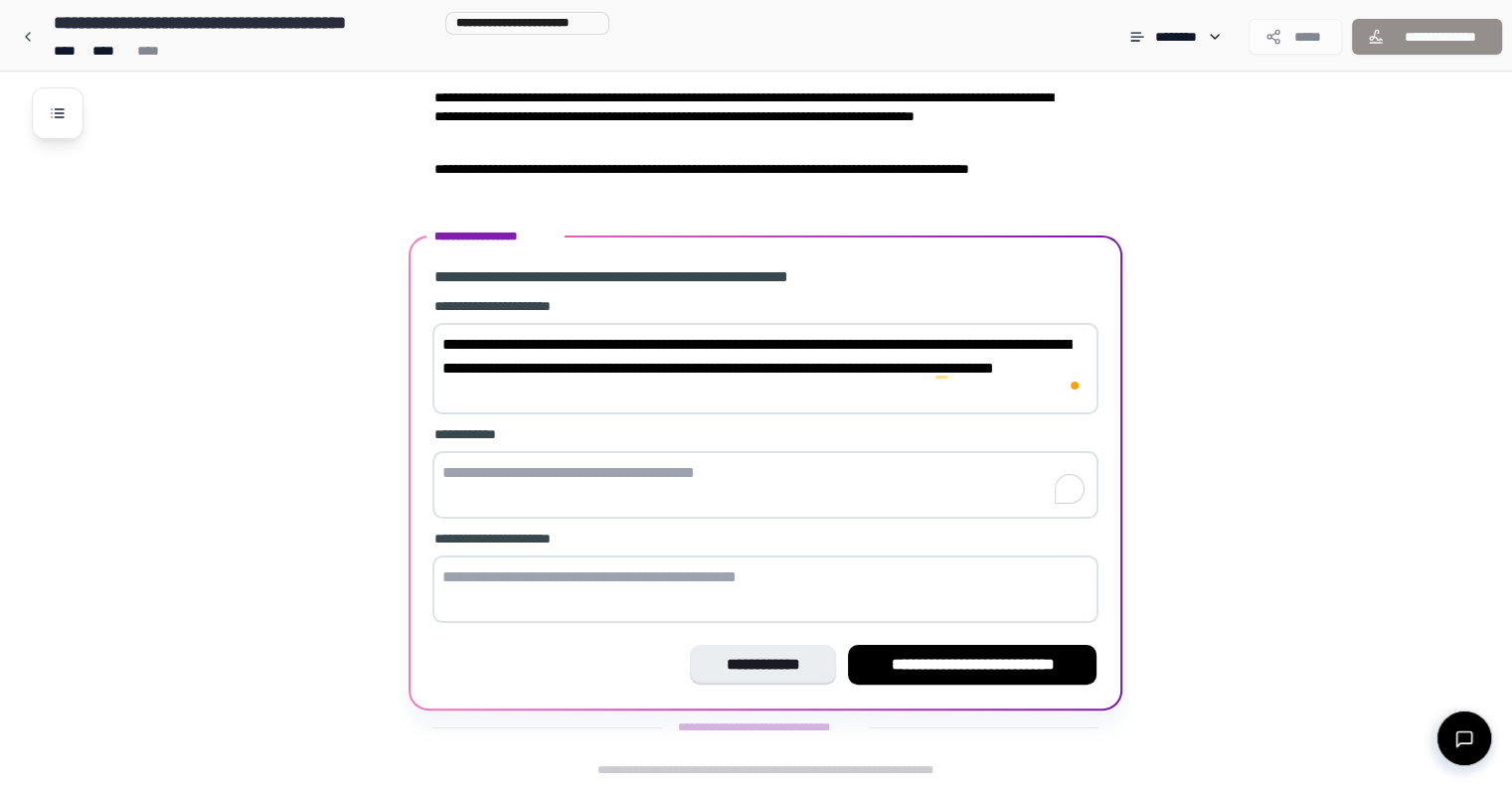 click at bounding box center [765, 485] 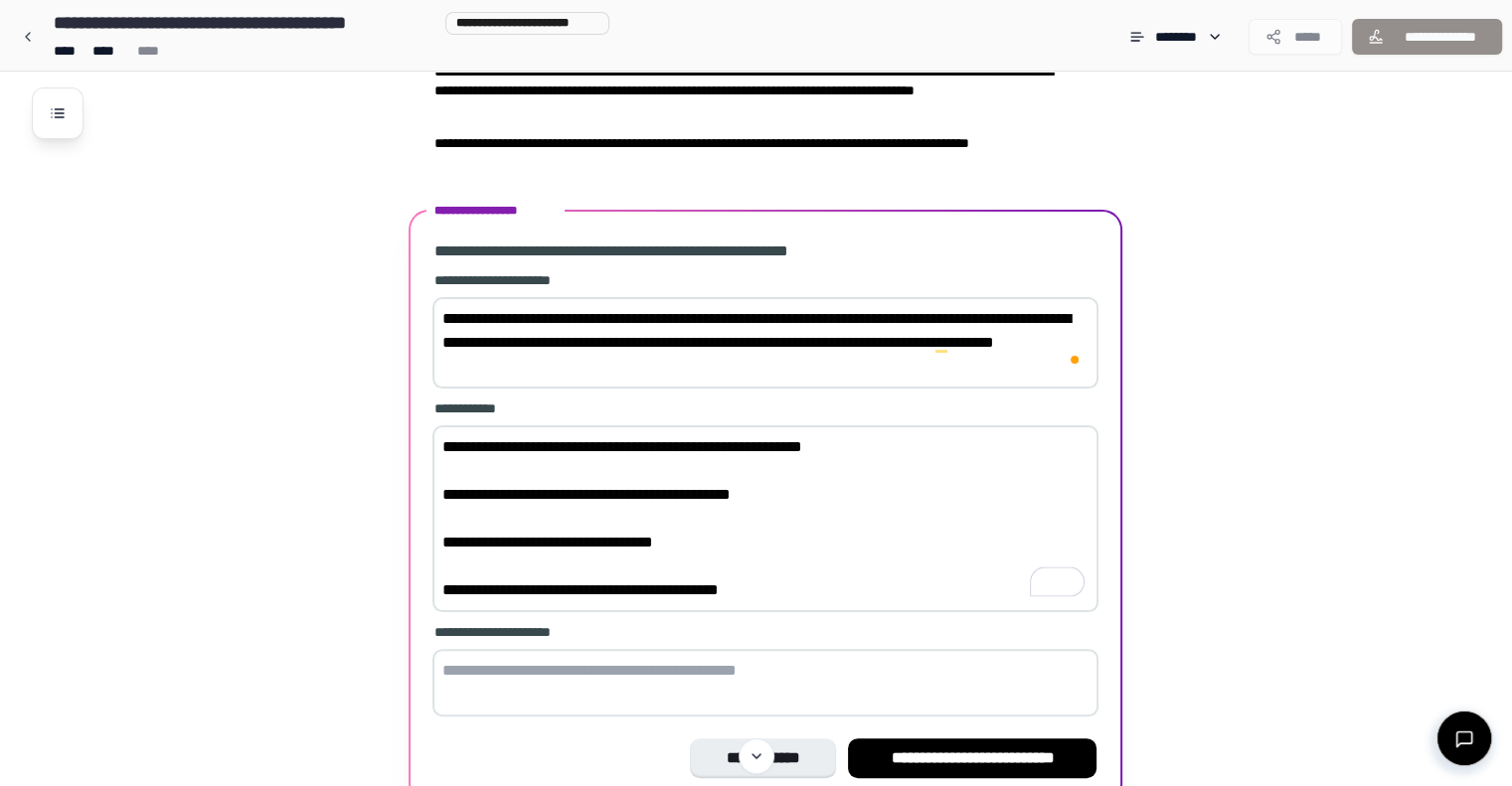 scroll, scrollTop: 306, scrollLeft: 0, axis: vertical 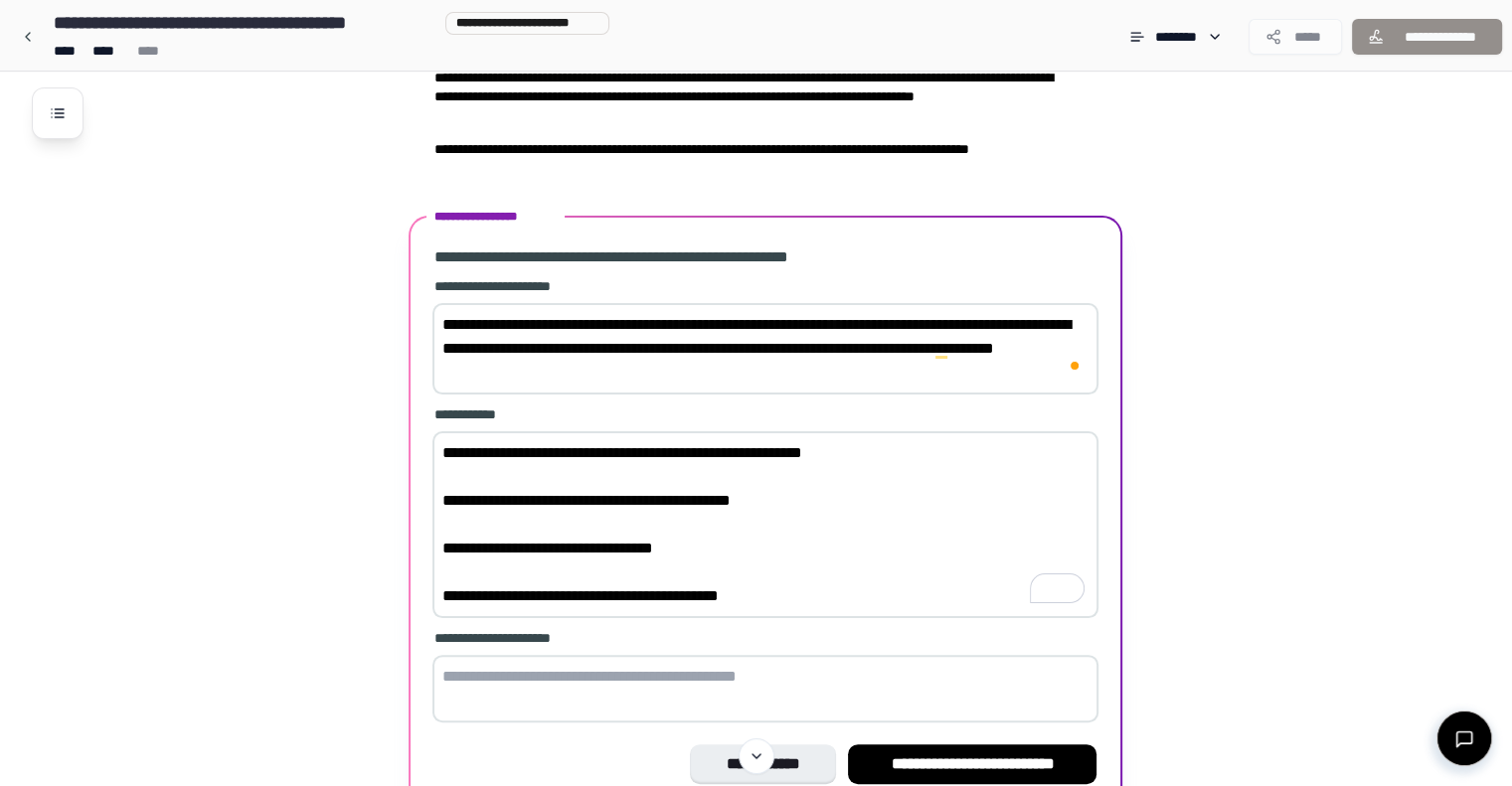 type on "**********" 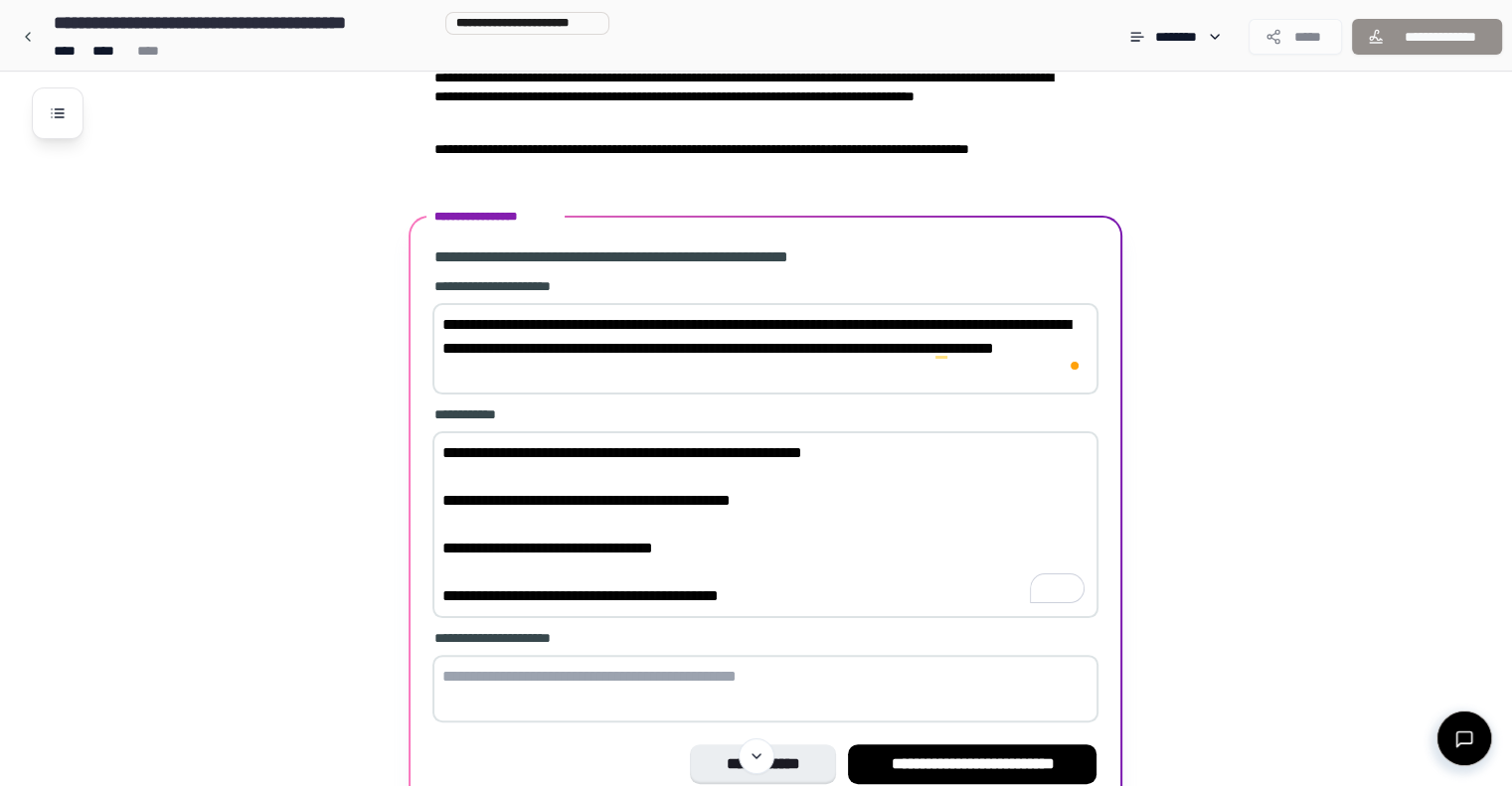 click at bounding box center (765, 689) 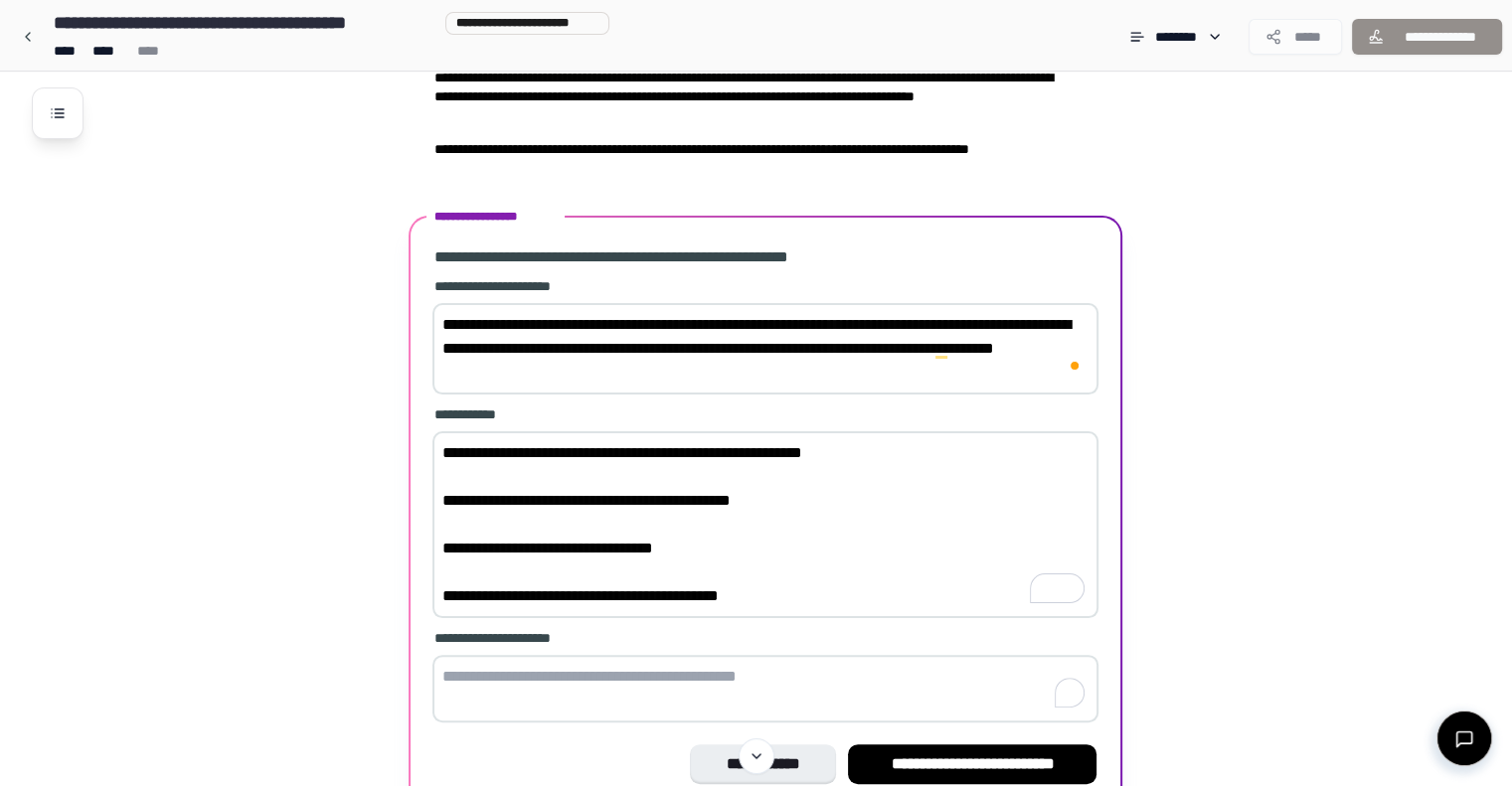 paste on "**********" 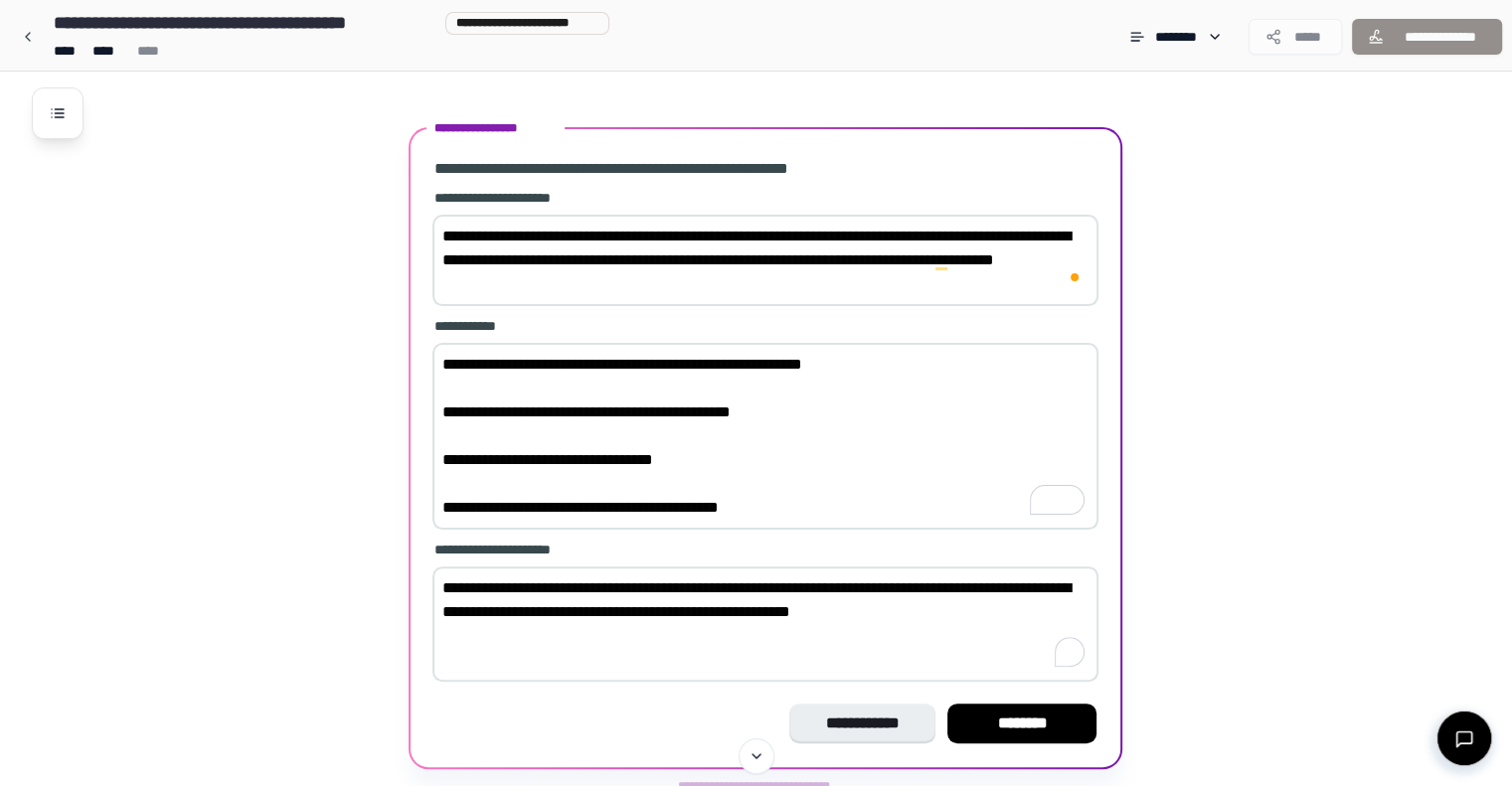 scroll, scrollTop: 405, scrollLeft: 0, axis: vertical 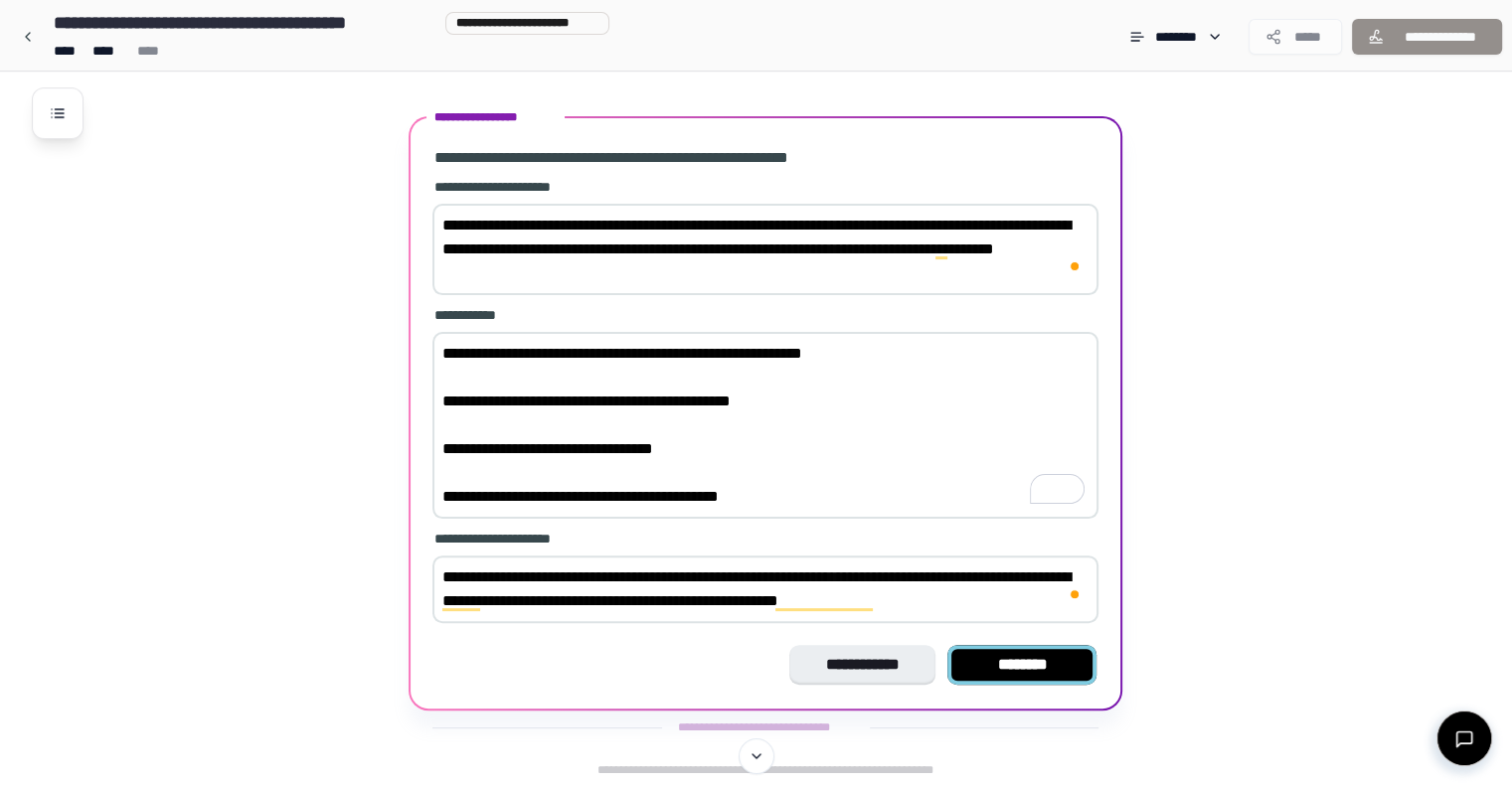 type on "**********" 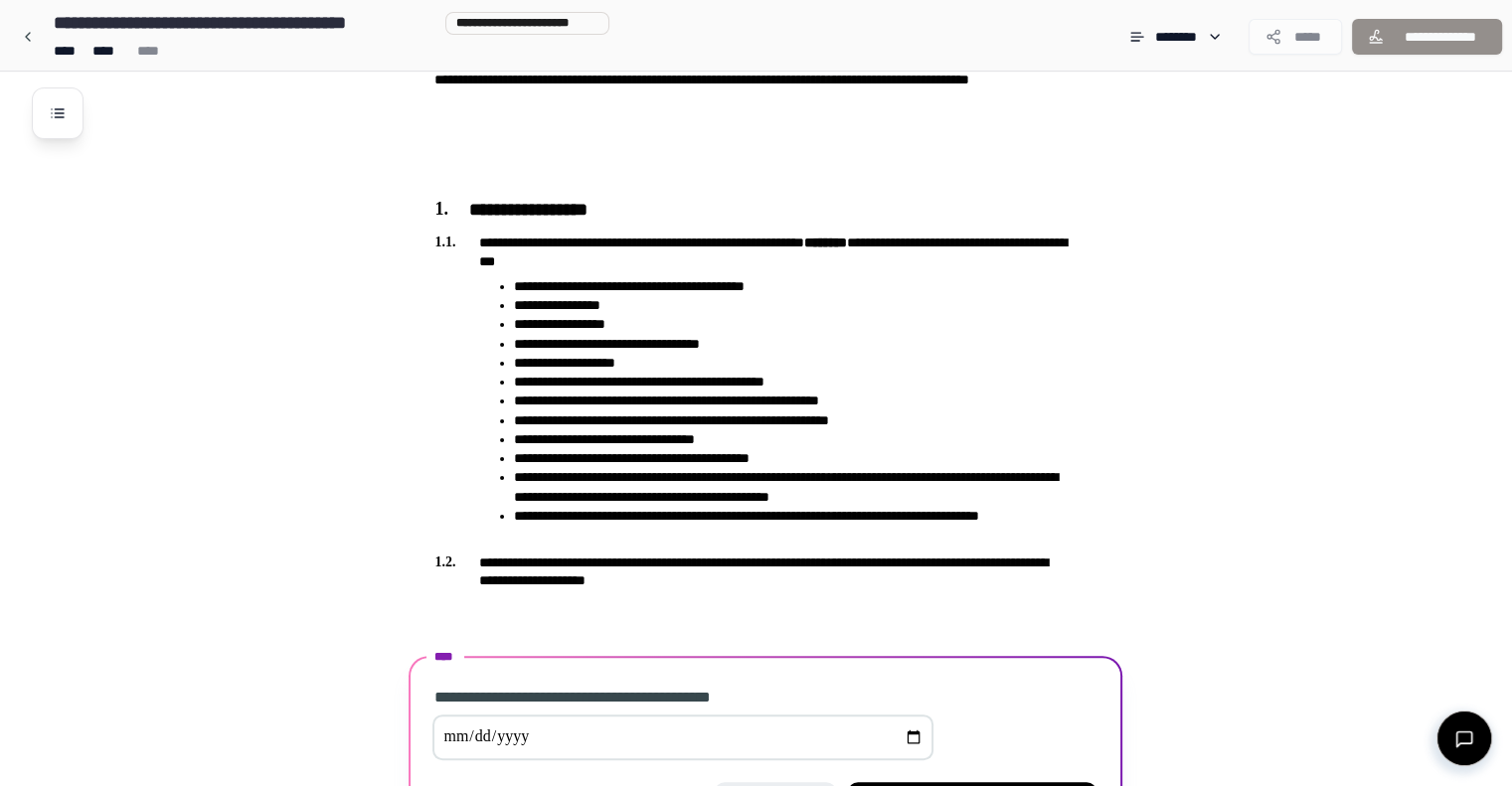 scroll, scrollTop: 453, scrollLeft: 0, axis: vertical 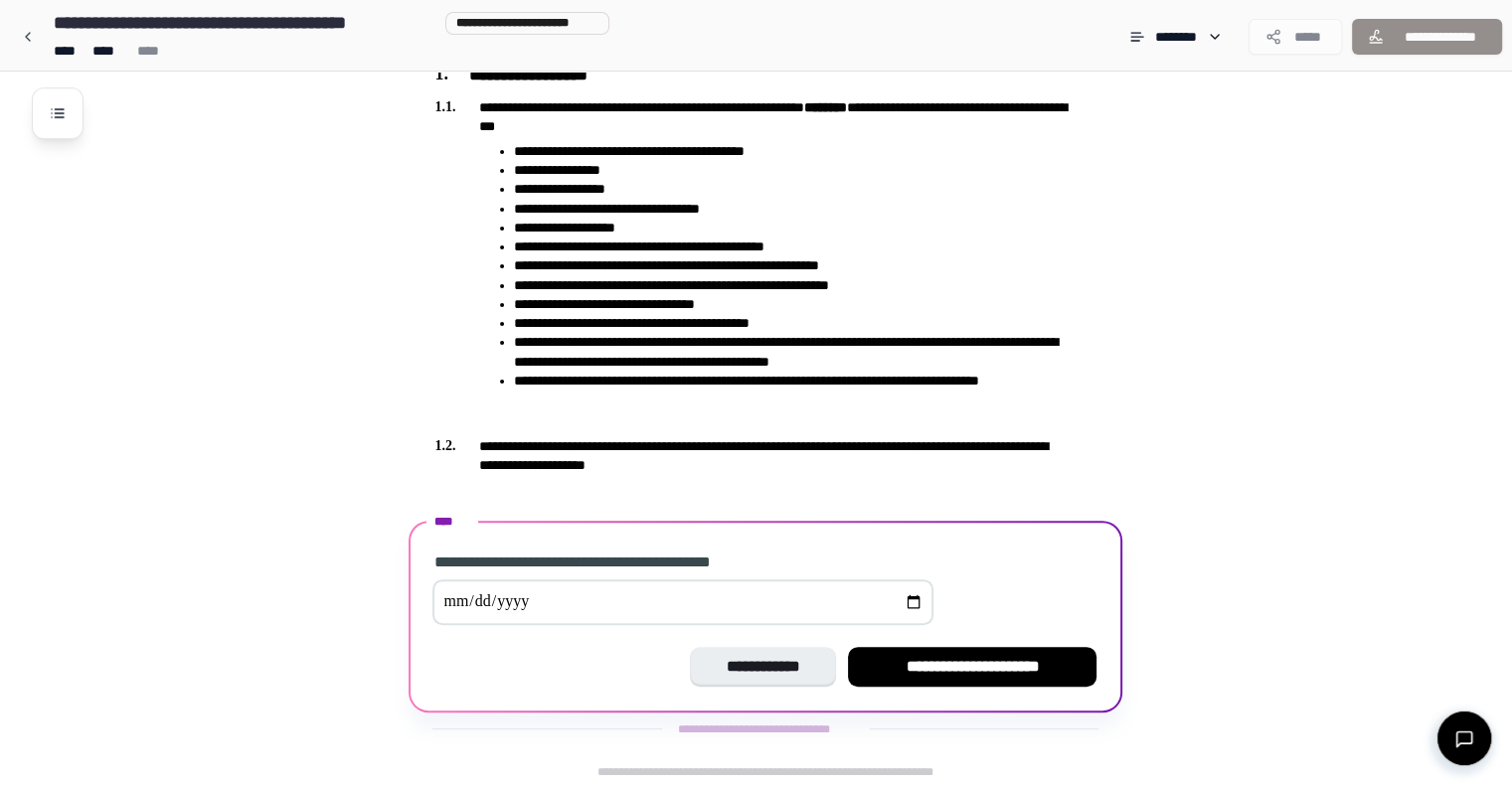 click at bounding box center [683, 602] 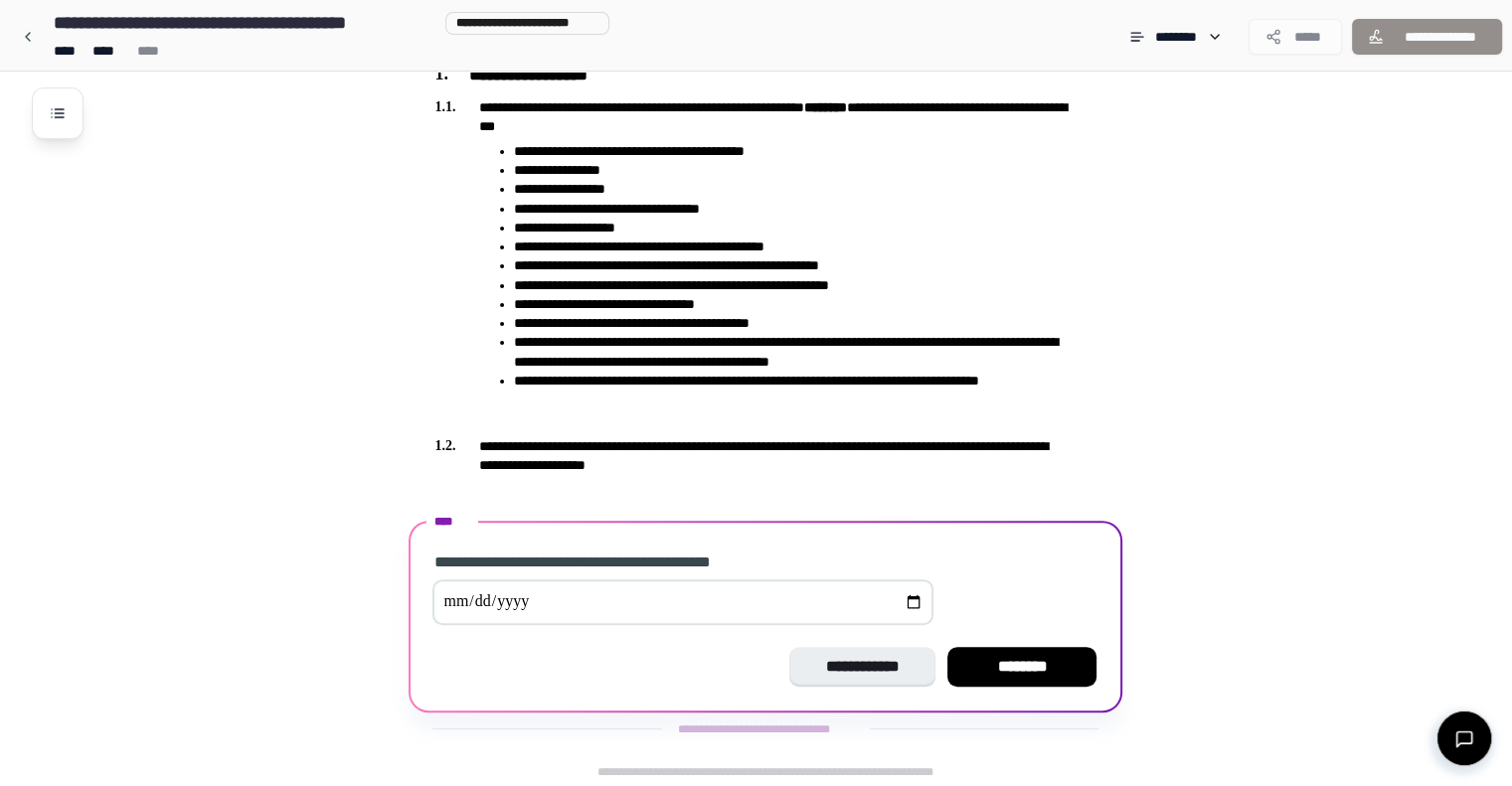 type on "**********" 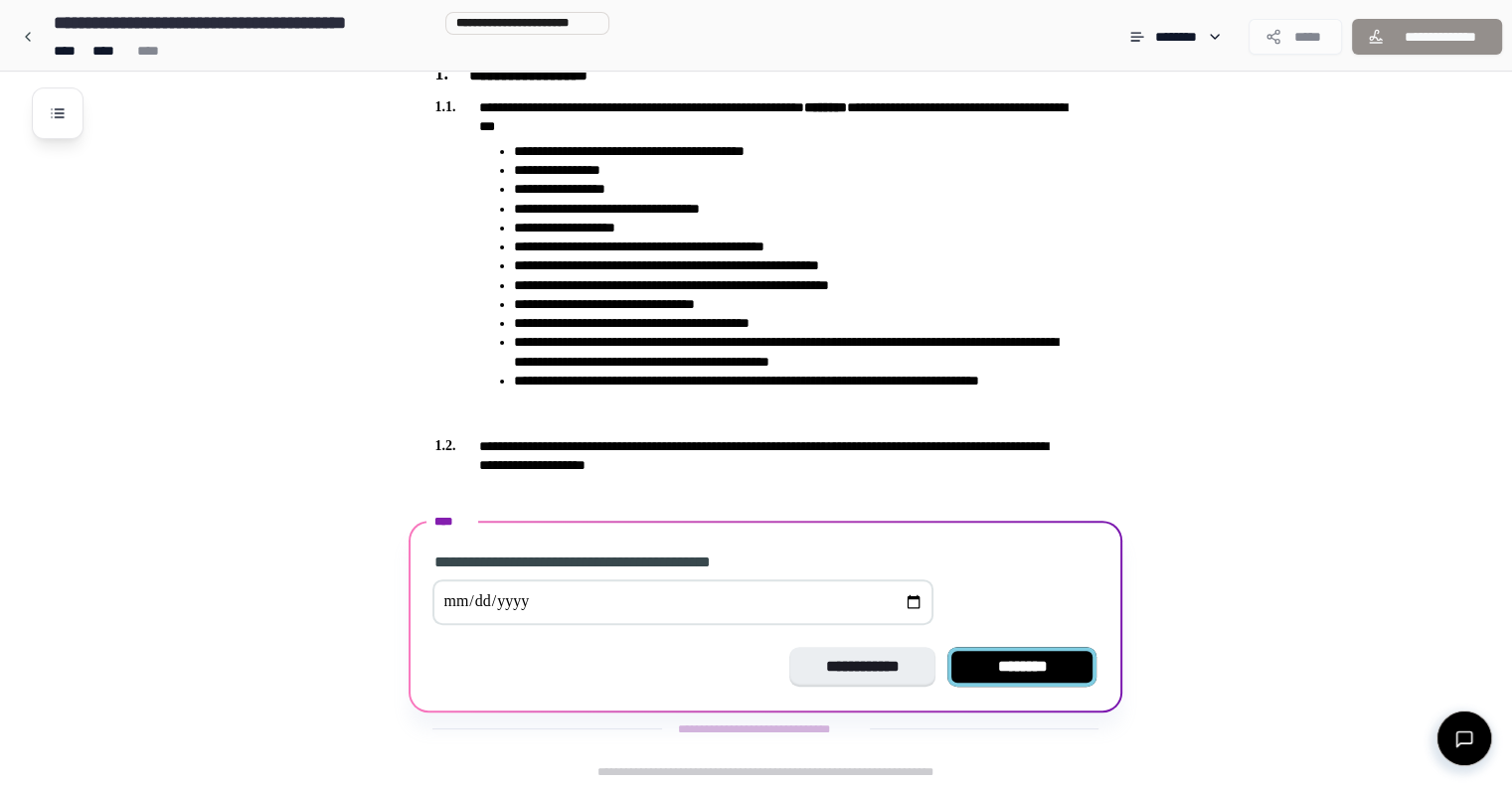 click on "********" at bounding box center [1022, 667] 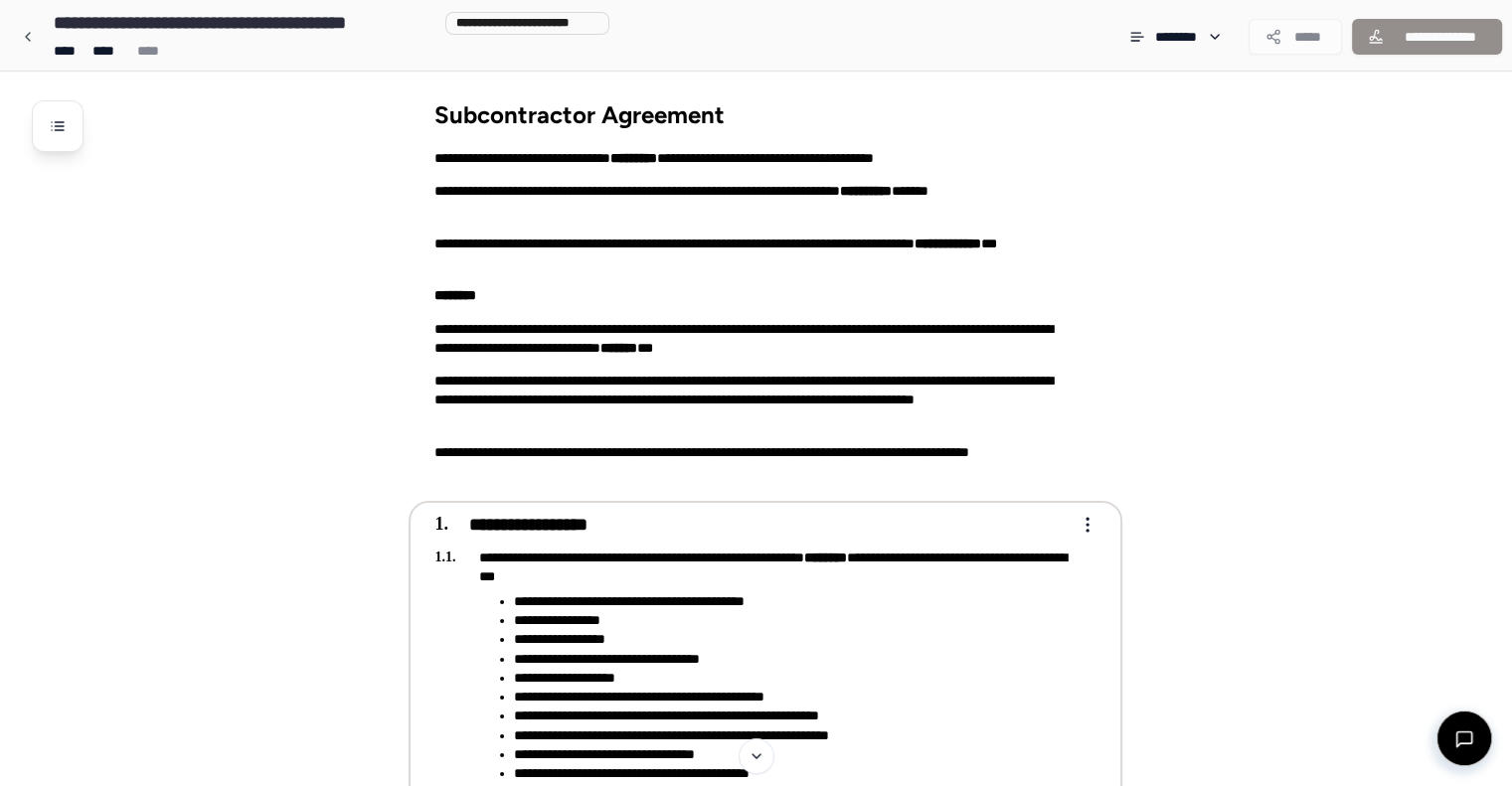 scroll, scrollTop: 0, scrollLeft: 0, axis: both 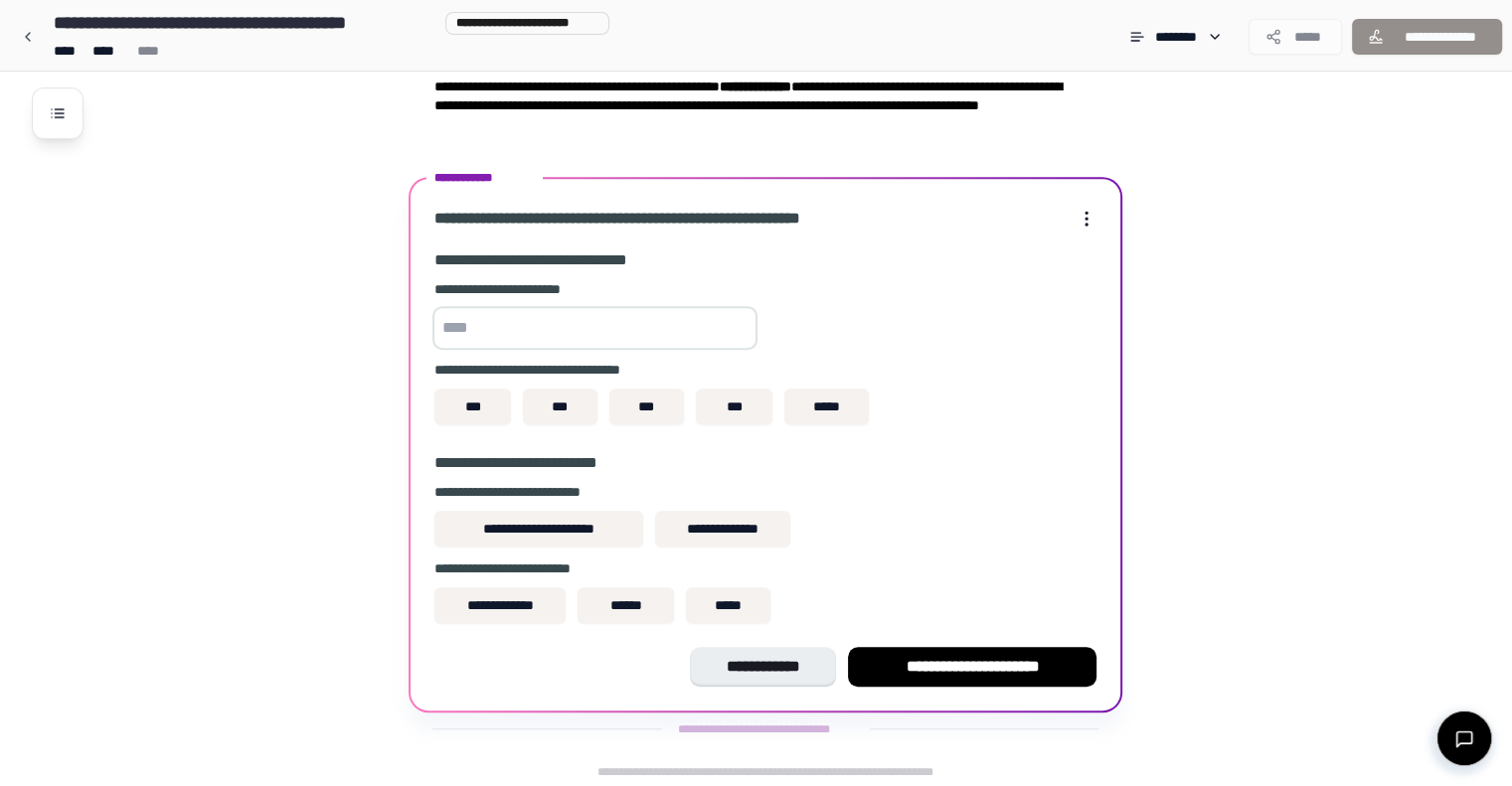 click at bounding box center [594, 328] 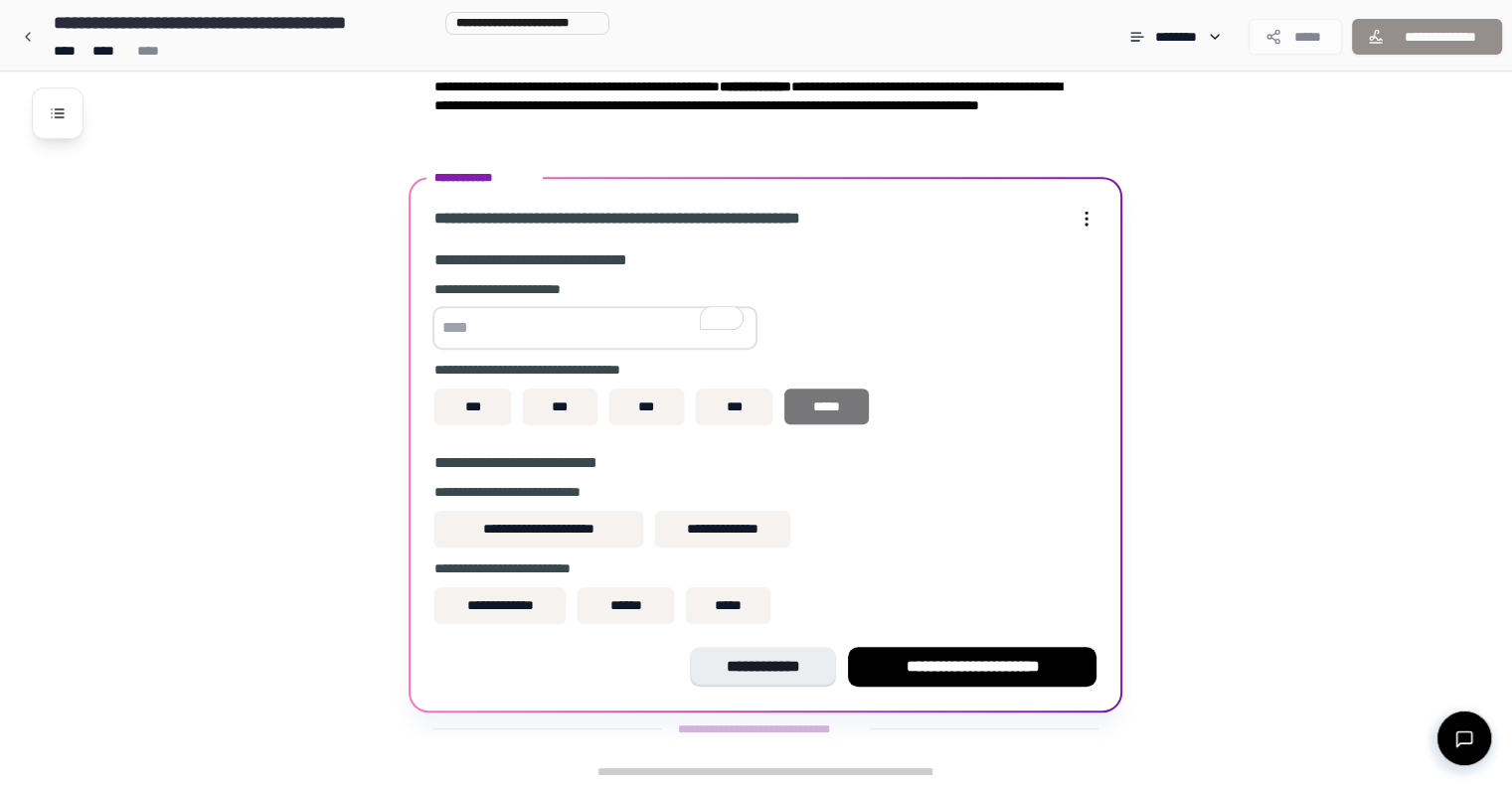 click on "*****" at bounding box center [826, 406] 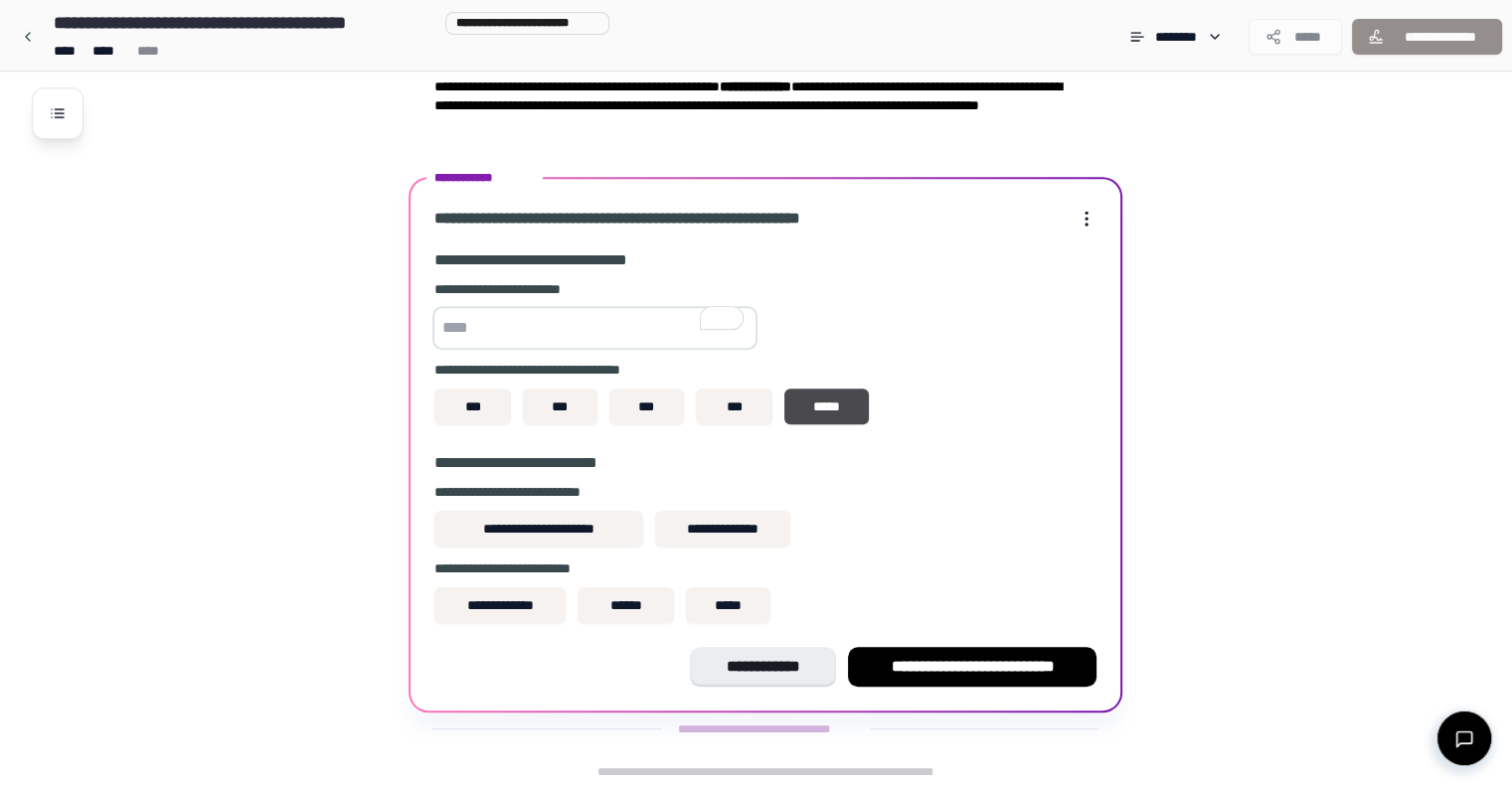click at bounding box center (594, 328) 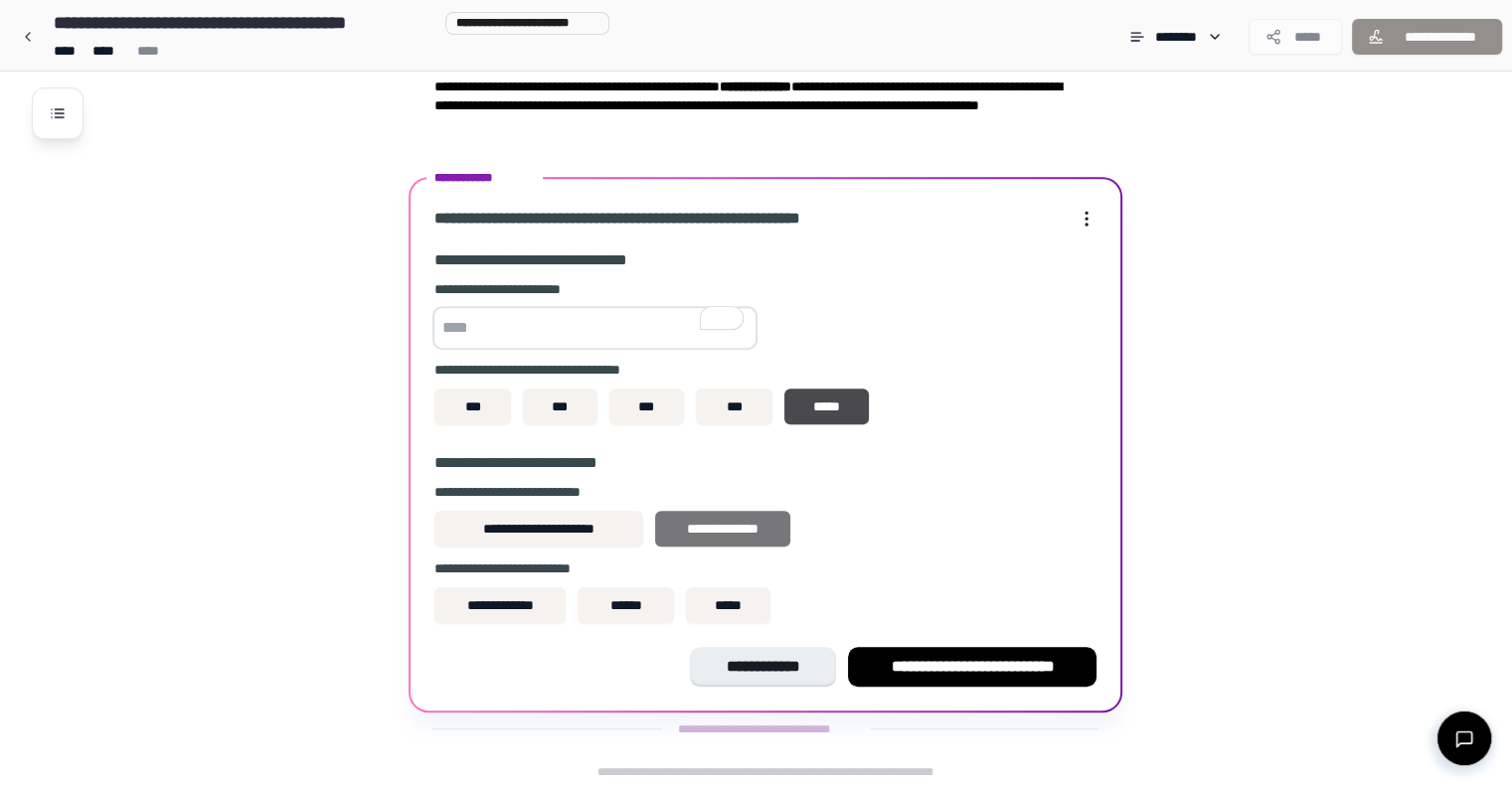 click on "**********" at bounding box center (723, 529) 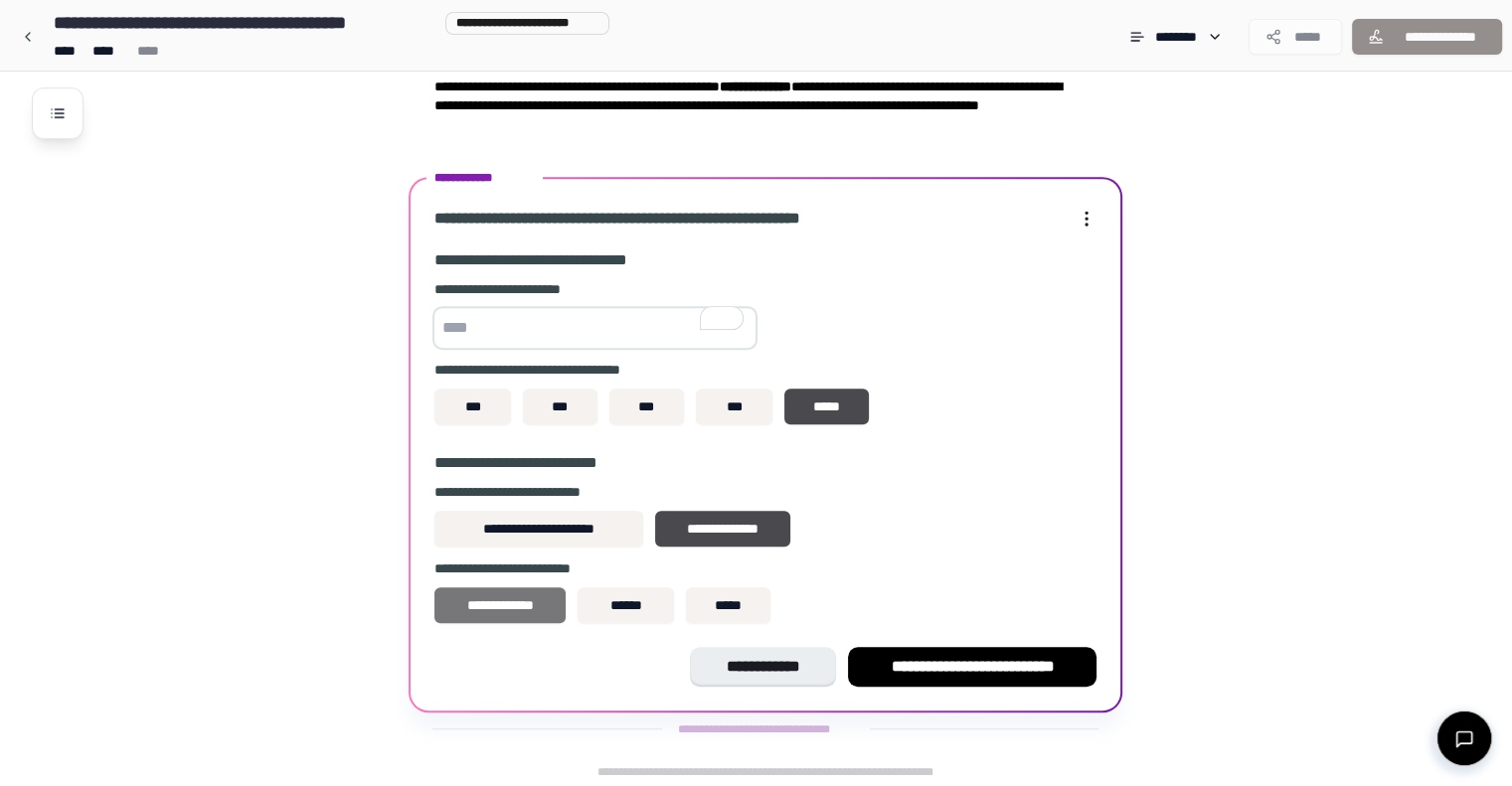 click on "**********" at bounding box center (500, 605) 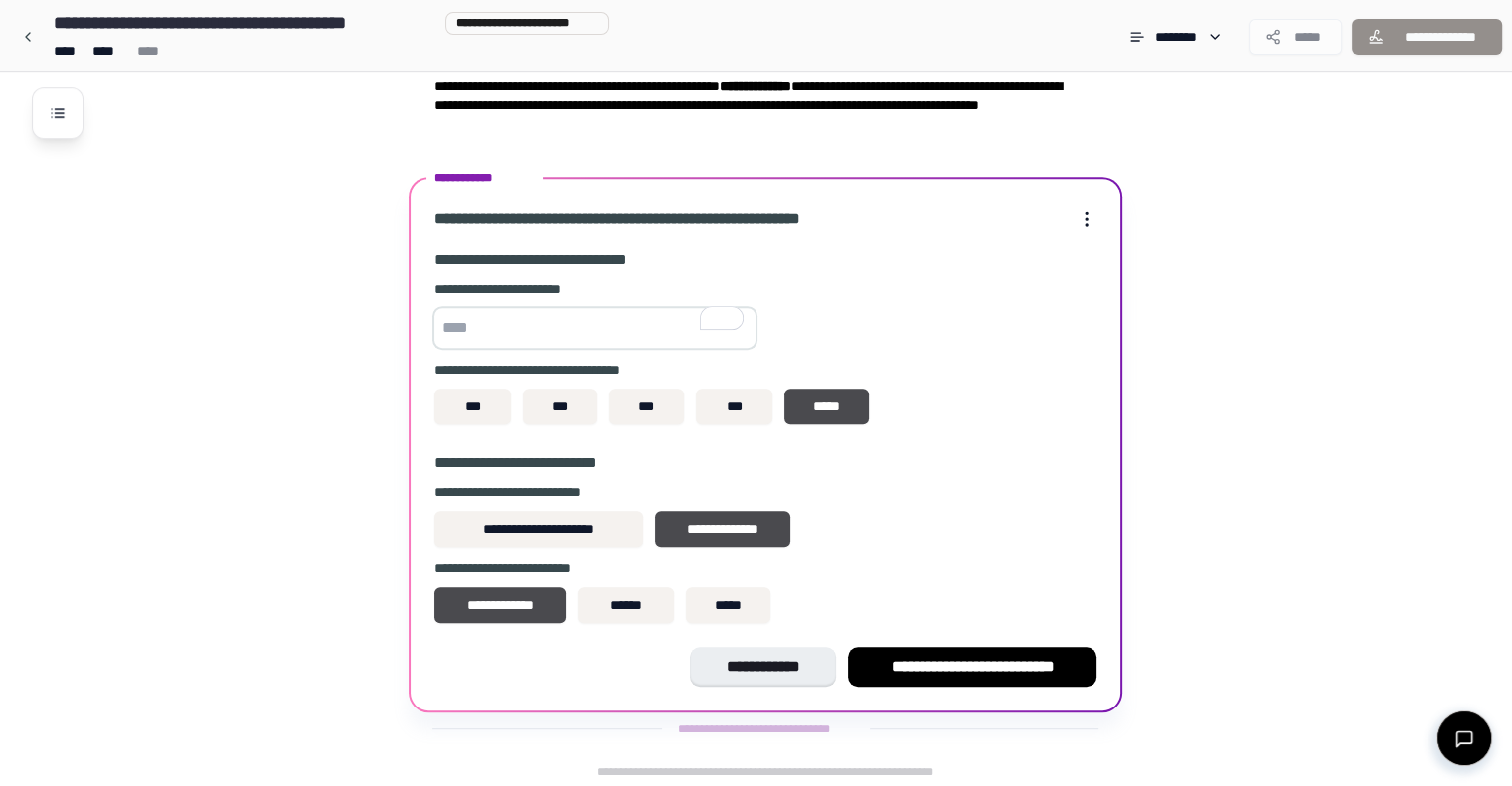 click at bounding box center [594, 328] 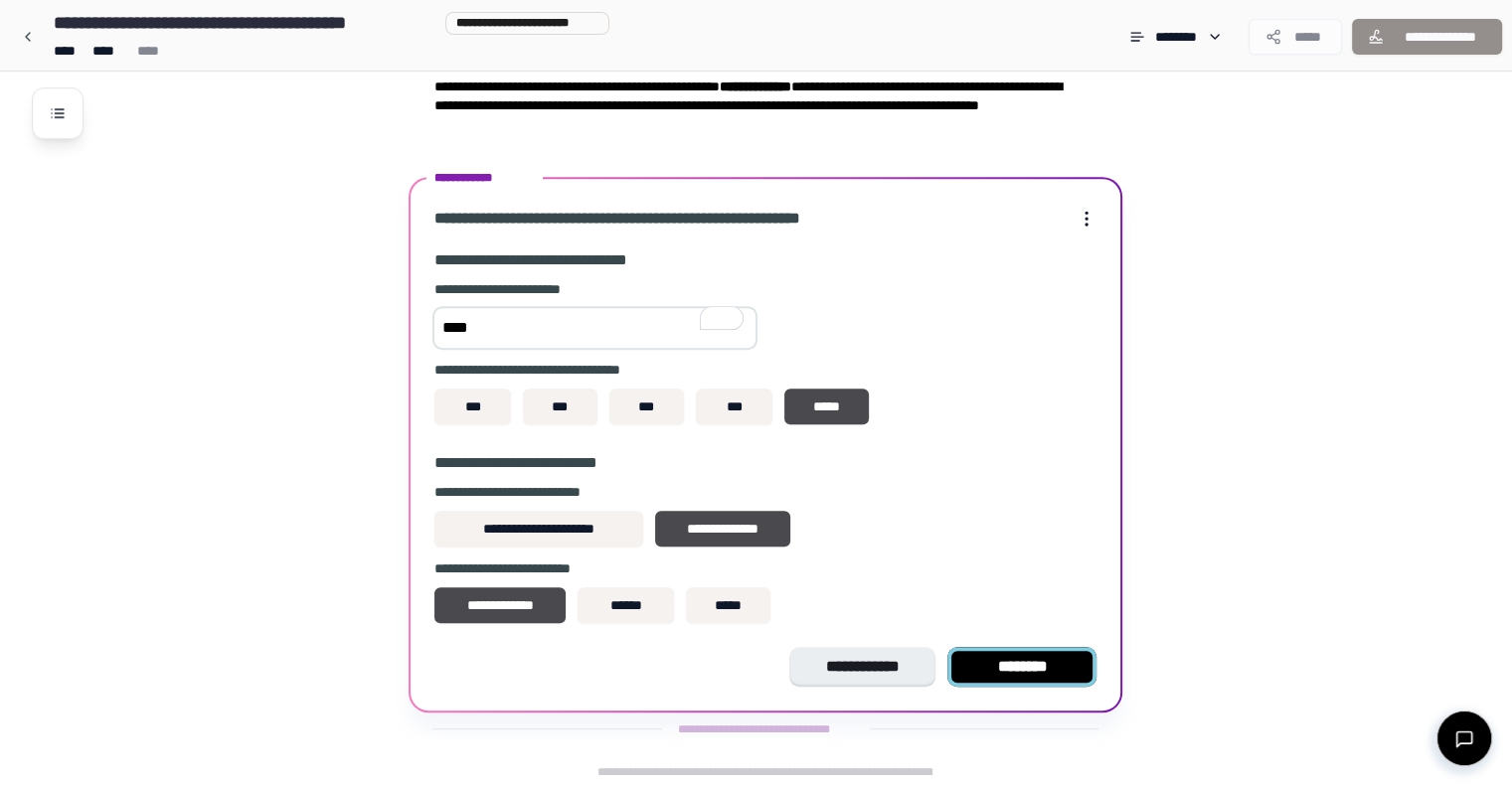 type on "****" 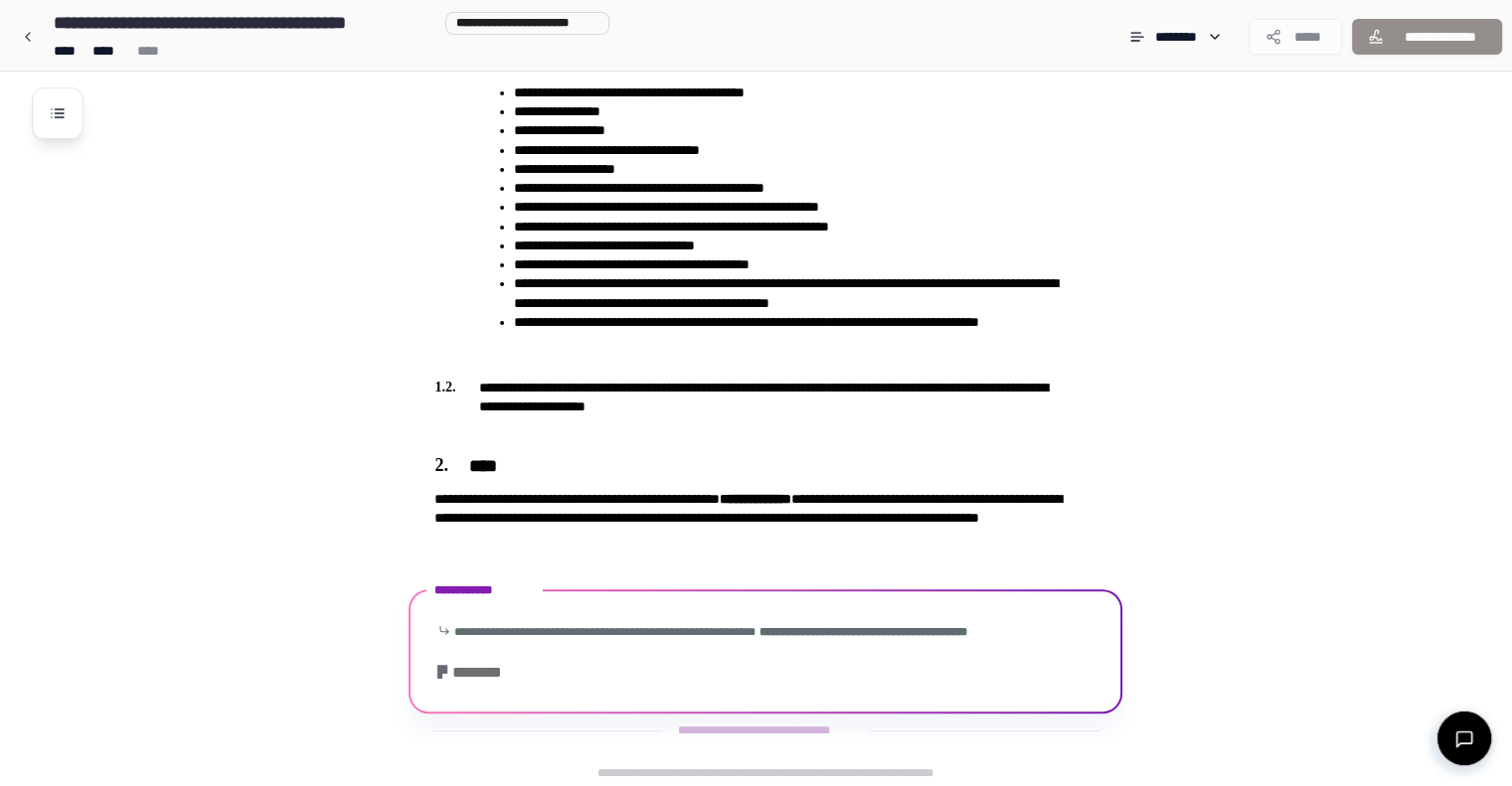 scroll, scrollTop: 782, scrollLeft: 0, axis: vertical 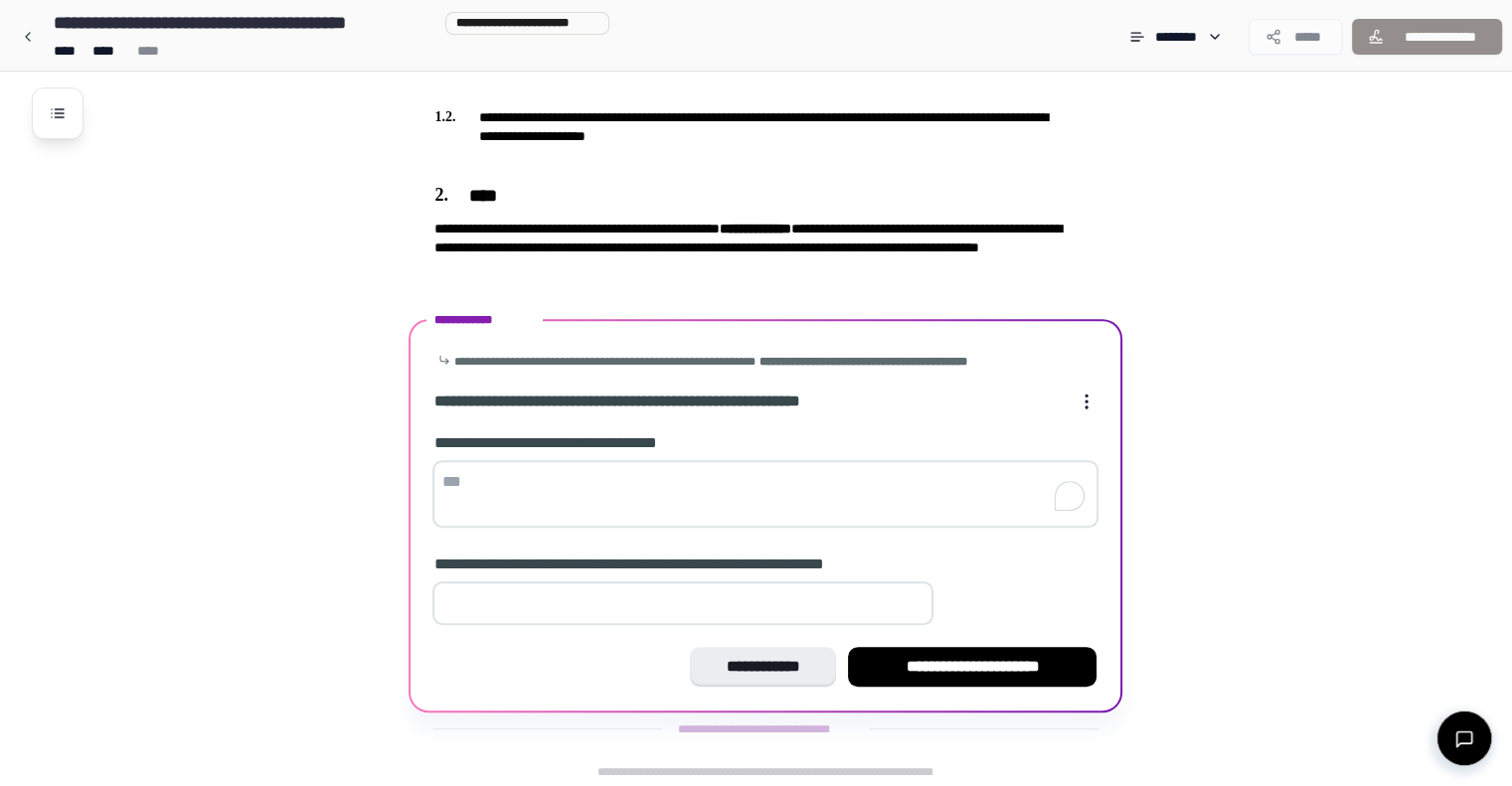 click at bounding box center (765, 494) 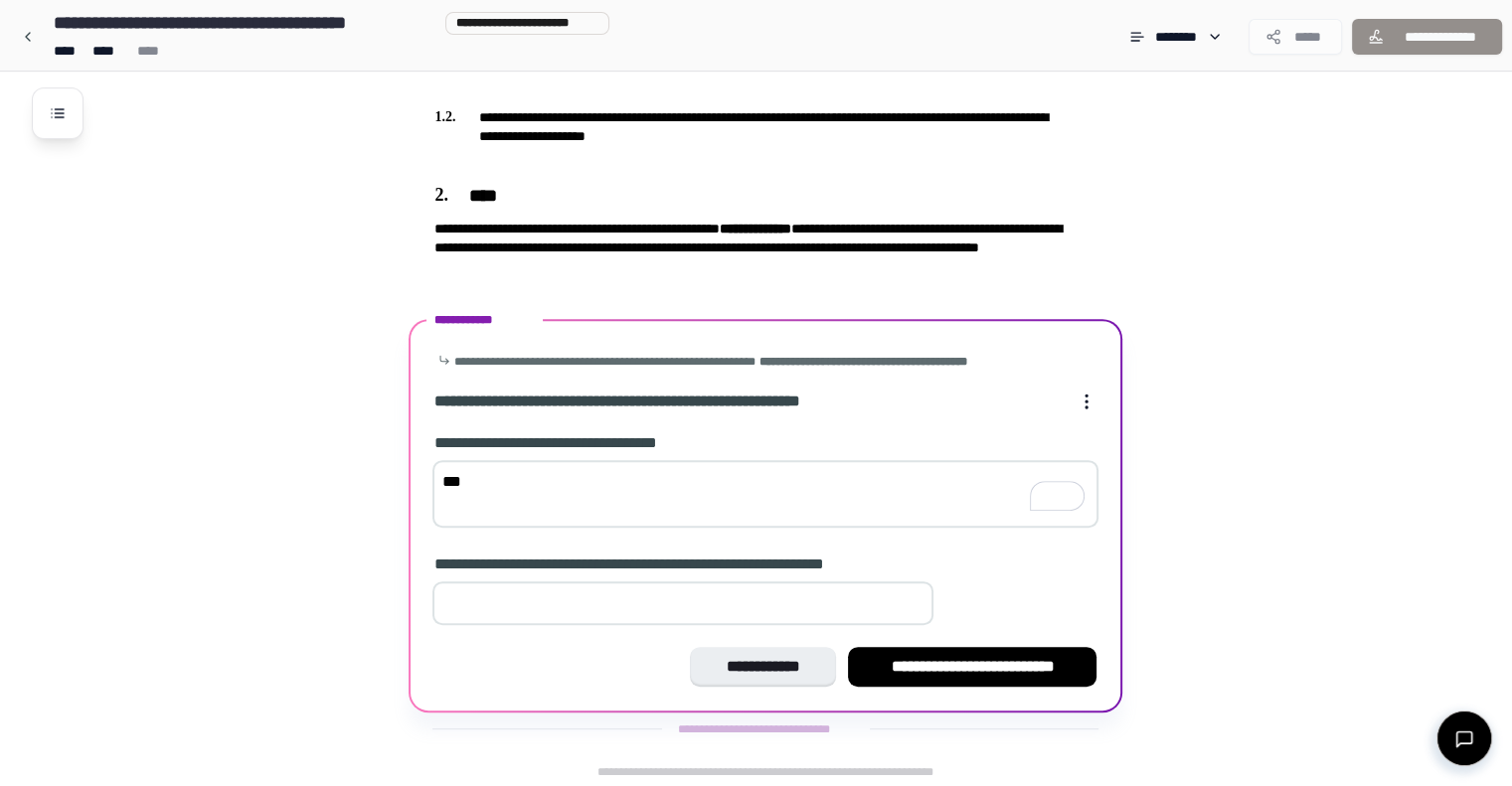 type on "***" 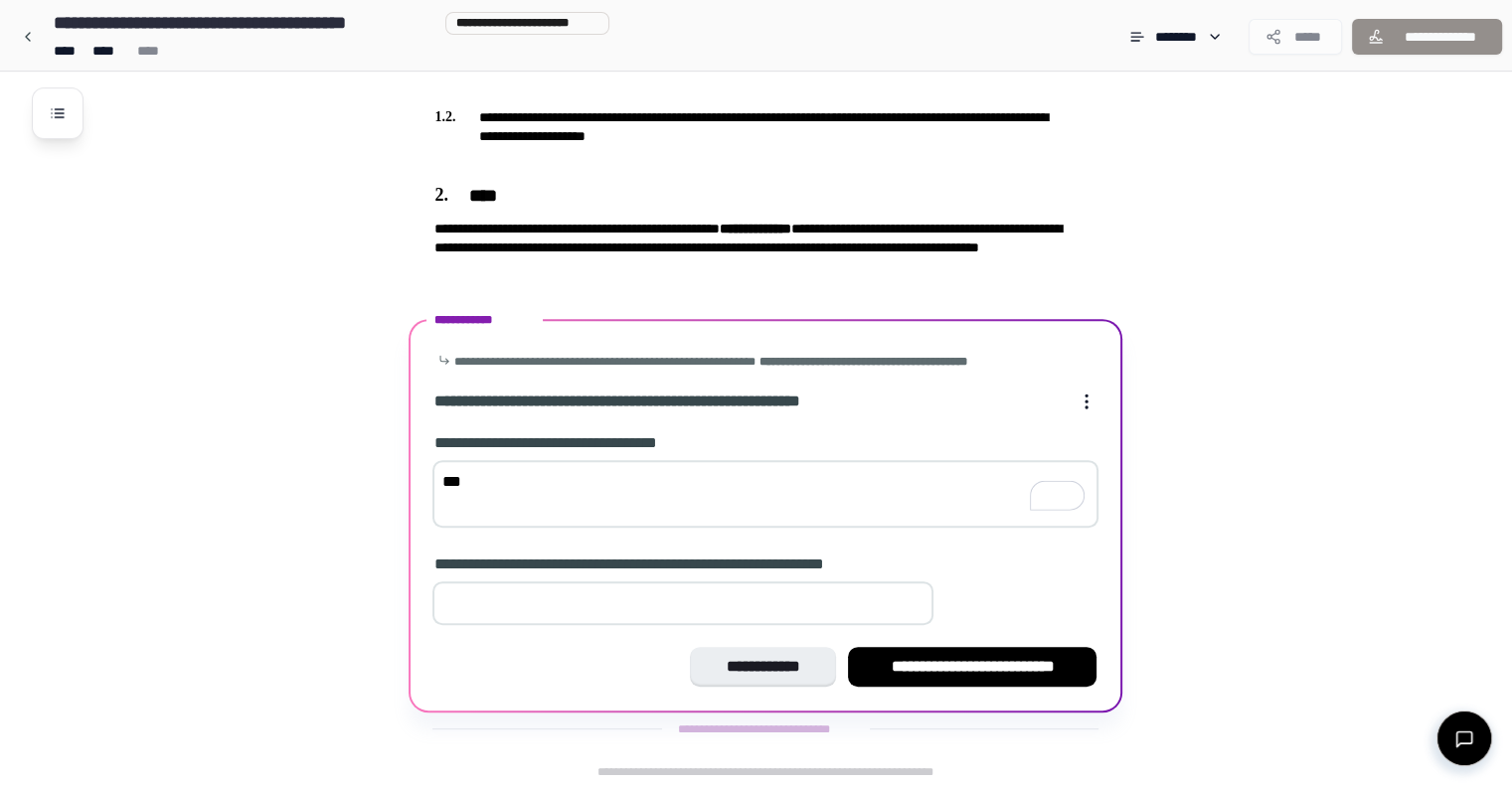 click on "*" at bounding box center [683, 603] 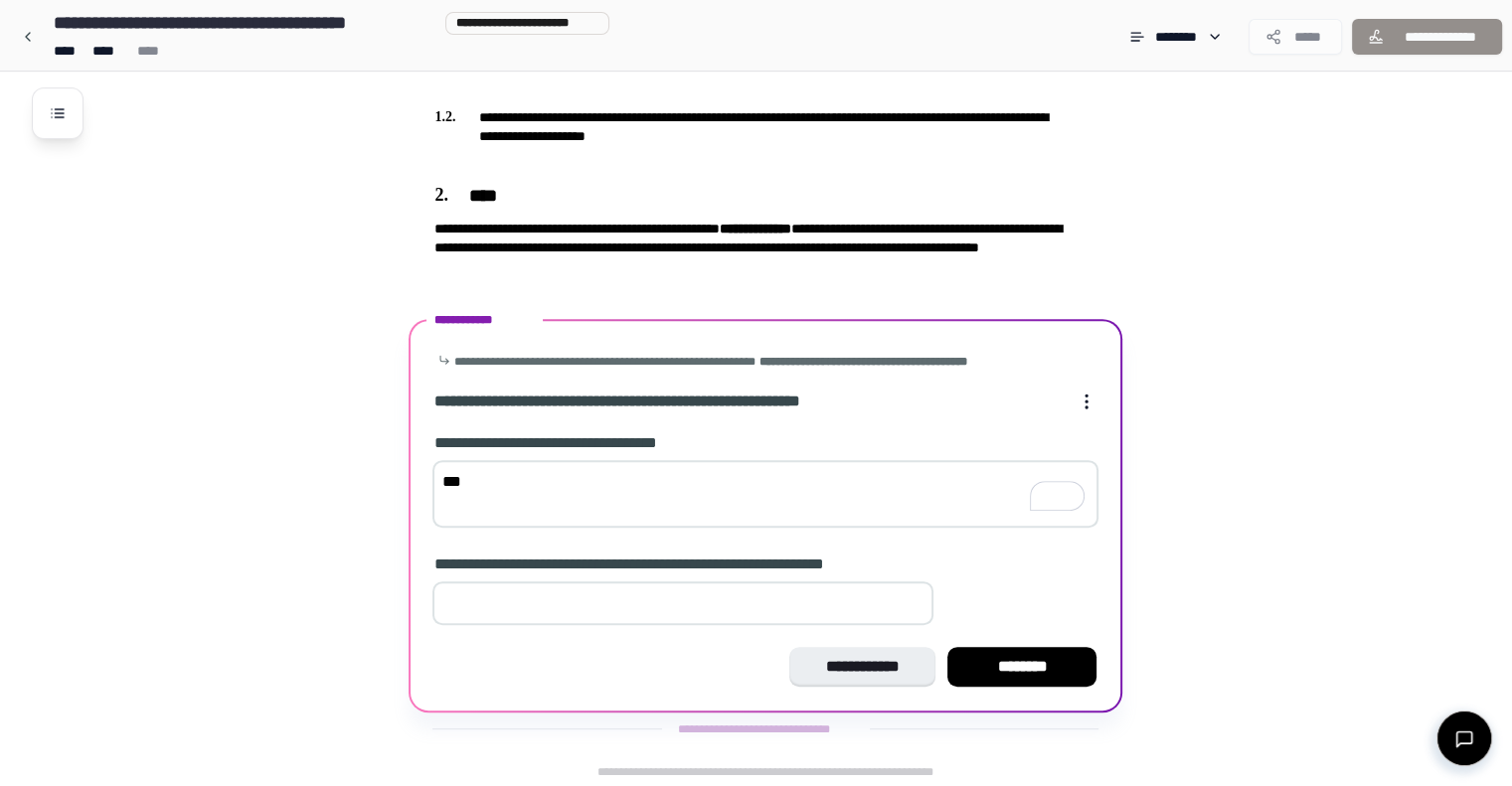 click on "*" at bounding box center (683, 603) 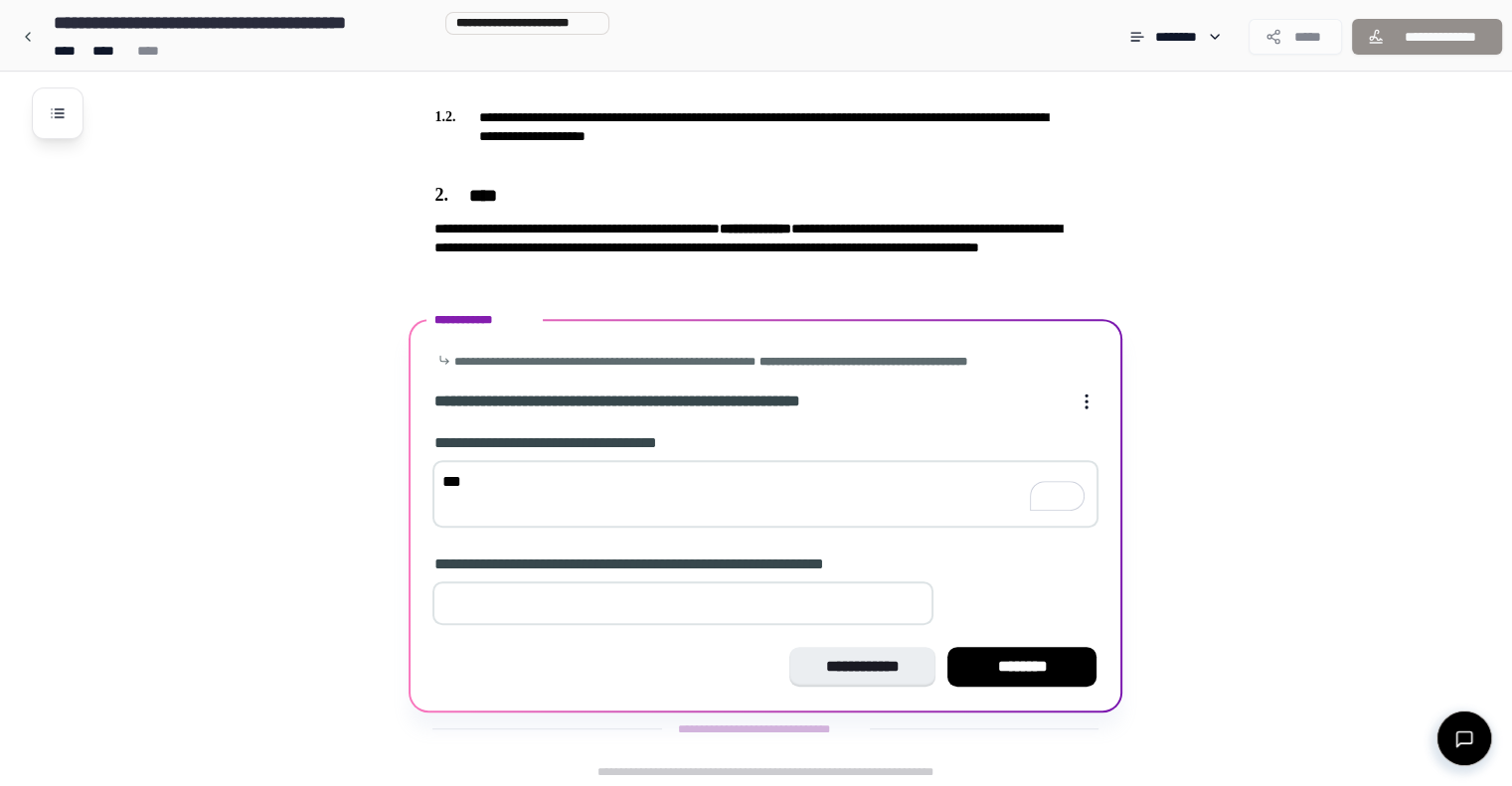 click on "*" at bounding box center (683, 603) 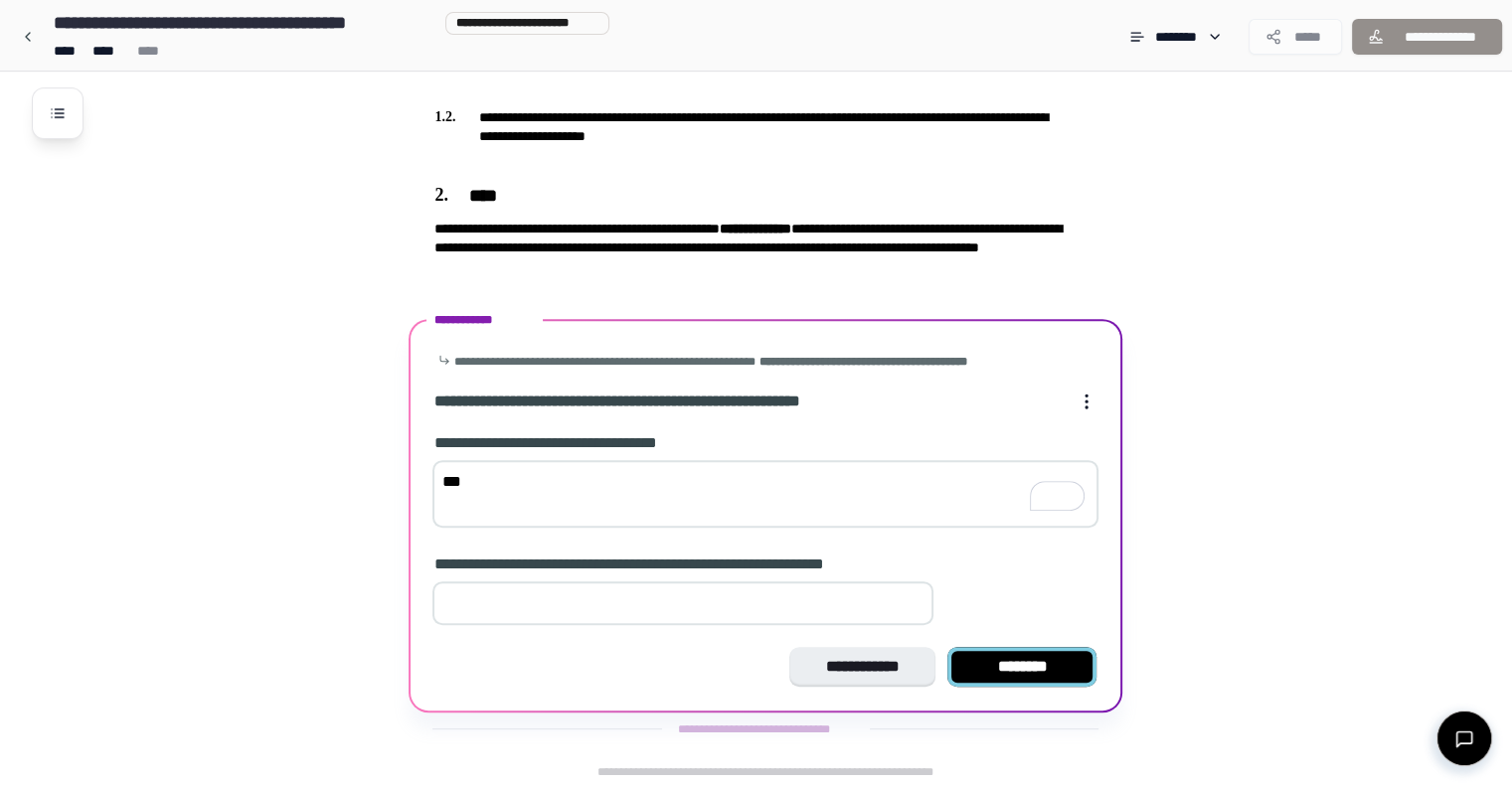 type on "*" 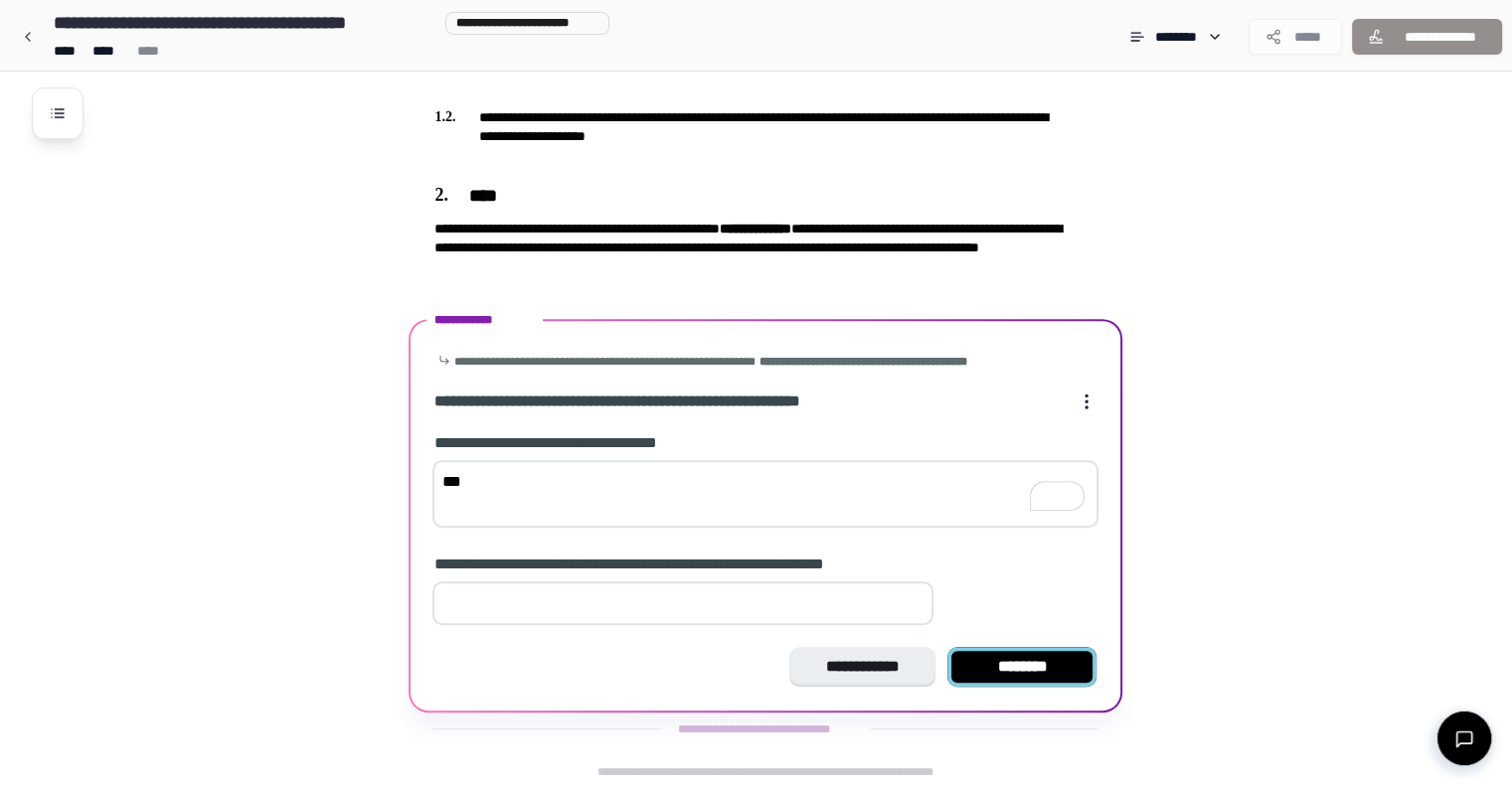 click on "********" at bounding box center (1022, 667) 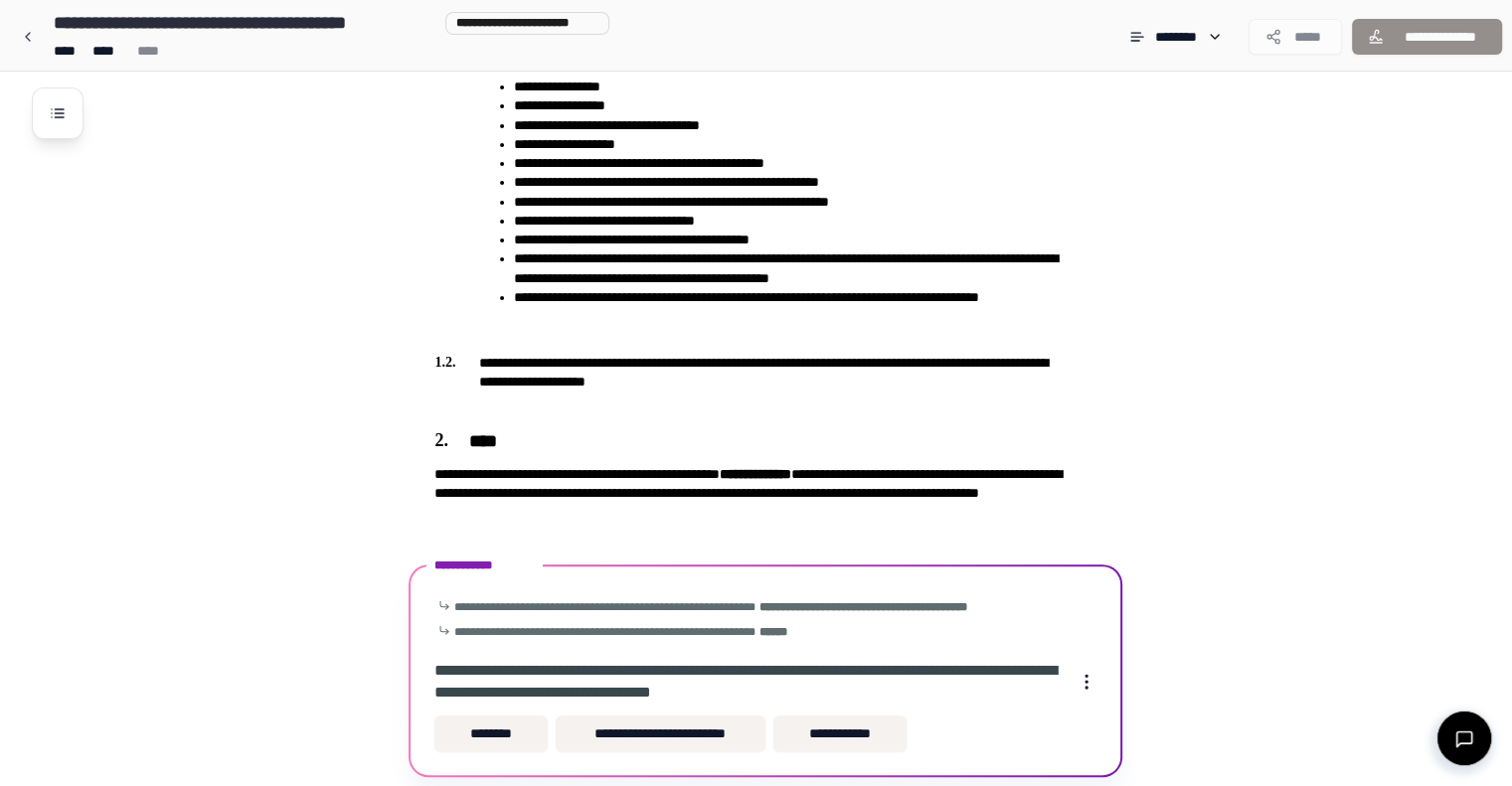 scroll, scrollTop: 602, scrollLeft: 0, axis: vertical 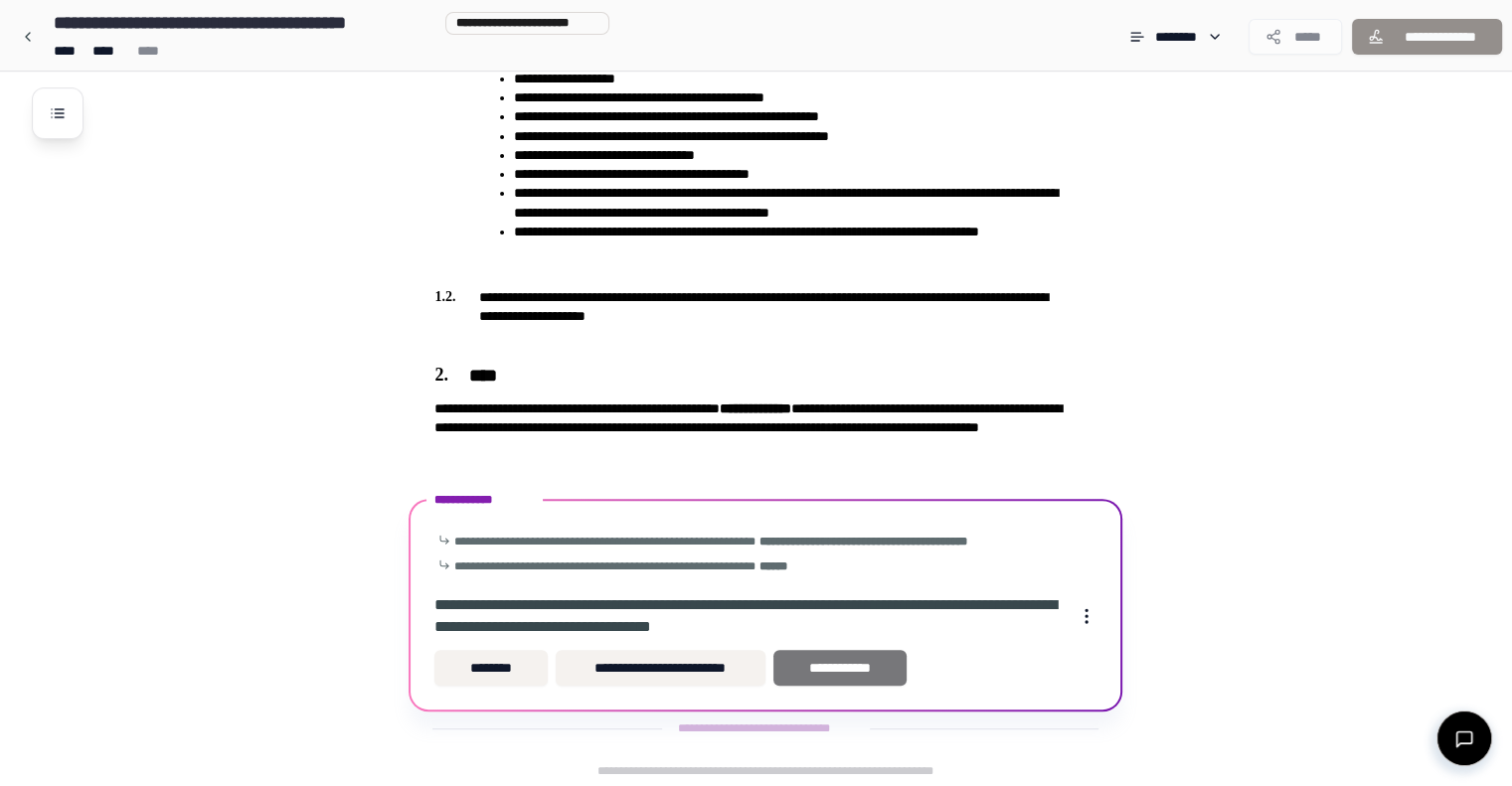 click on "**********" at bounding box center (840, 668) 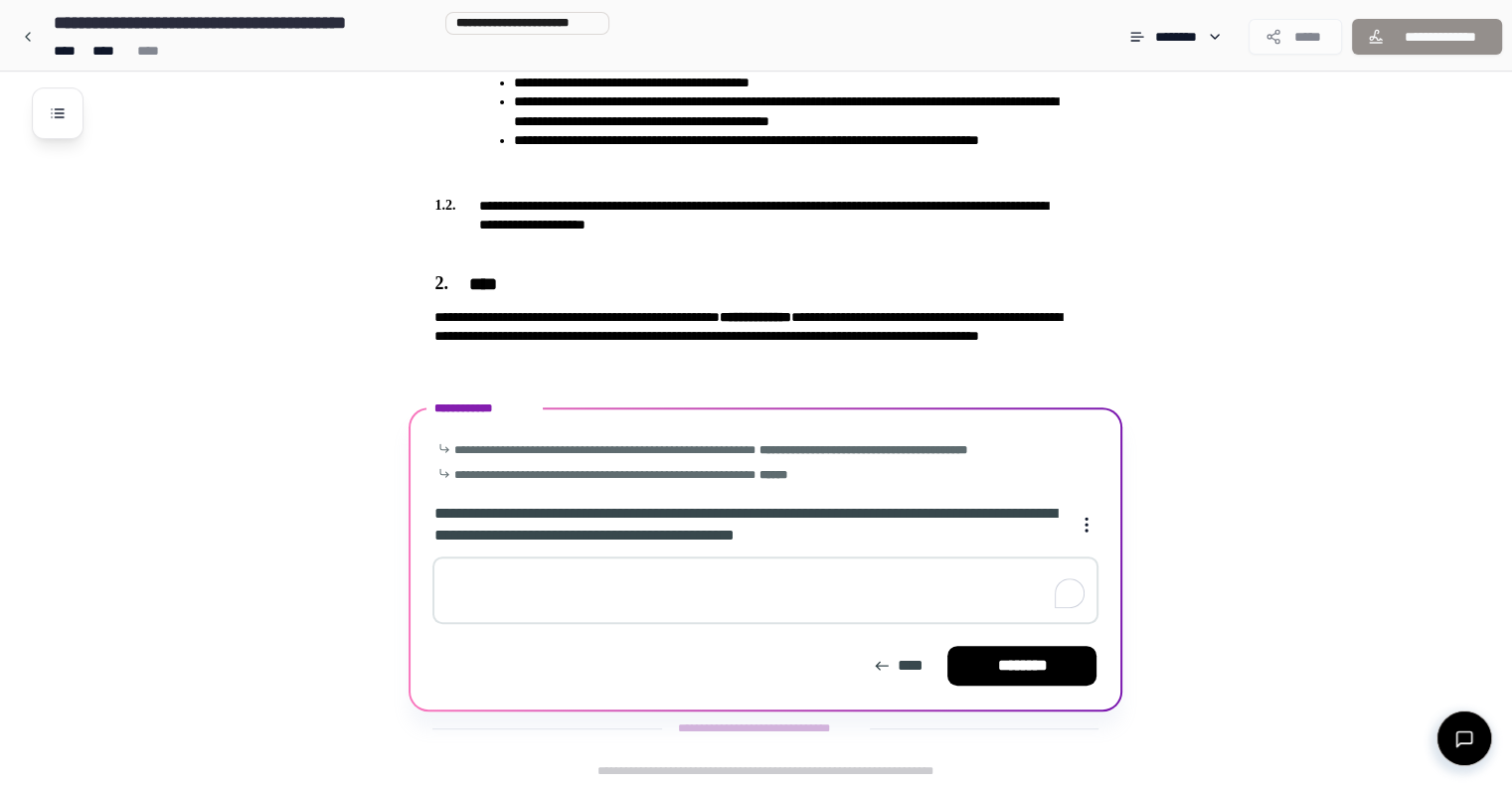 click at bounding box center [765, 590] 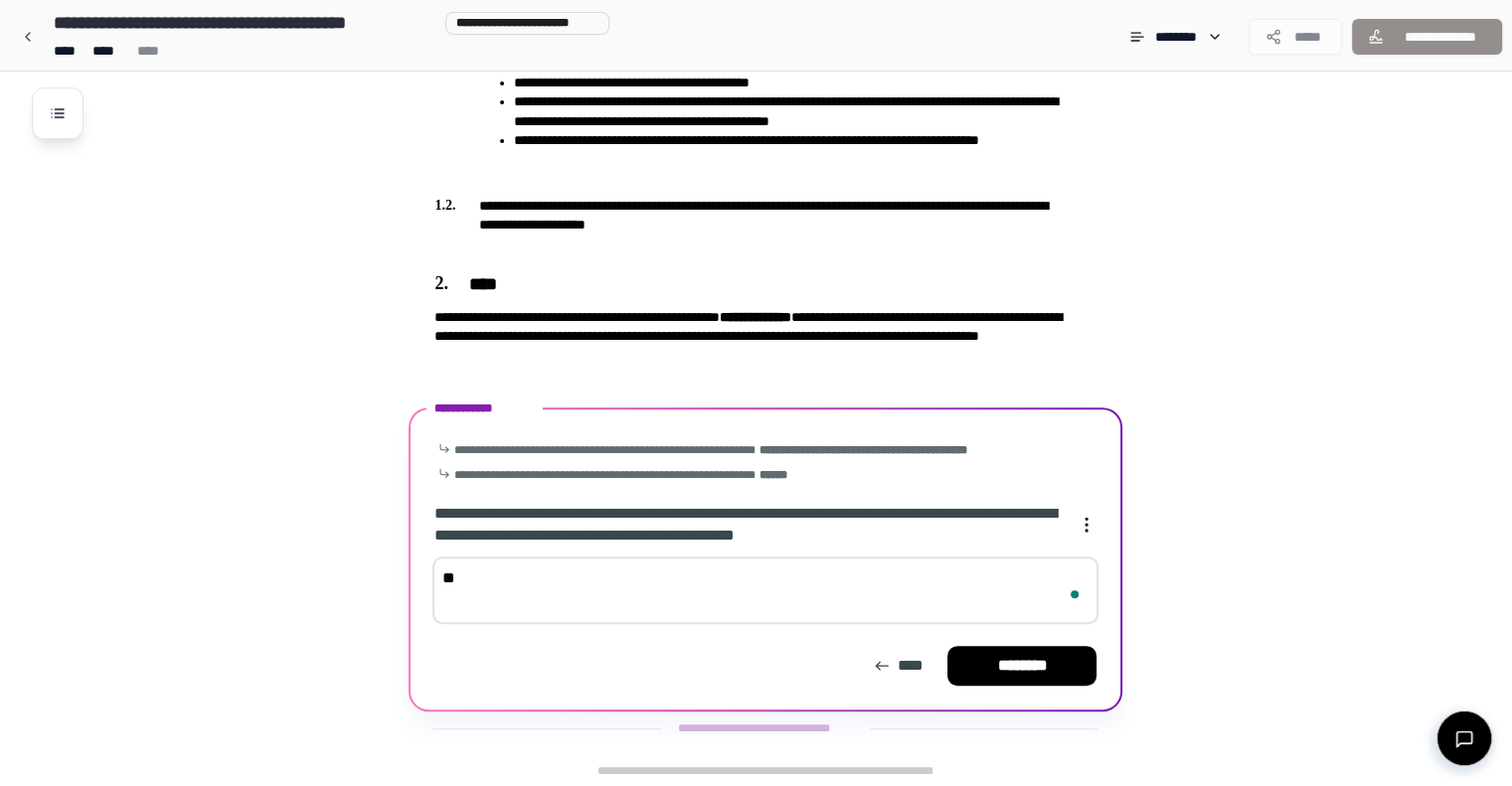 type on "*" 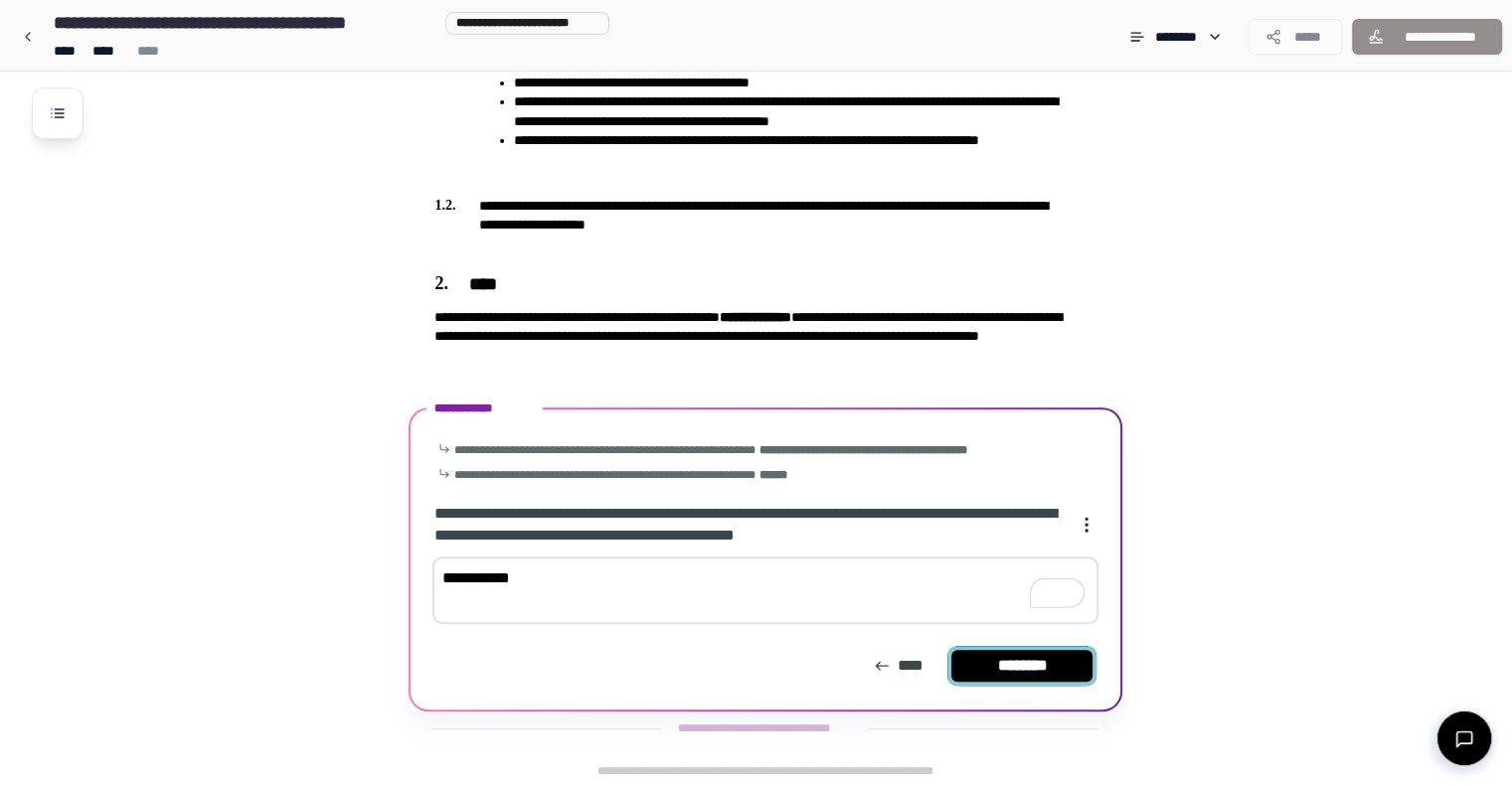 type on "**********" 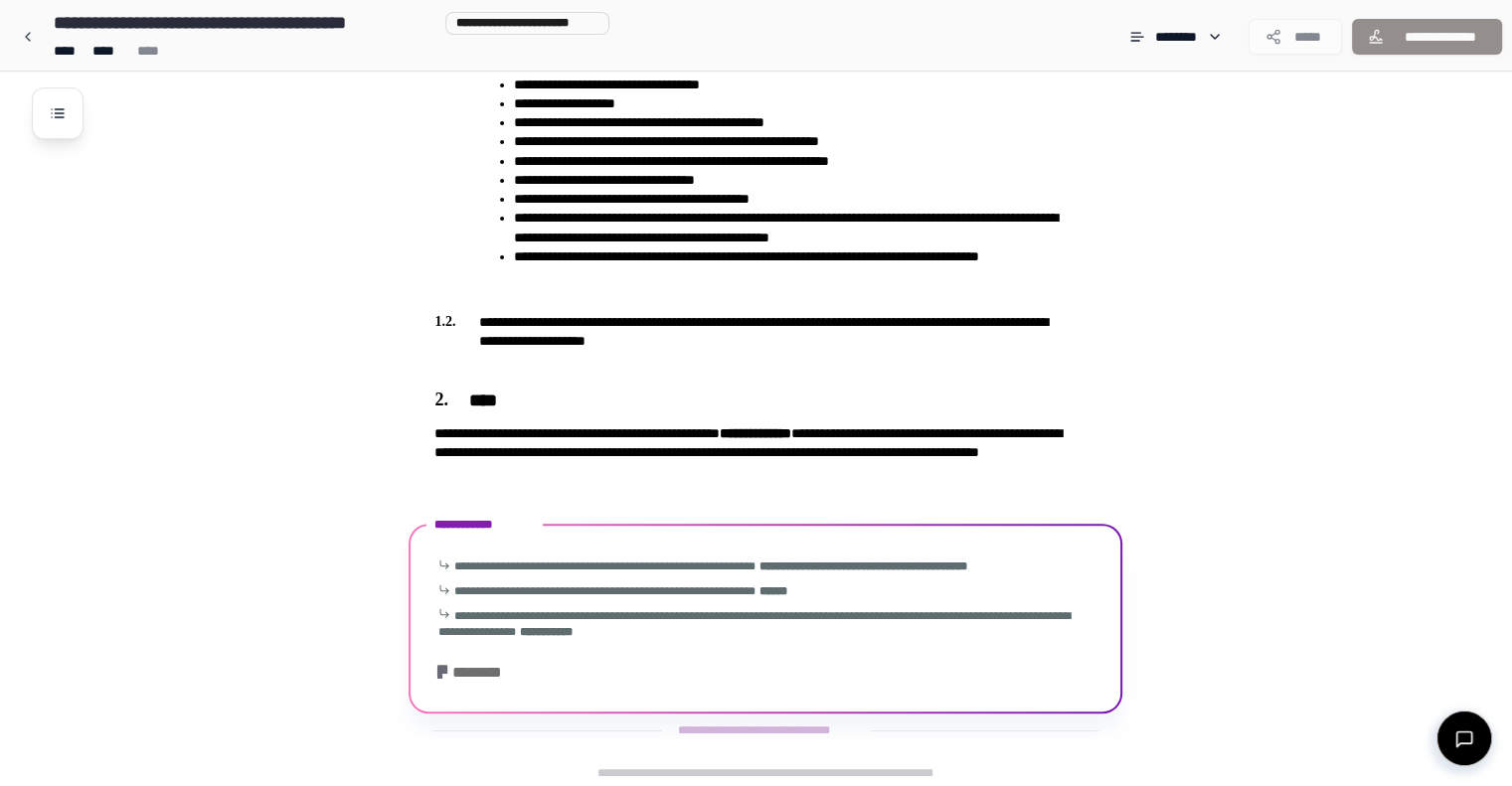 scroll, scrollTop: 621, scrollLeft: 0, axis: vertical 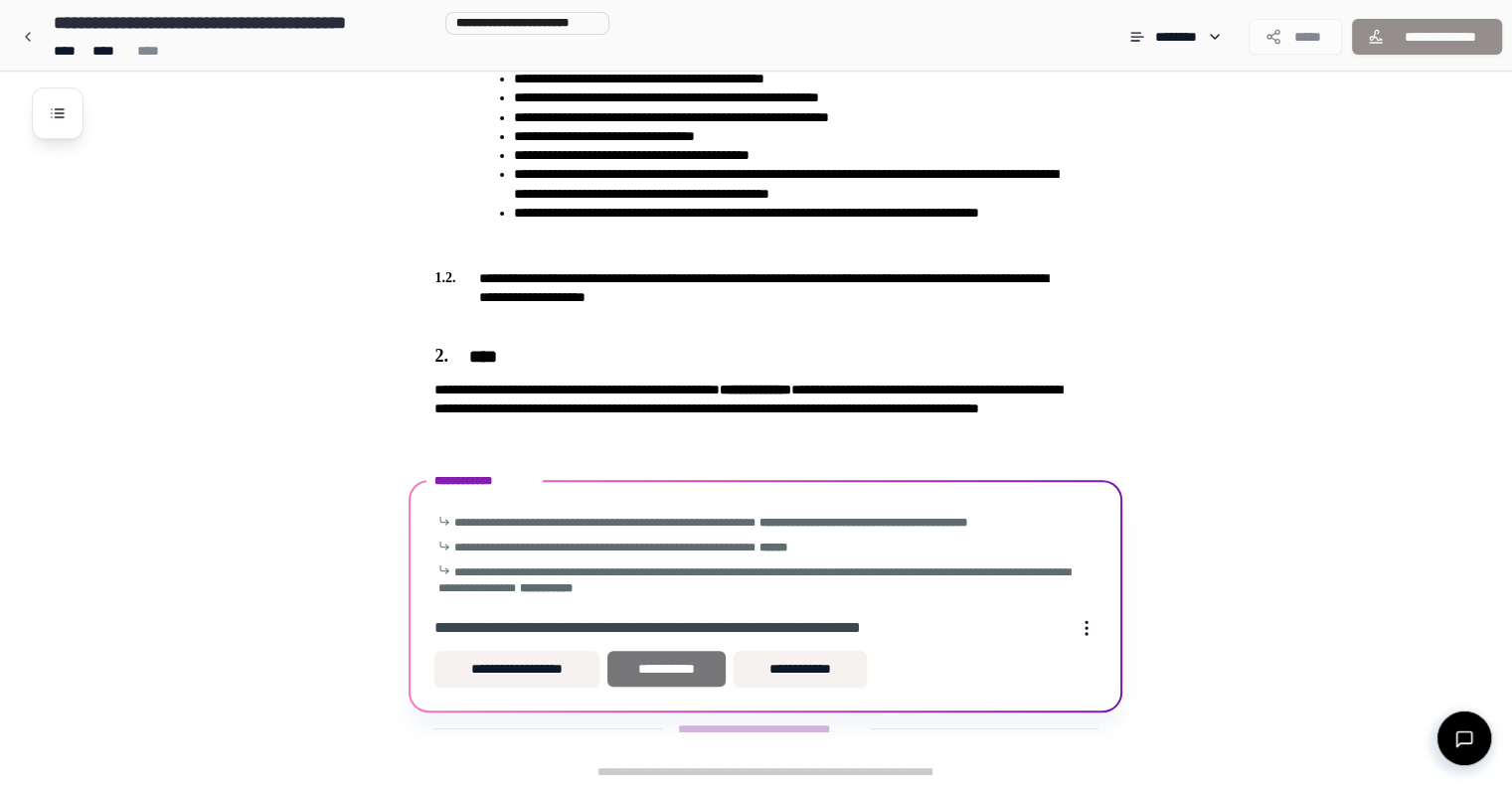 click on "**********" at bounding box center [666, 669] 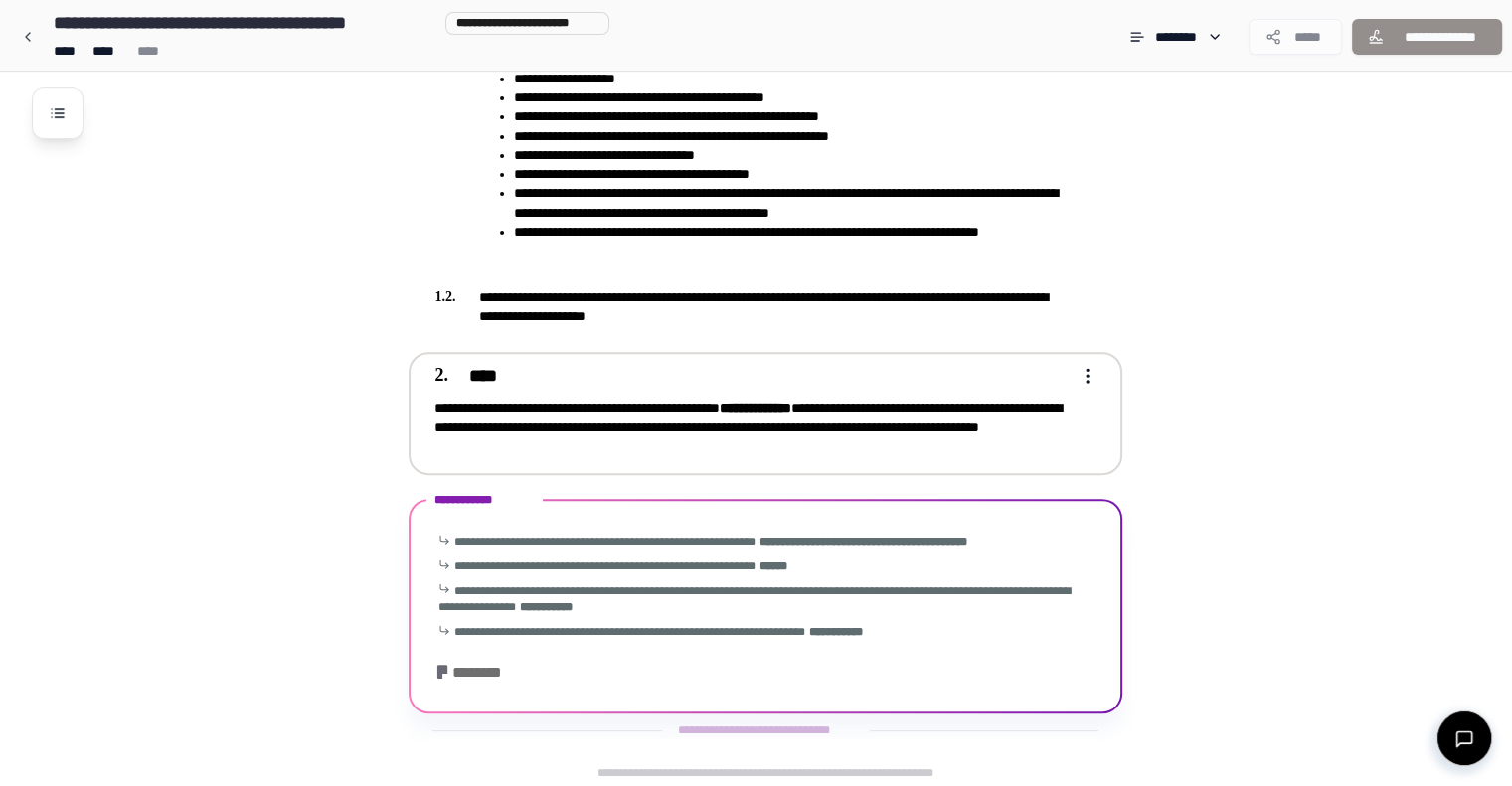 scroll, scrollTop: 647, scrollLeft: 0, axis: vertical 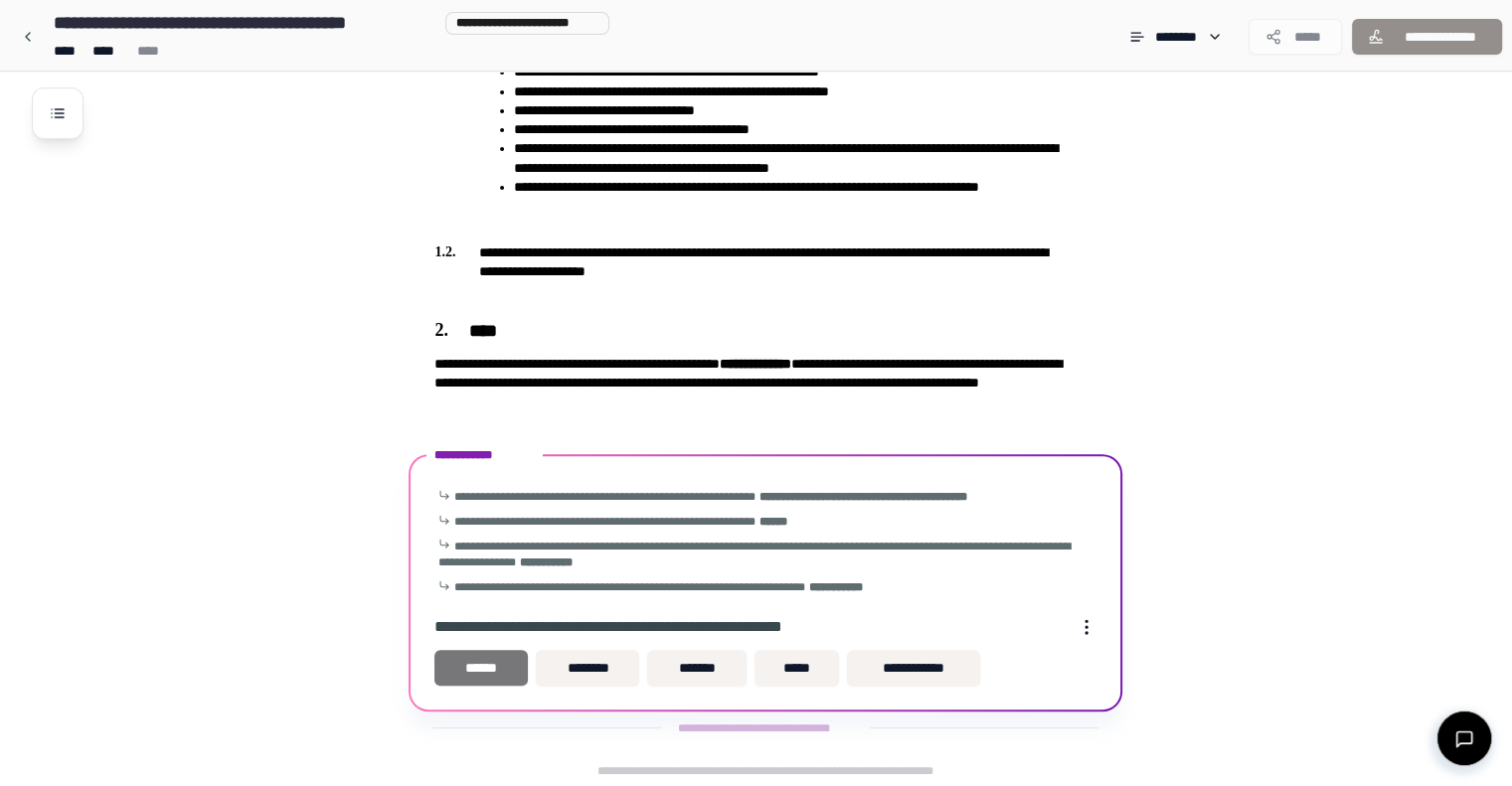 click on "******" at bounding box center (481, 668) 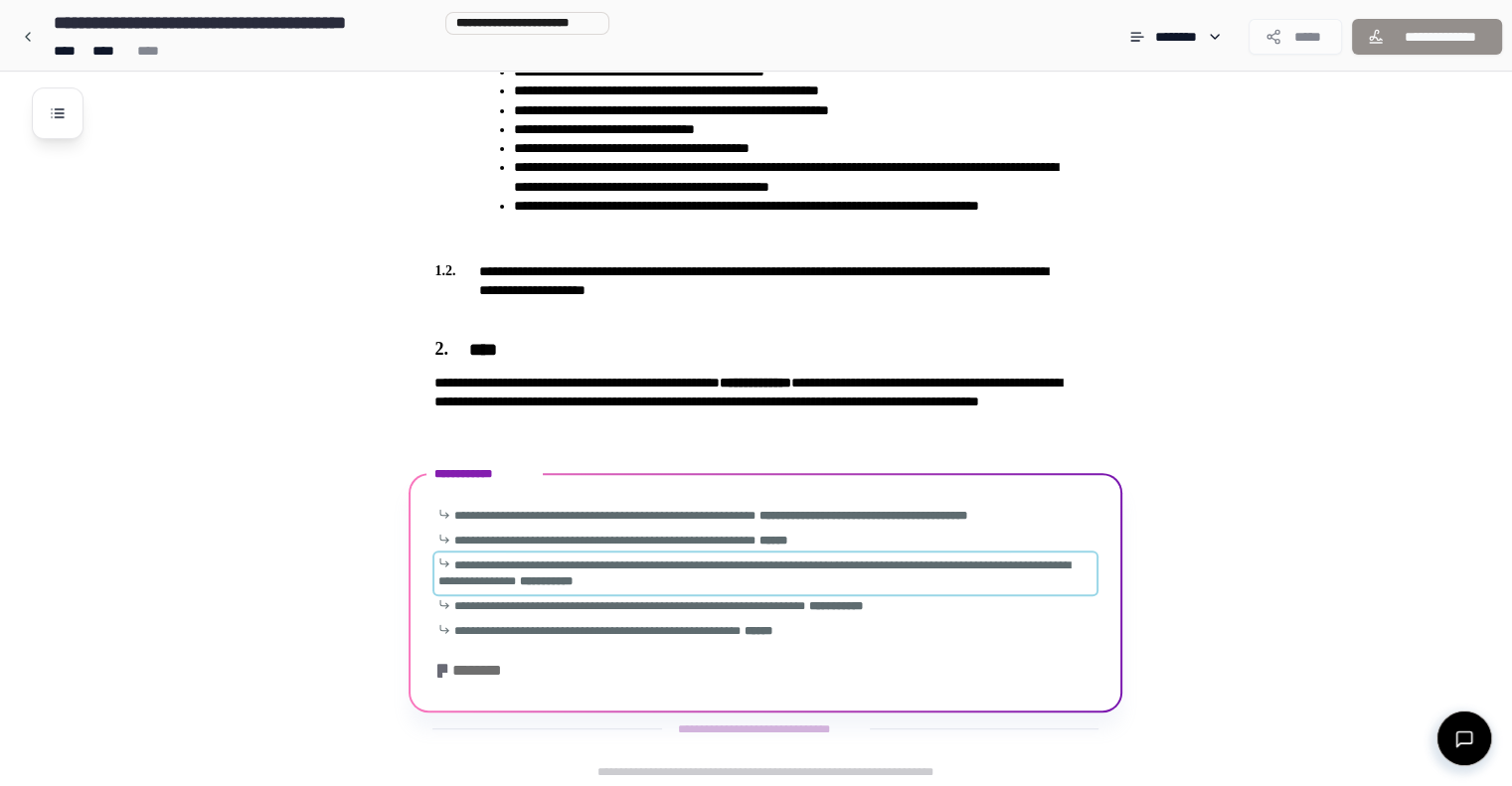 scroll, scrollTop: 735, scrollLeft: 0, axis: vertical 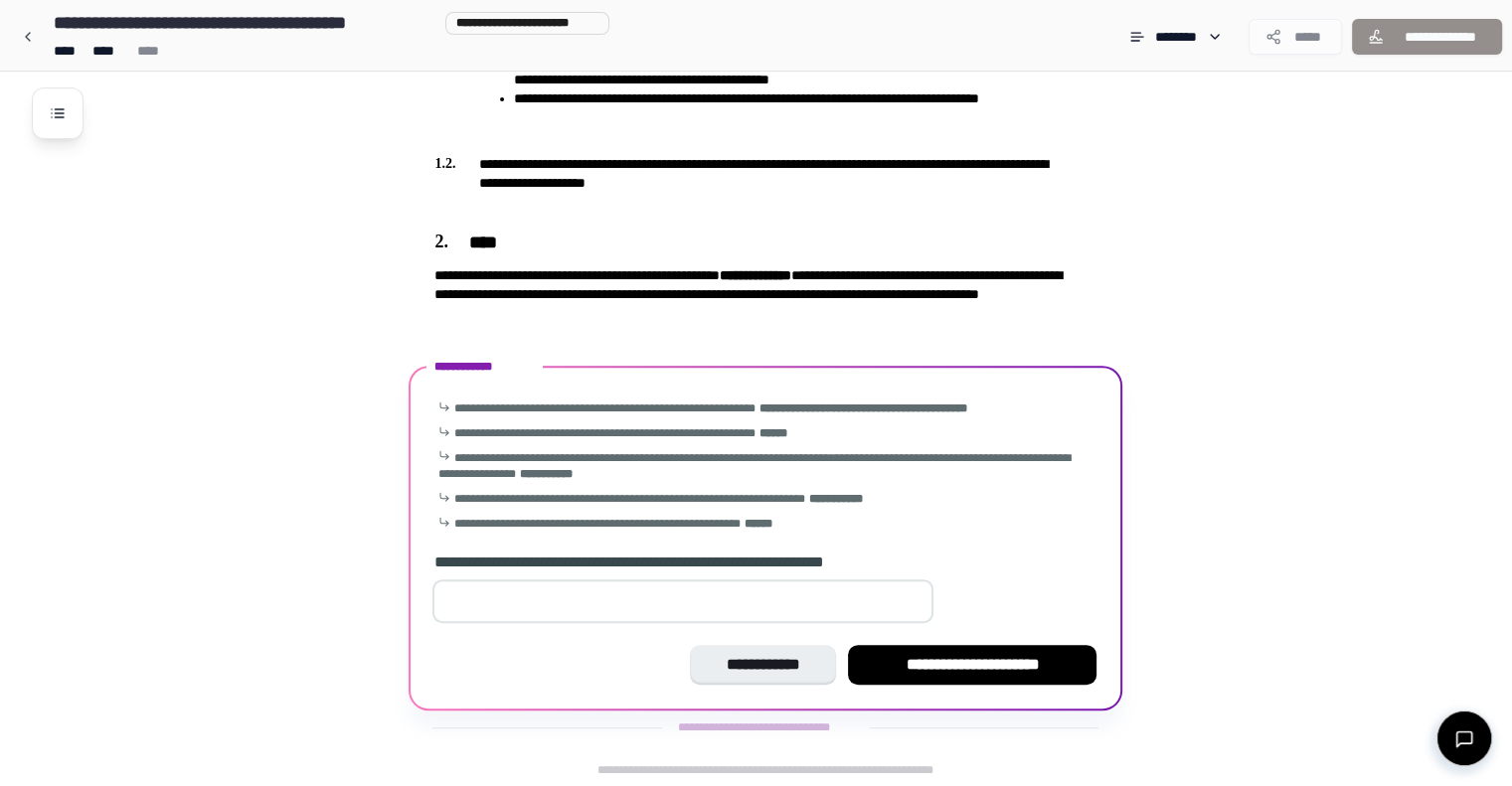 click at bounding box center (683, 601) 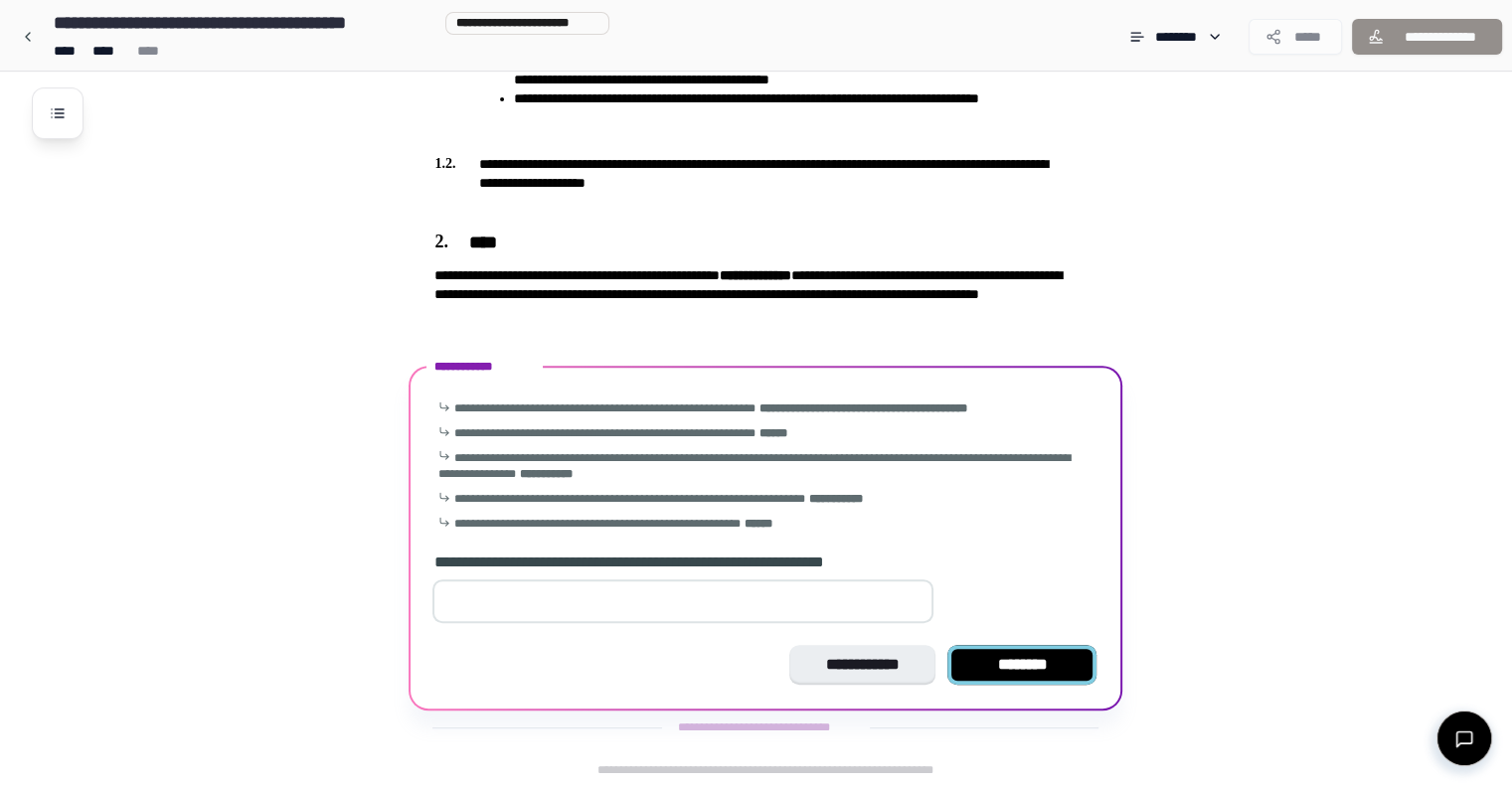 type on "**" 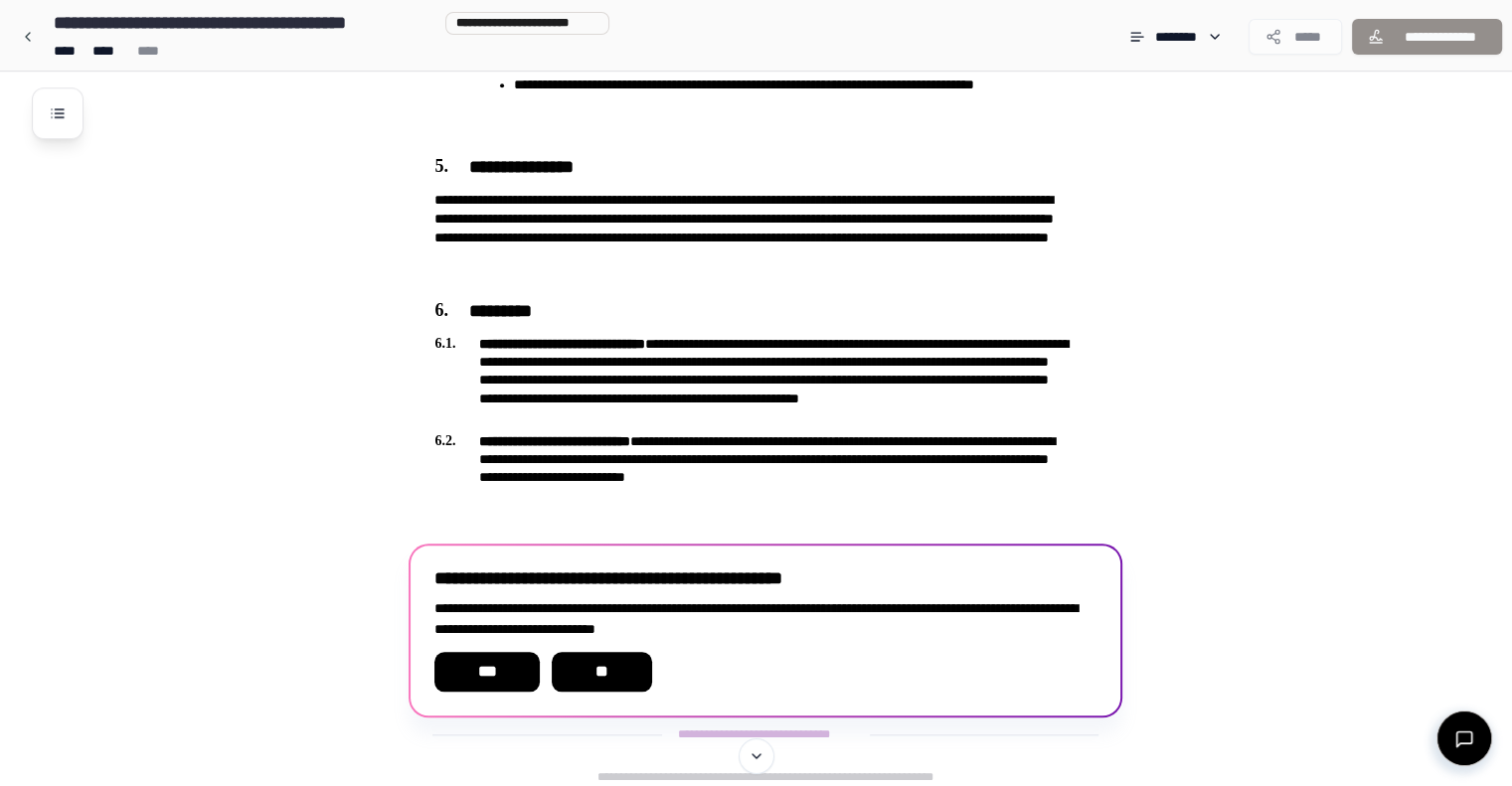 scroll, scrollTop: 1769, scrollLeft: 0, axis: vertical 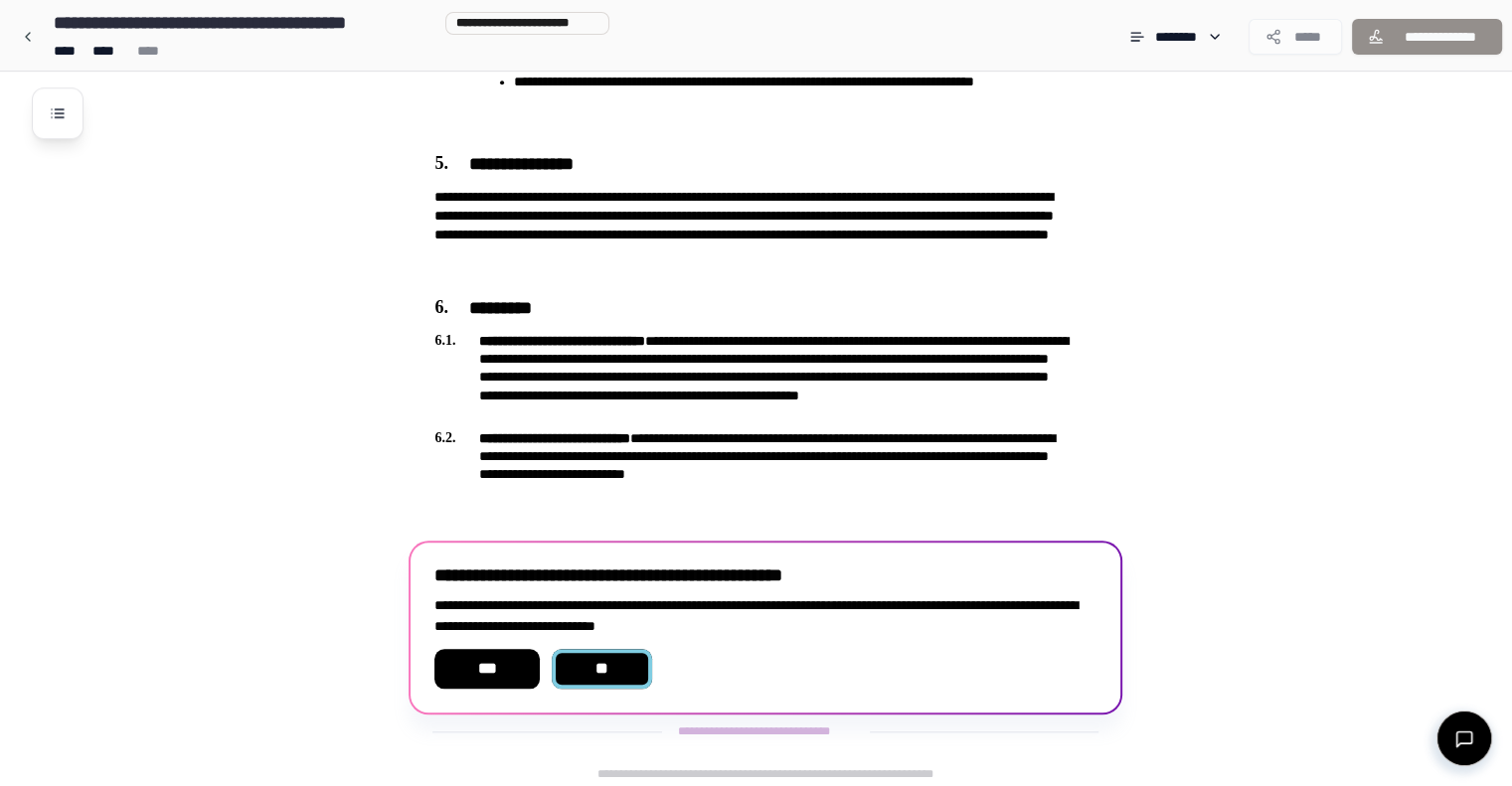 click on "**" at bounding box center [602, 669] 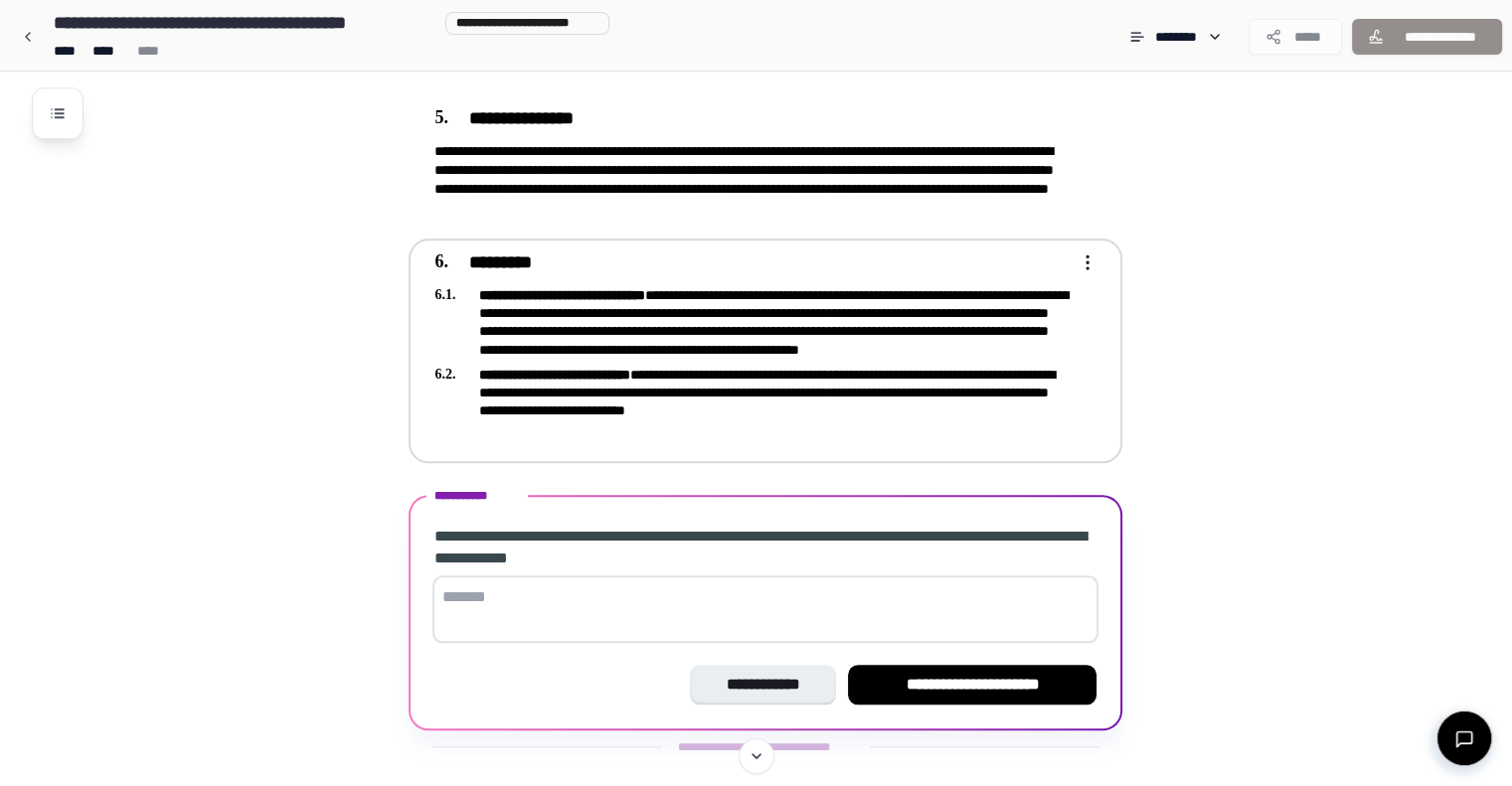 scroll, scrollTop: 1828, scrollLeft: 0, axis: vertical 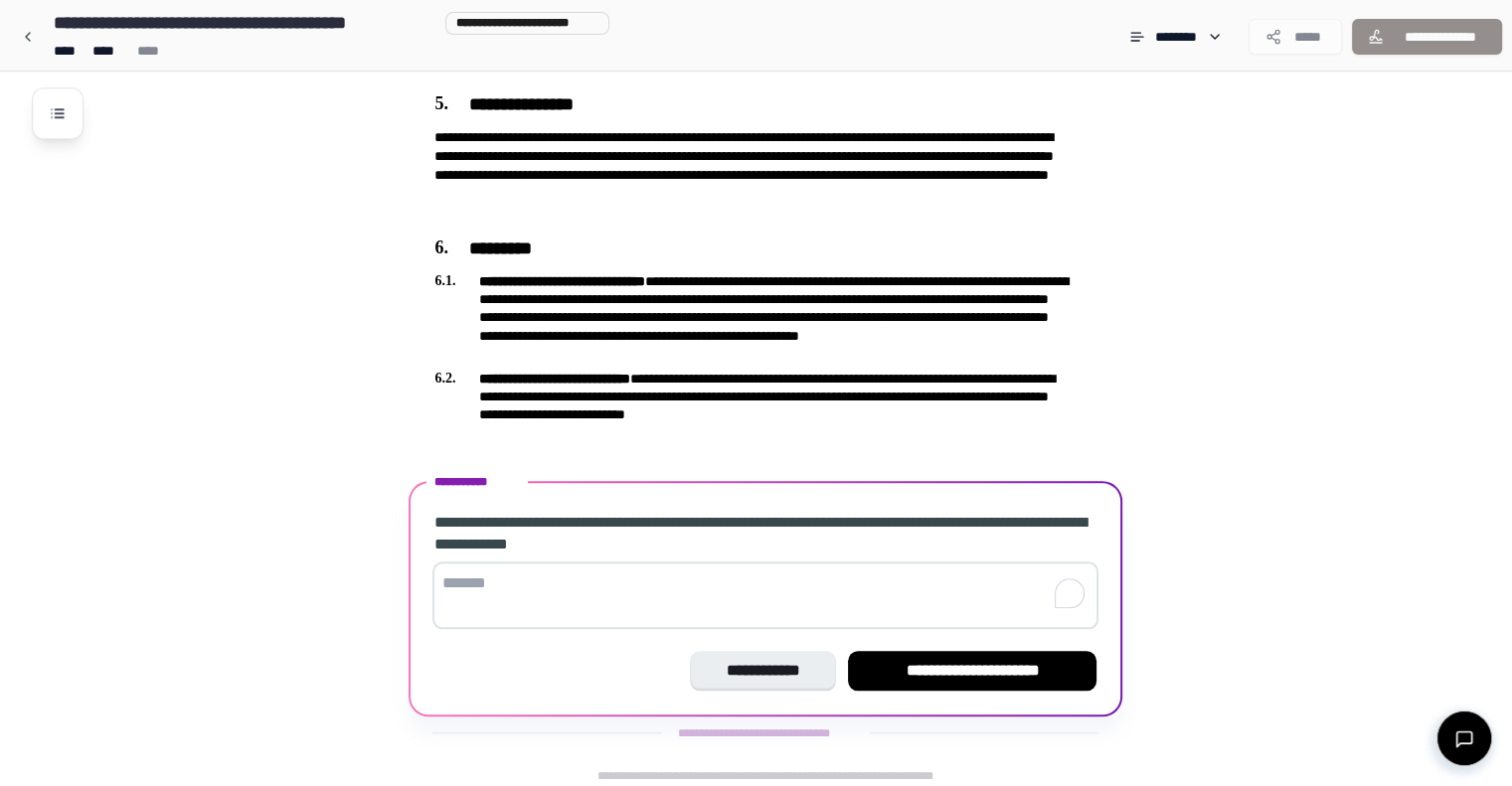 click at bounding box center (765, 595) 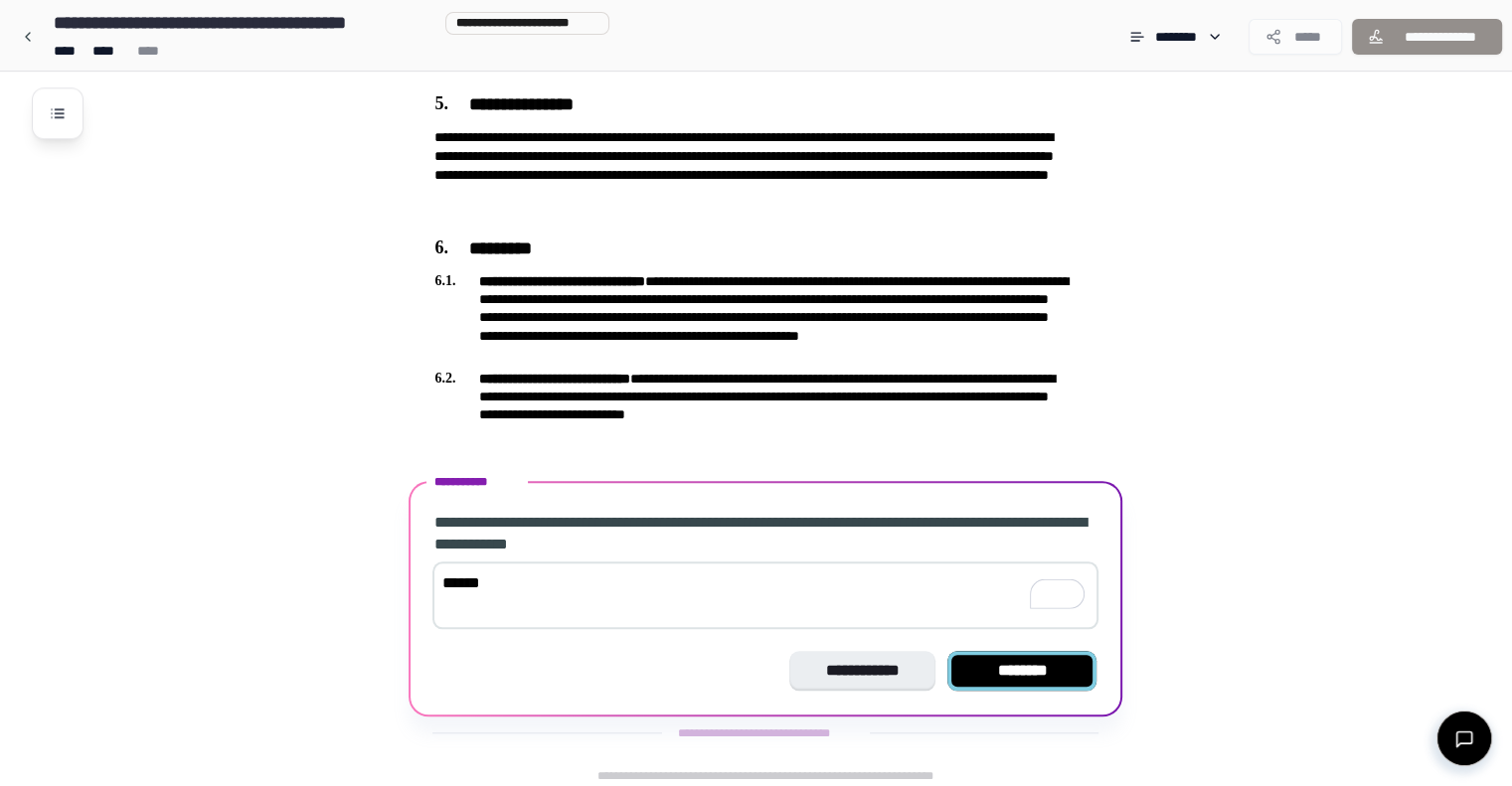 type on "******" 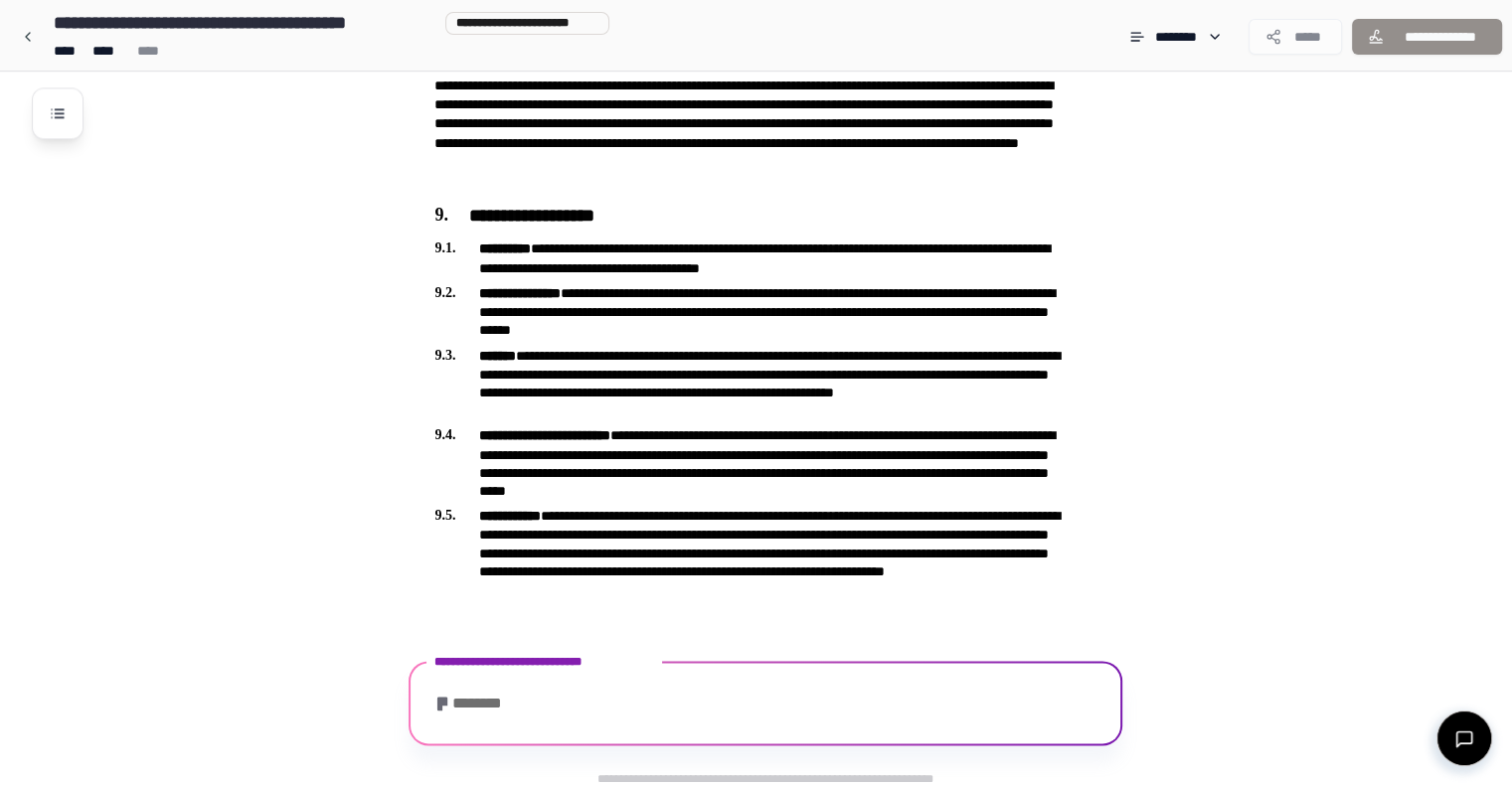 scroll, scrollTop: 2695, scrollLeft: 0, axis: vertical 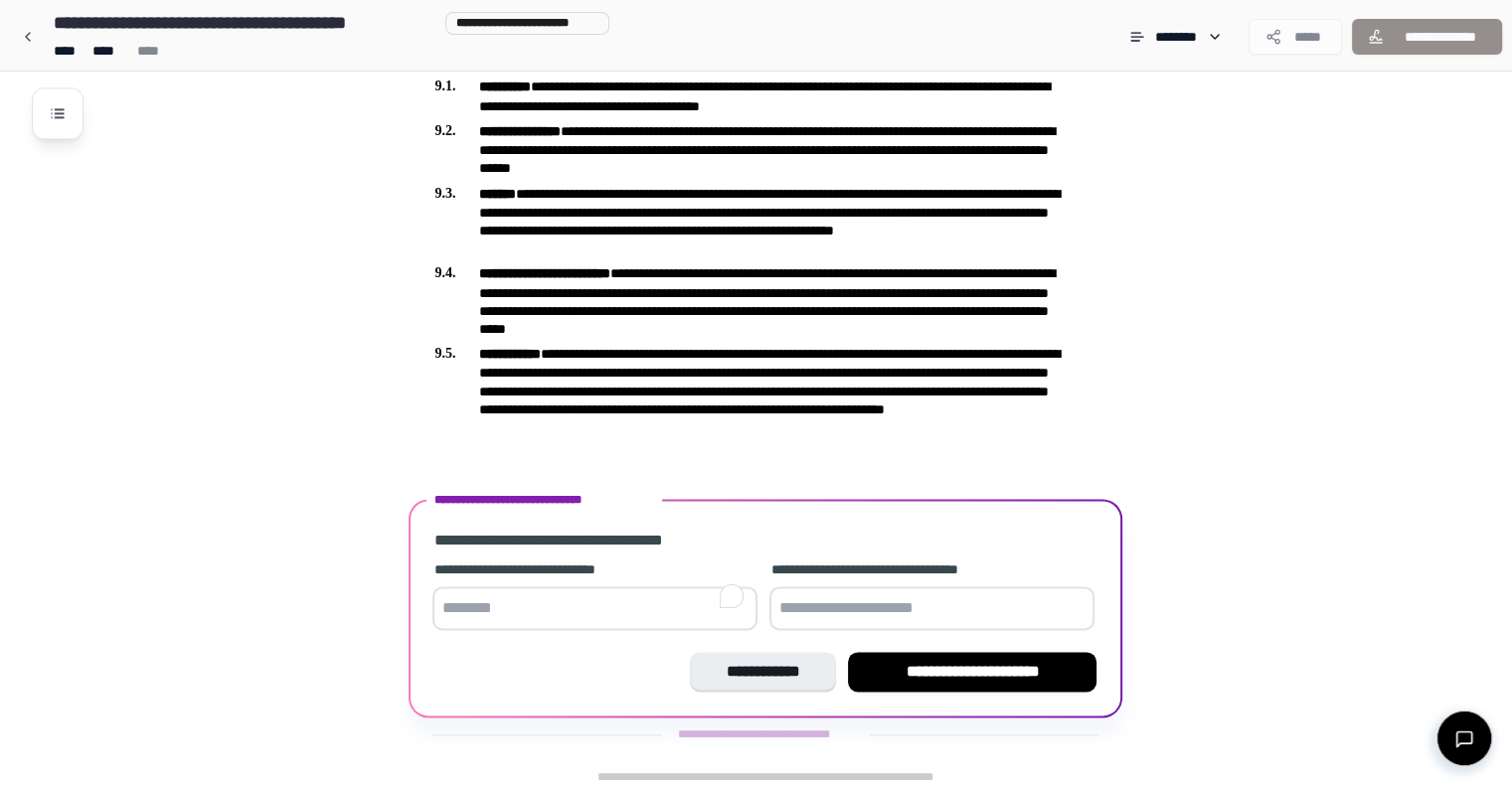 click at bounding box center (594, 608) 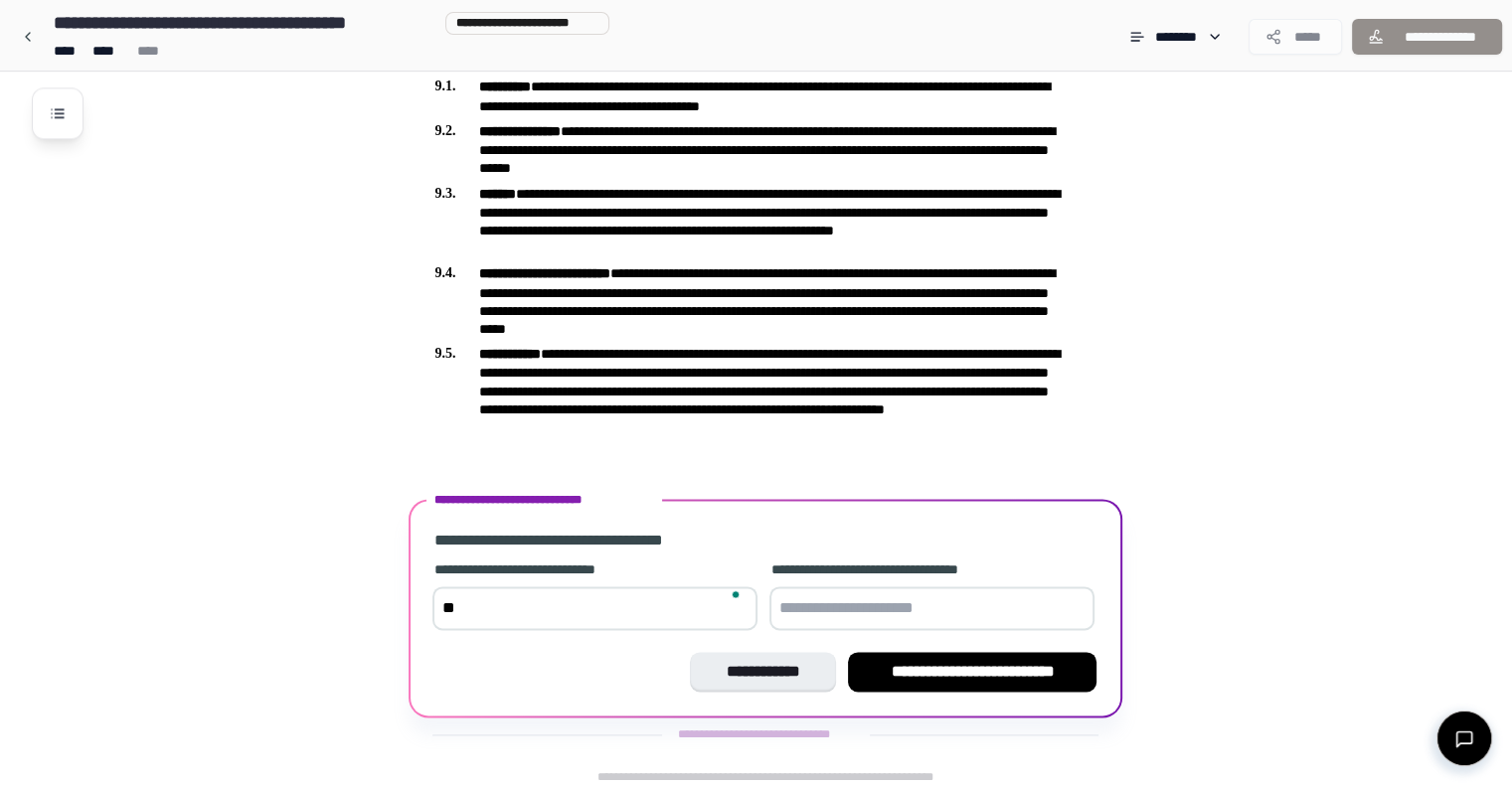 type on "*" 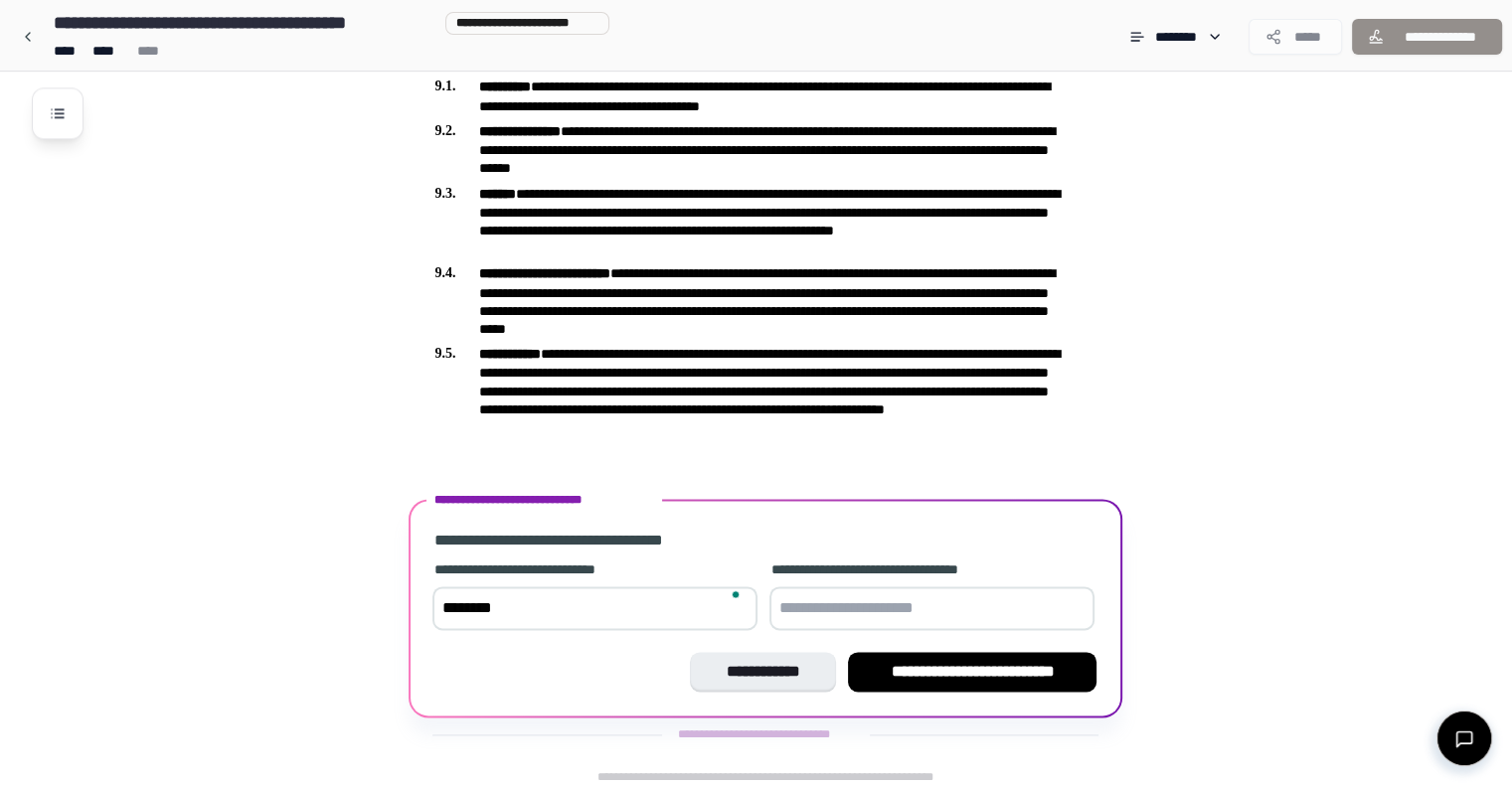 type on "********" 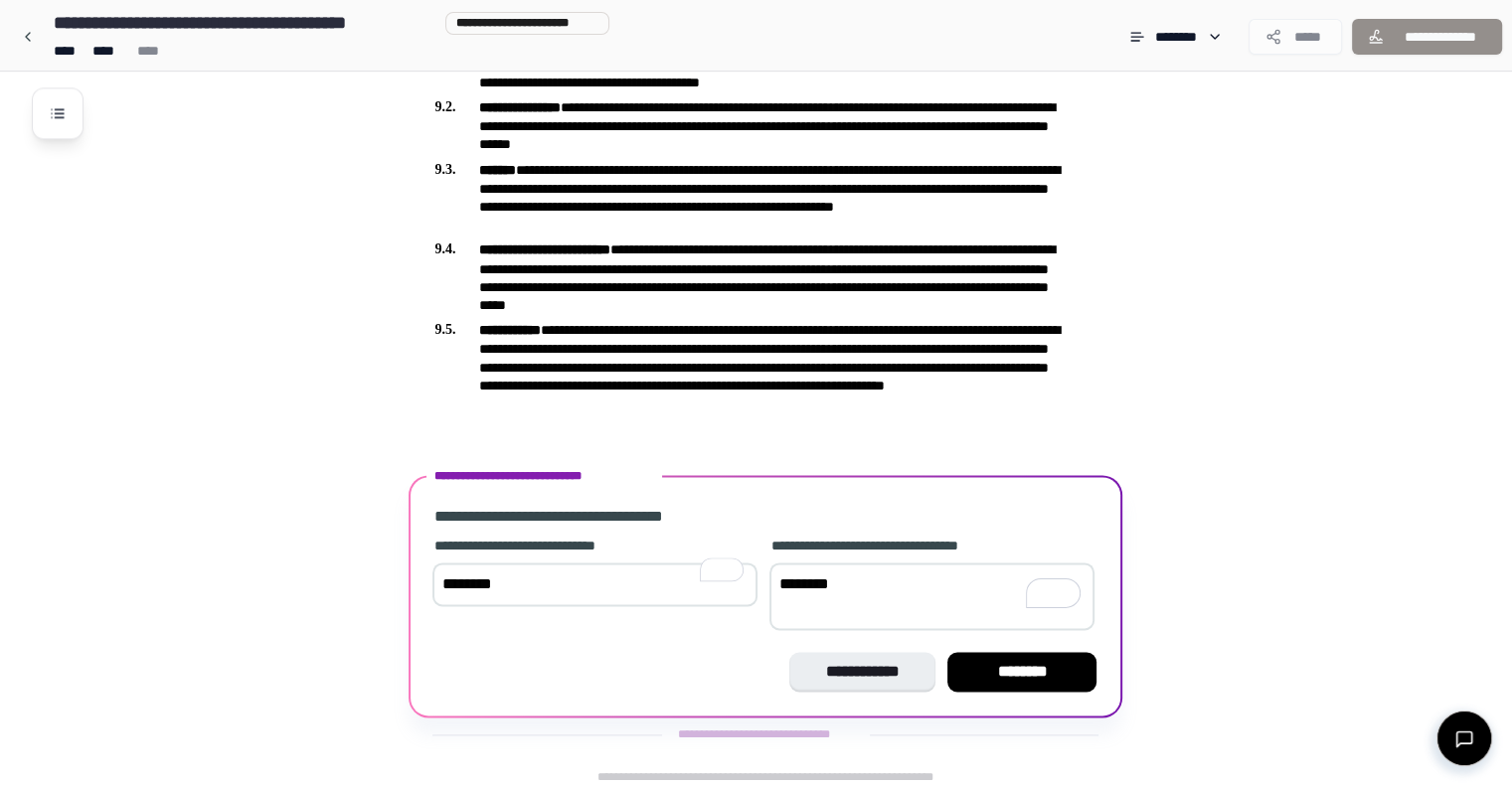 scroll, scrollTop: 2695, scrollLeft: 0, axis: vertical 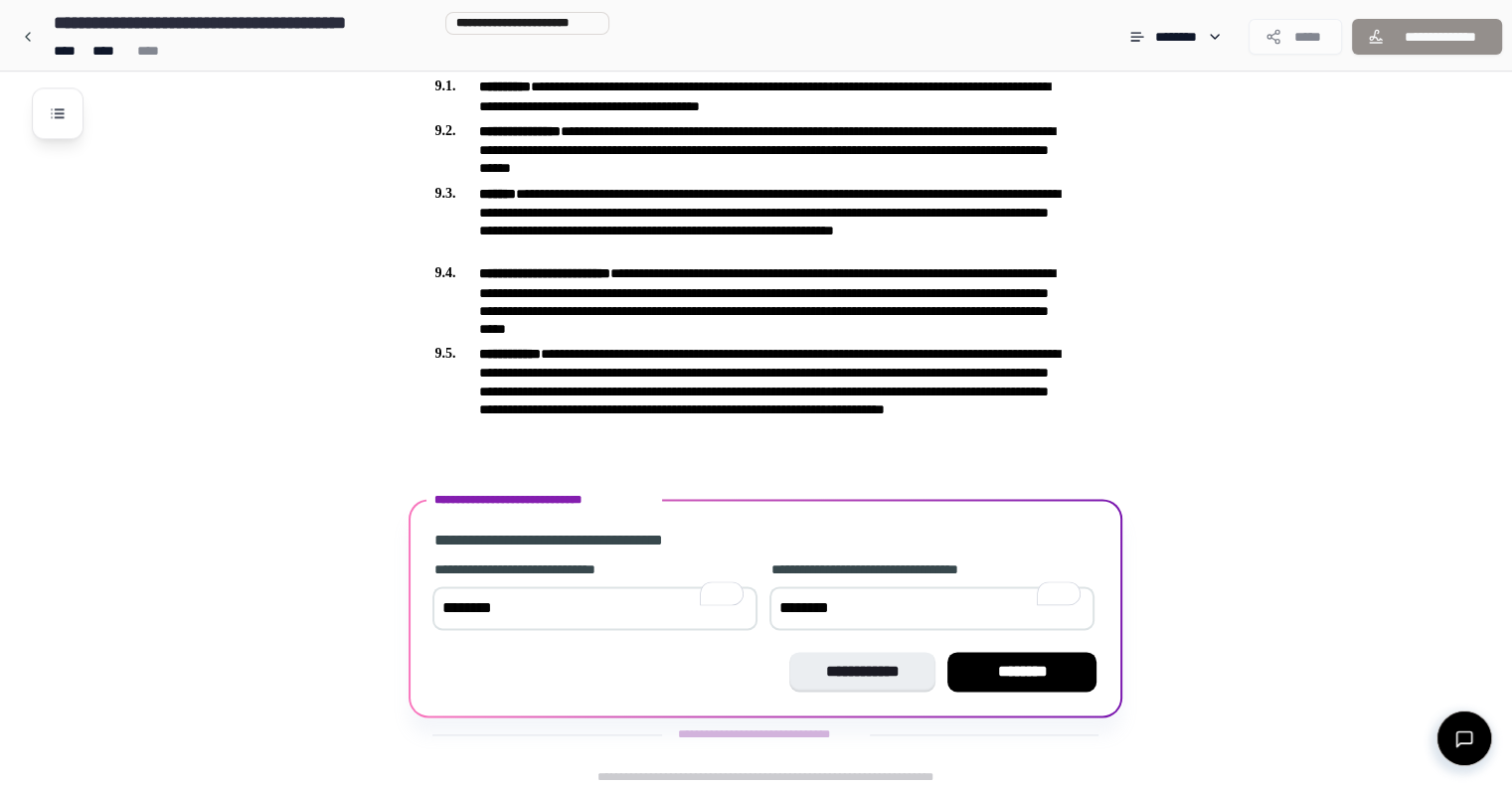 type on "********" 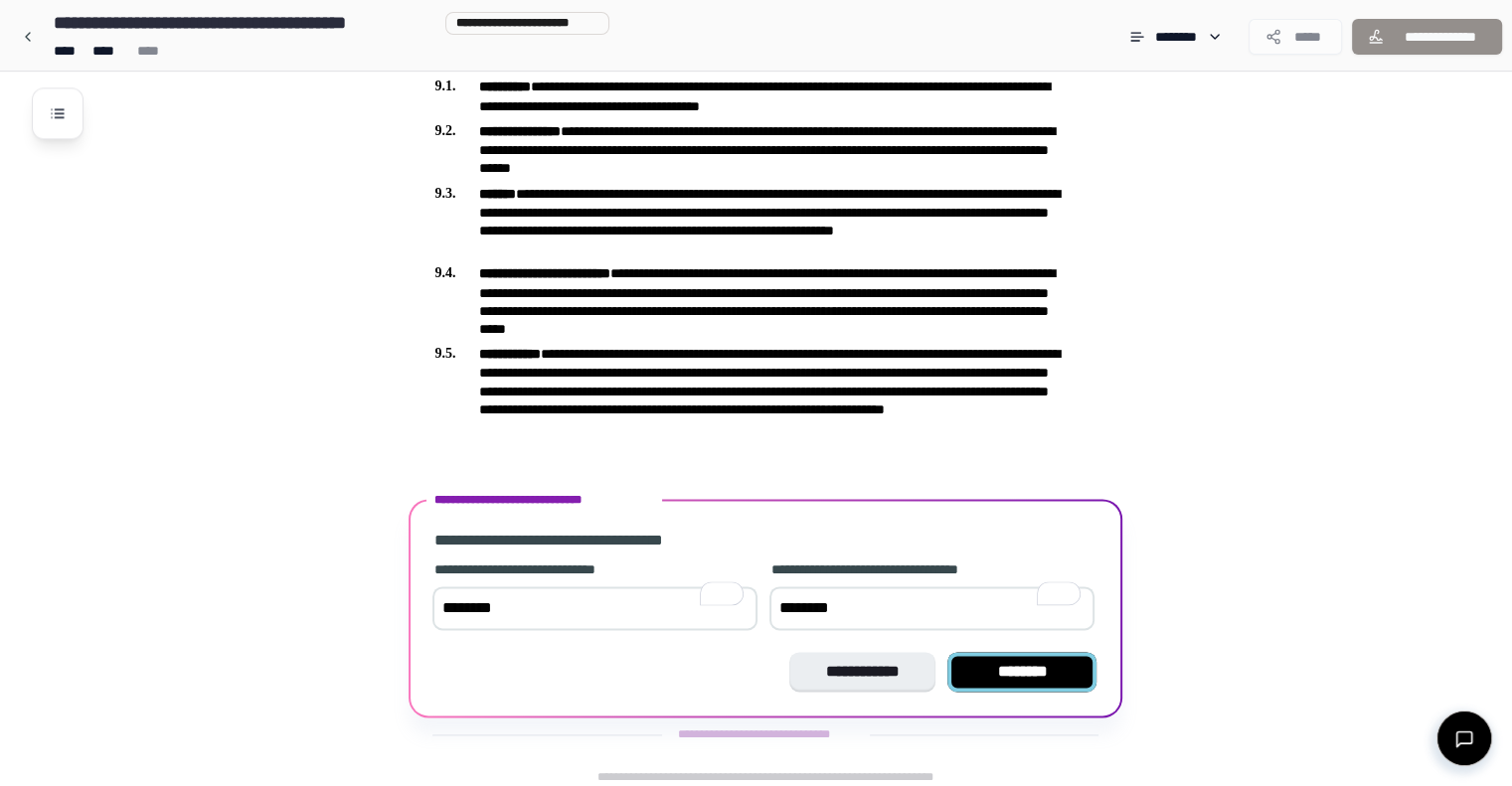 click on "**********" at bounding box center [765, 608] 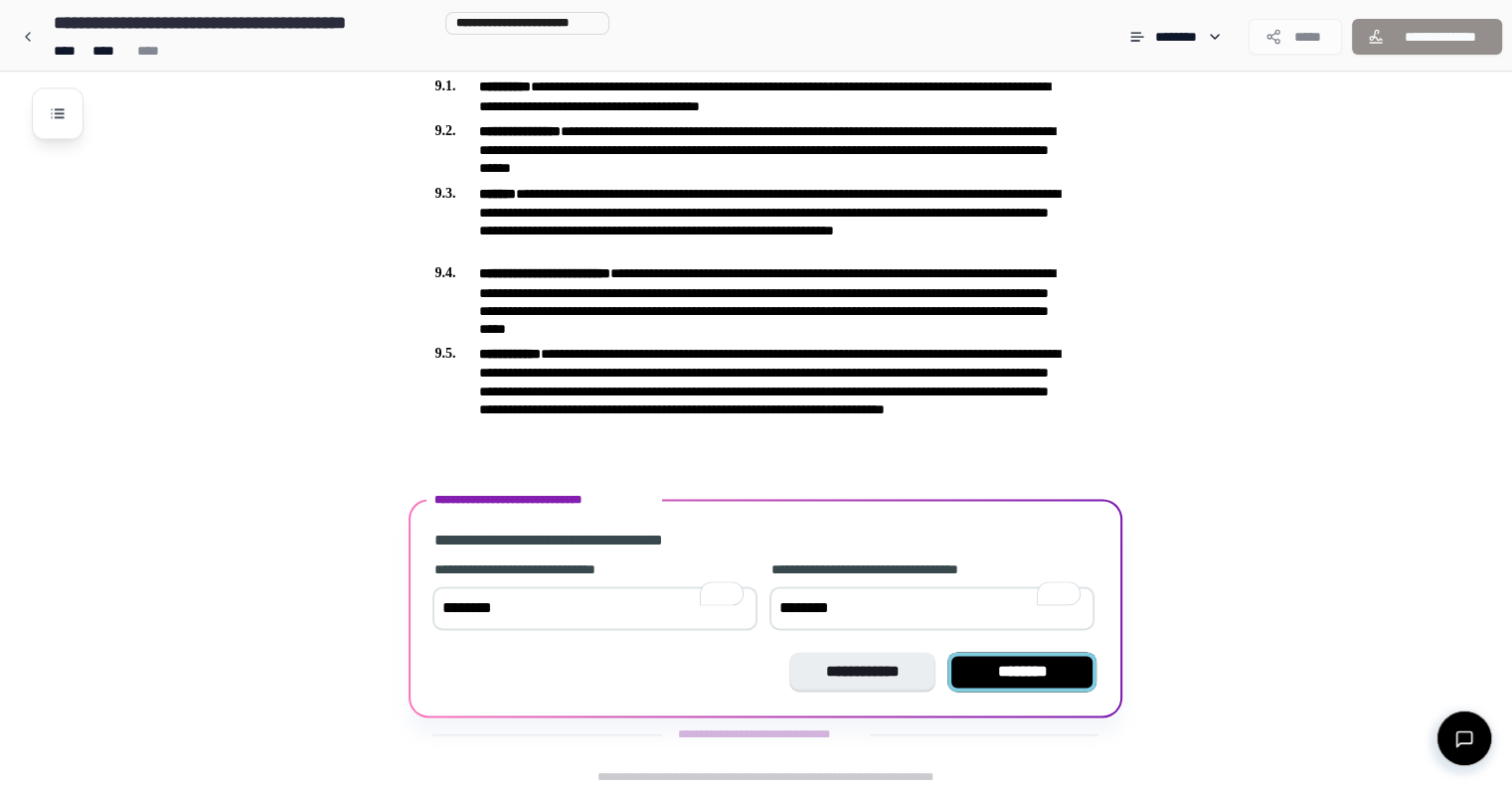 click on "********" at bounding box center (1022, 672) 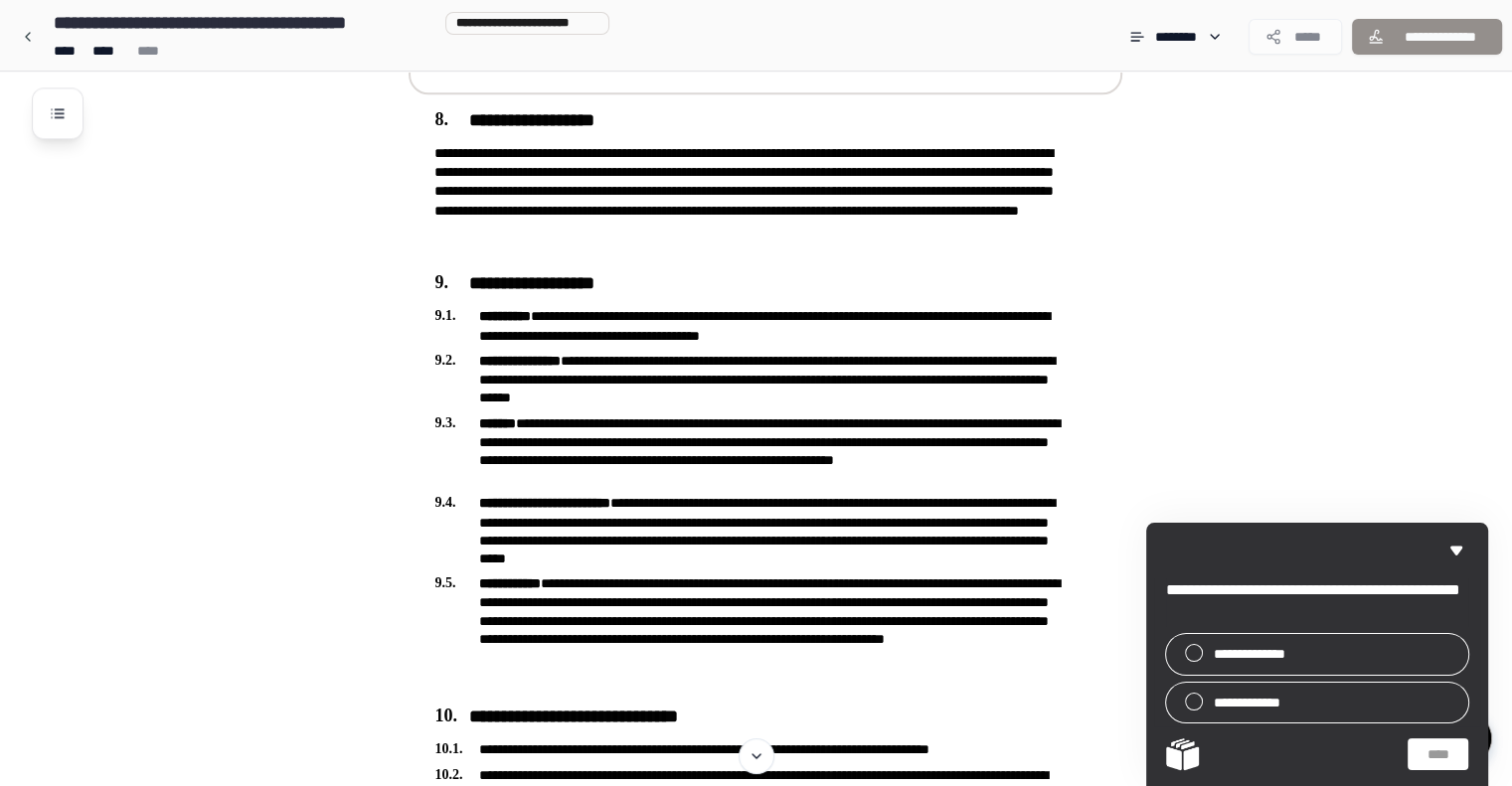 scroll, scrollTop: 2484, scrollLeft: 0, axis: vertical 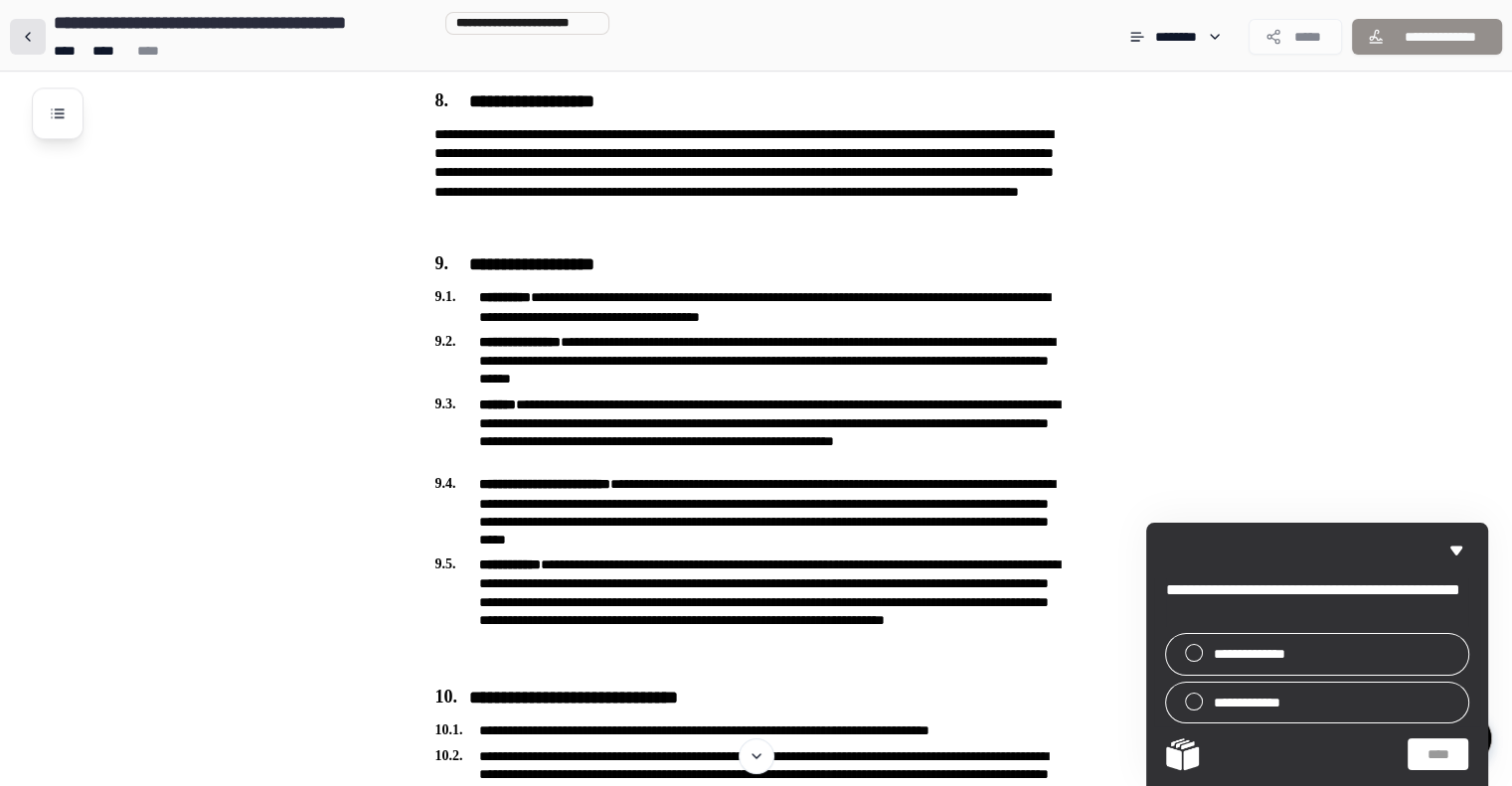 click at bounding box center [28, 37] 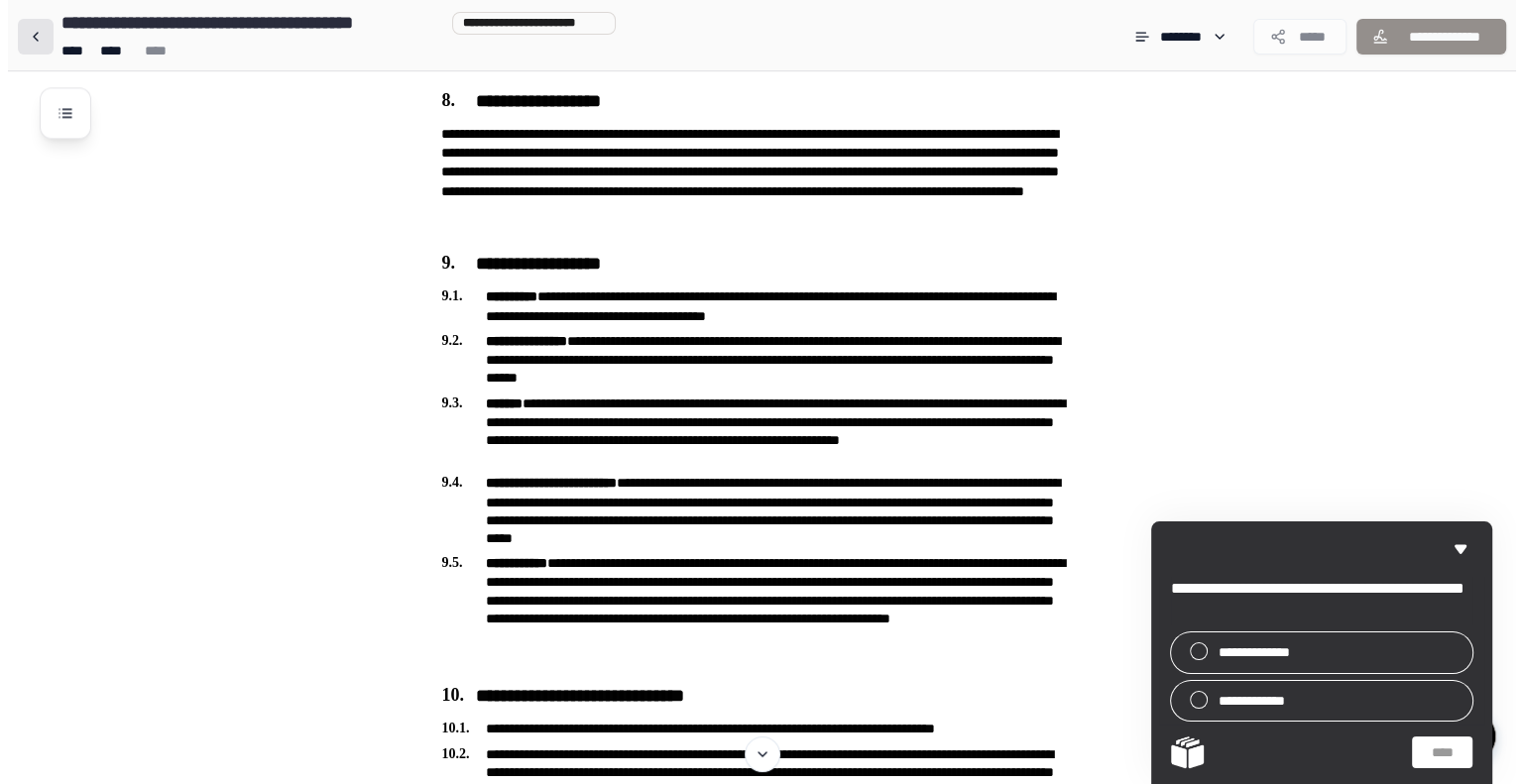 scroll, scrollTop: 0, scrollLeft: 0, axis: both 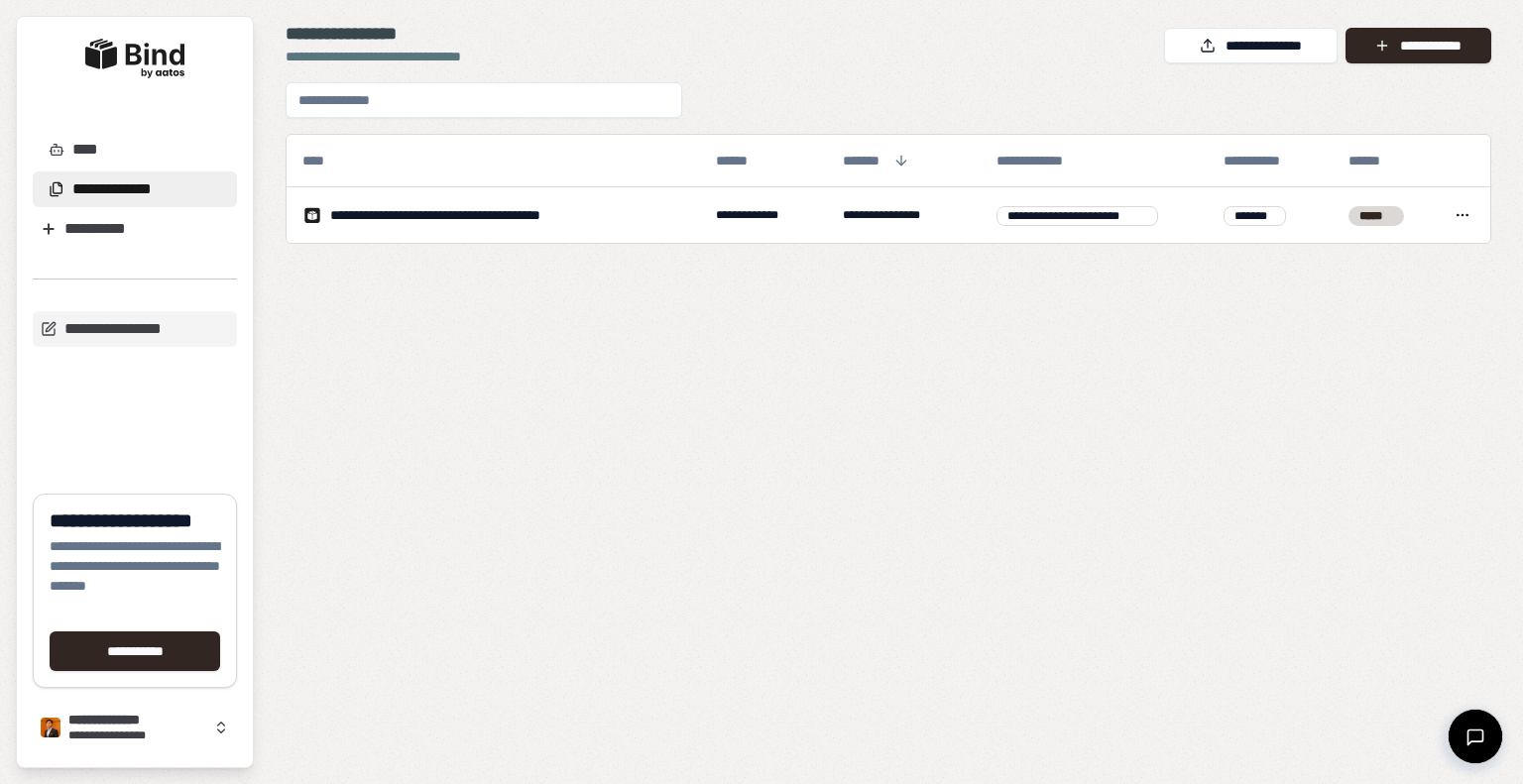click at bounding box center [135, 58] 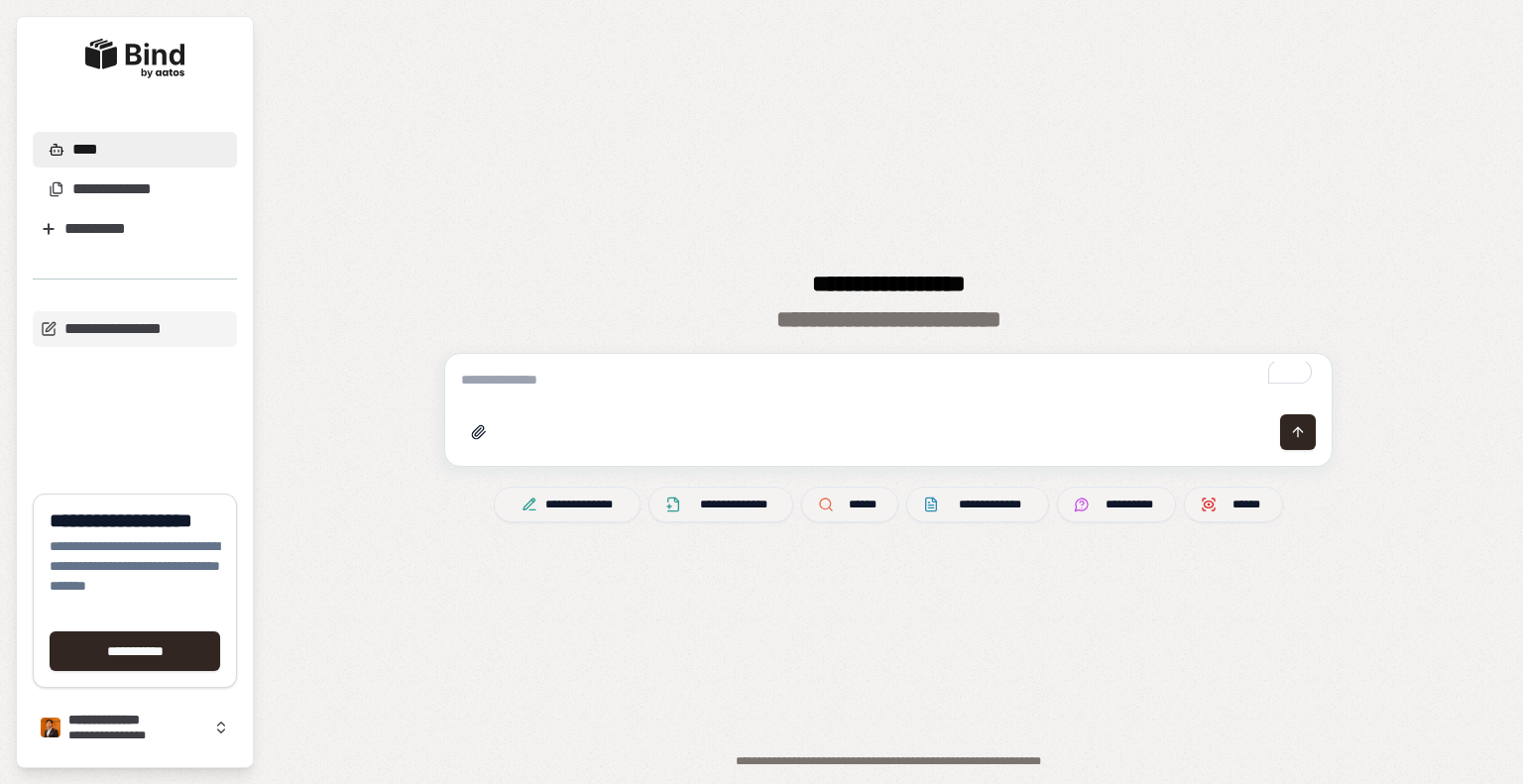 click at bounding box center [888, 380] 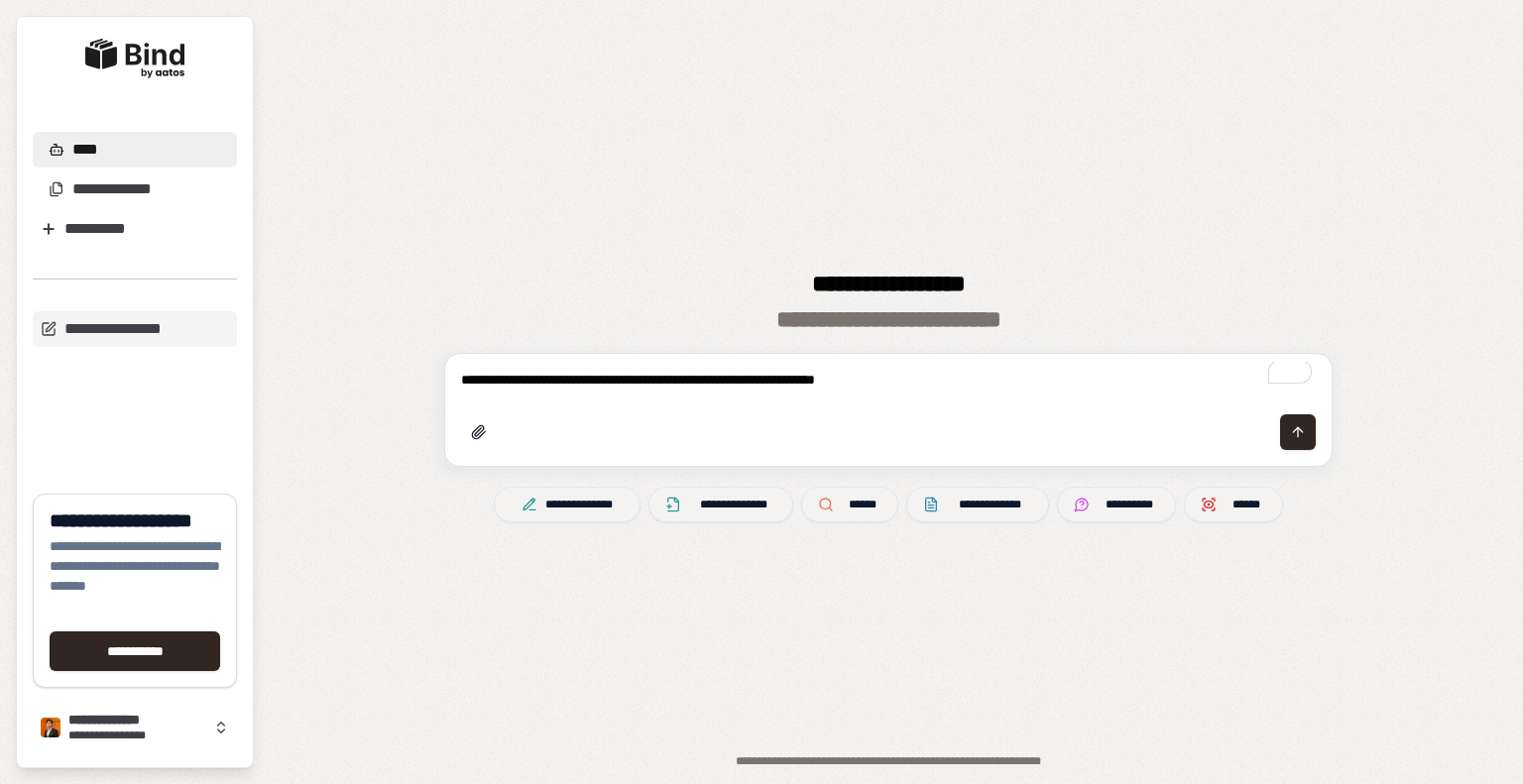 type on "**********" 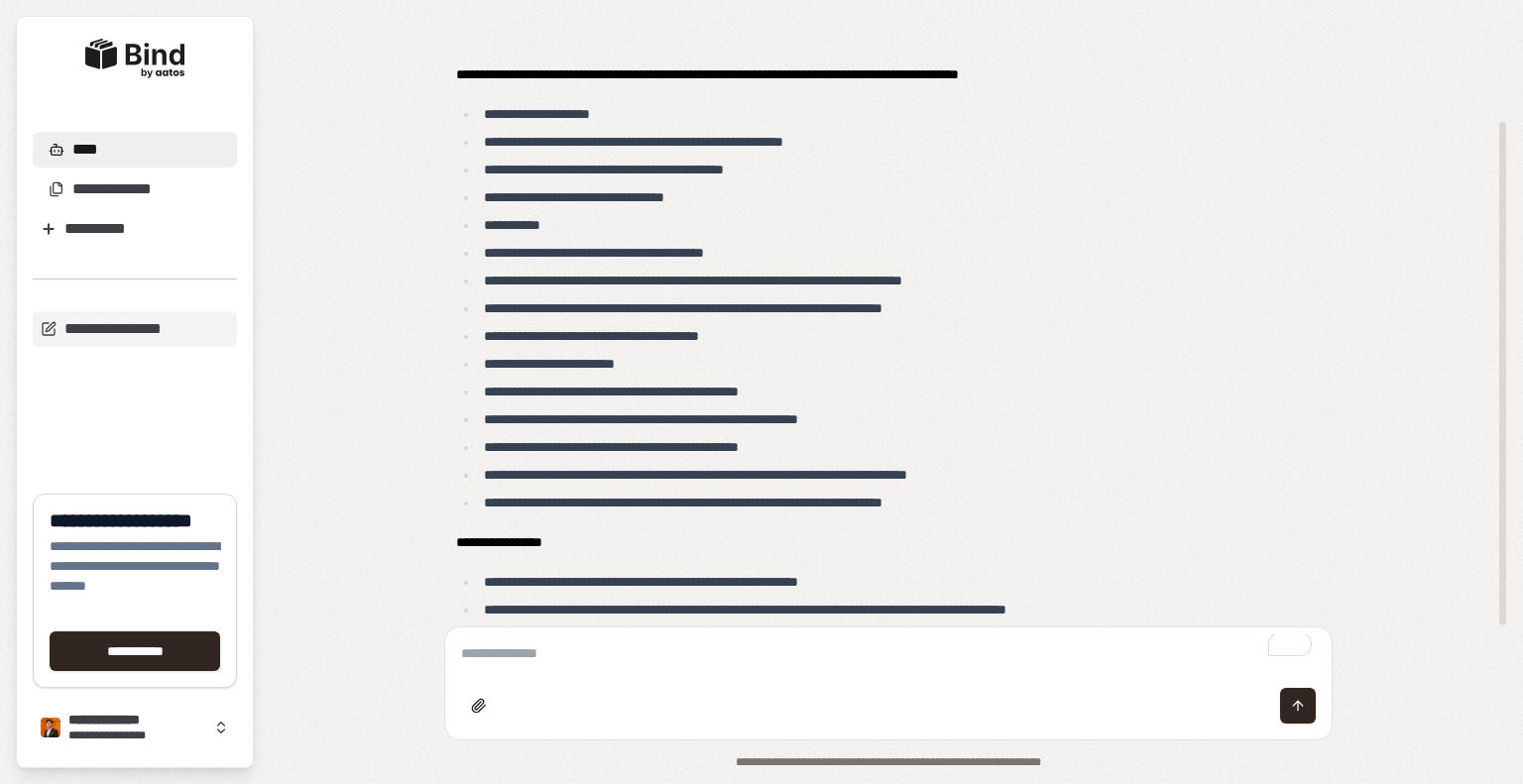 scroll, scrollTop: 258, scrollLeft: 0, axis: vertical 